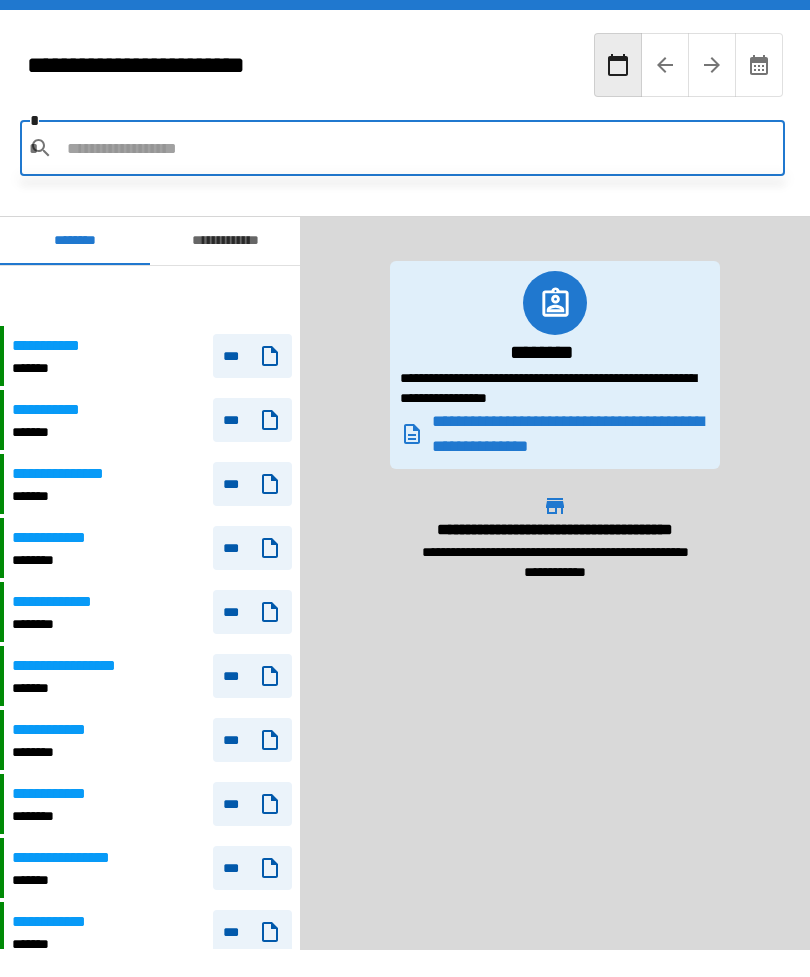 scroll, scrollTop: 0, scrollLeft: 0, axis: both 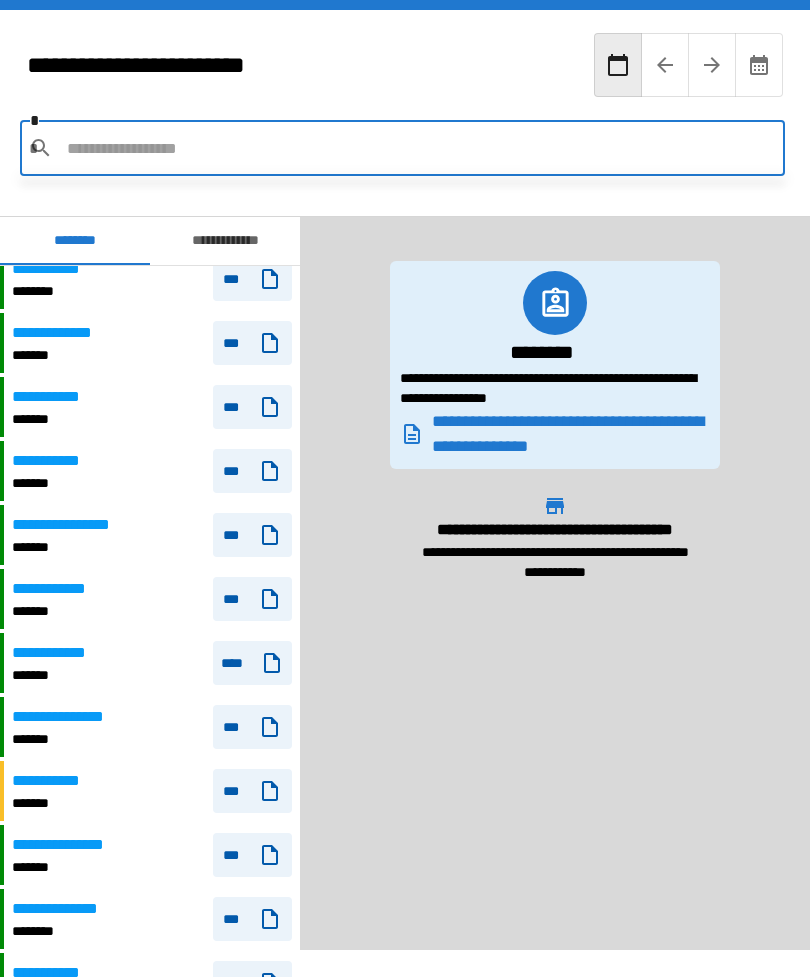 click on "*******" at bounding box center [78, 547] 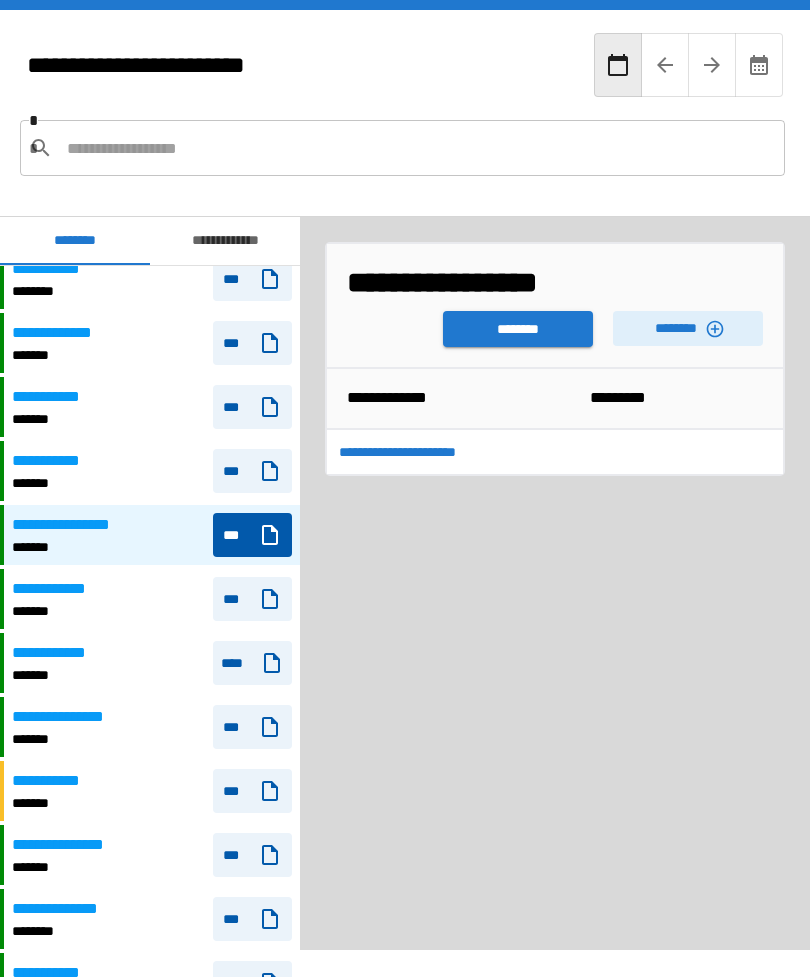 click on "********" at bounding box center (688, 328) 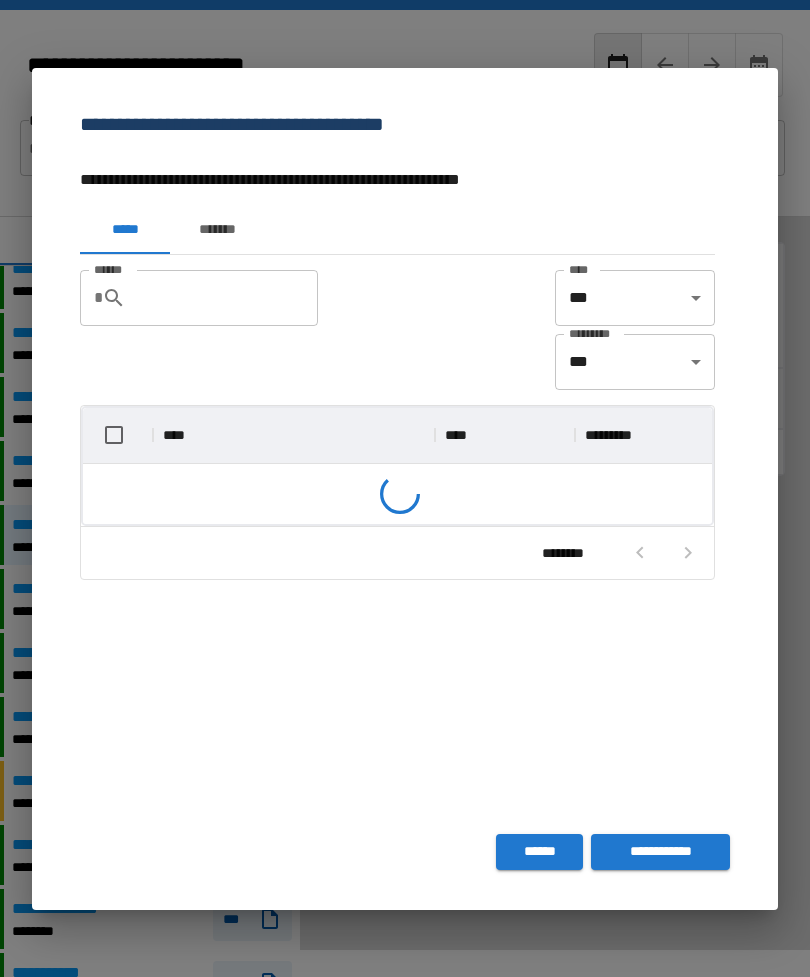 scroll, scrollTop: 326, scrollLeft: 629, axis: both 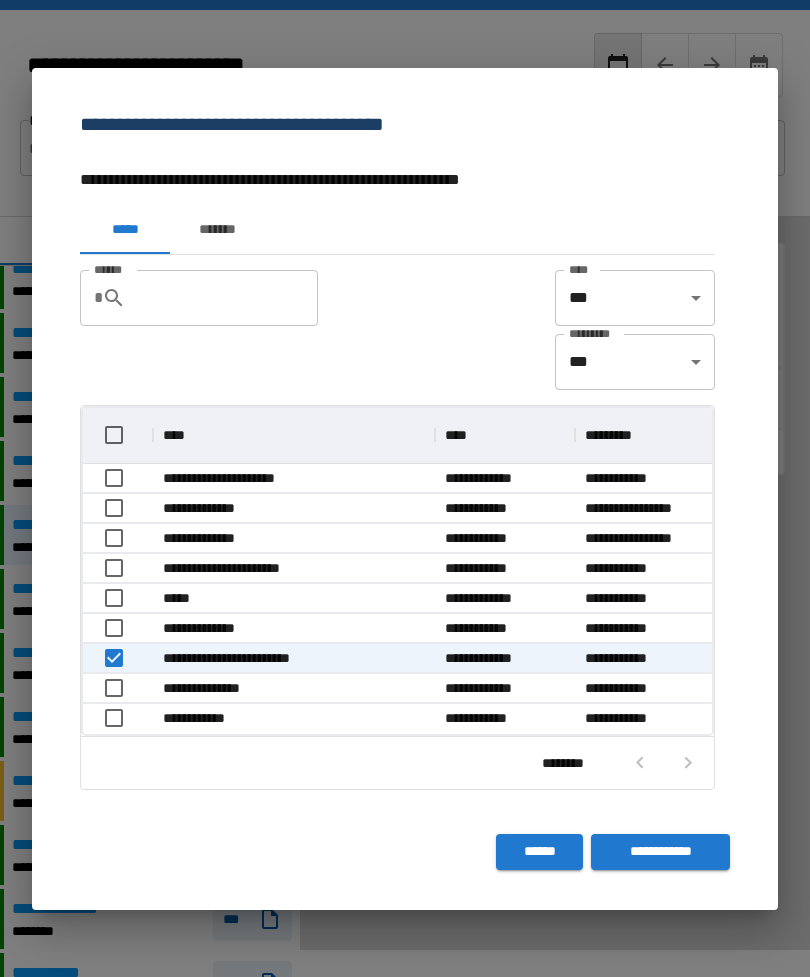 click on "**********" at bounding box center (660, 852) 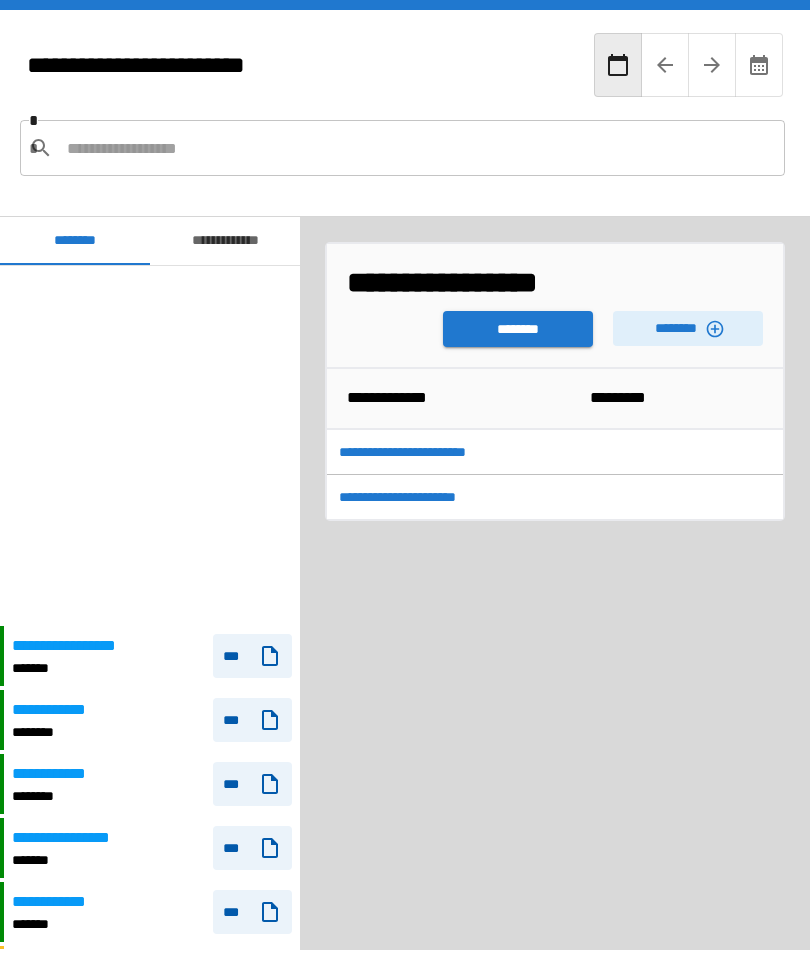 scroll, scrollTop: 360, scrollLeft: 0, axis: vertical 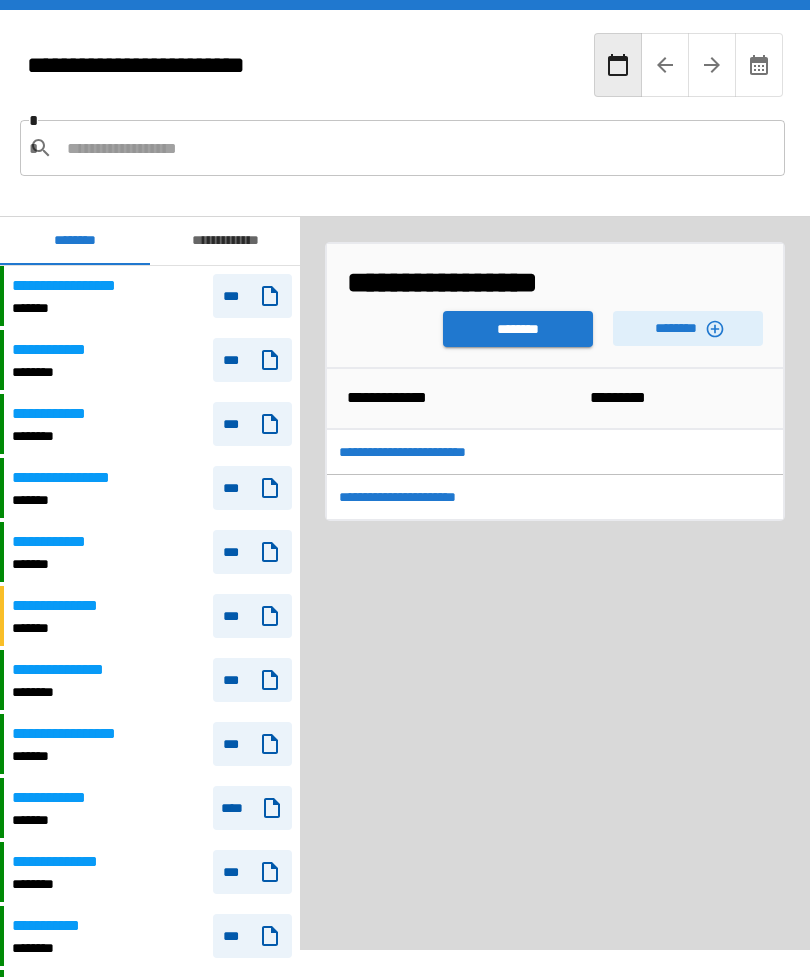 click on "**********" at bounding box center (465, 452) 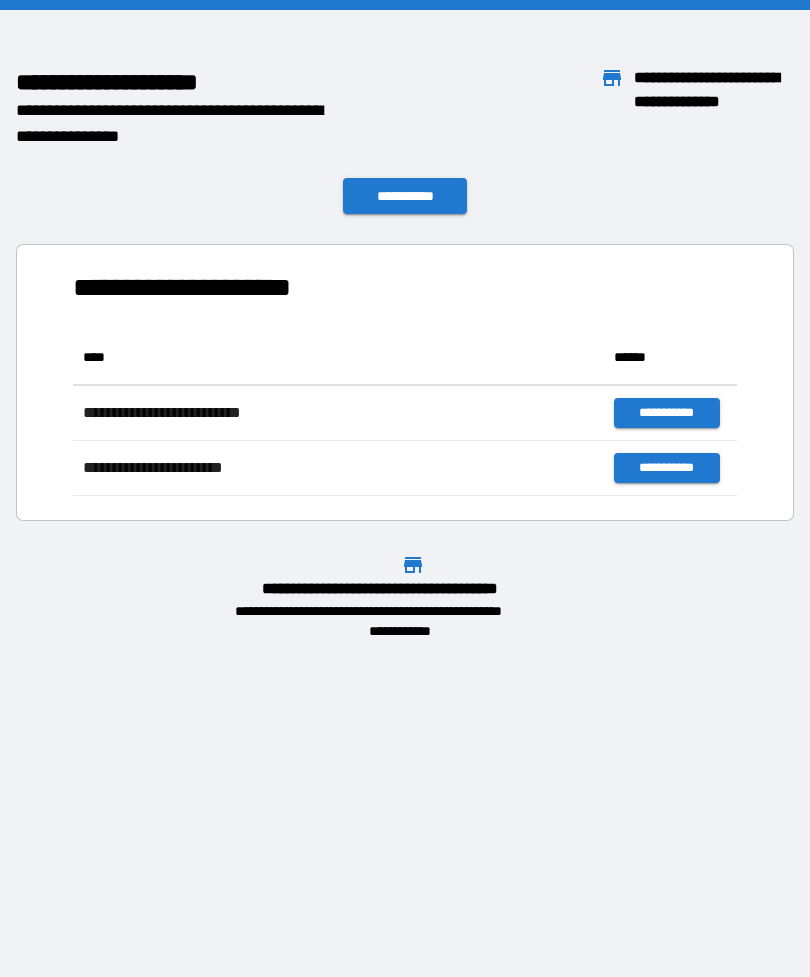 scroll, scrollTop: 166, scrollLeft: 664, axis: both 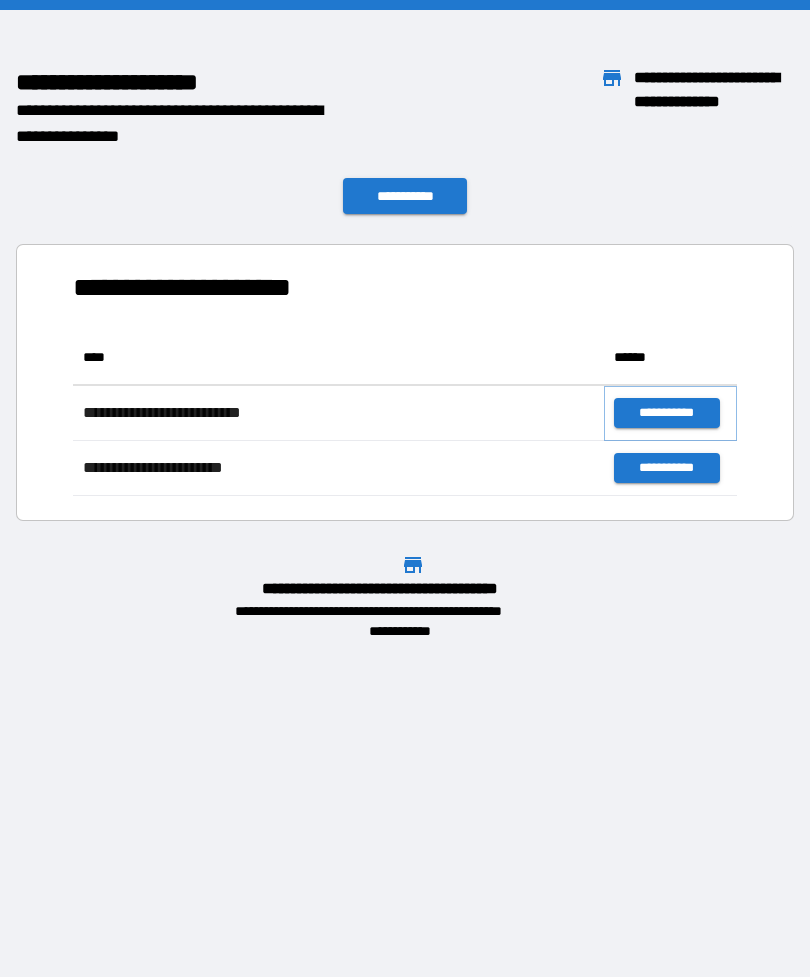 click on "**********" at bounding box center [666, 413] 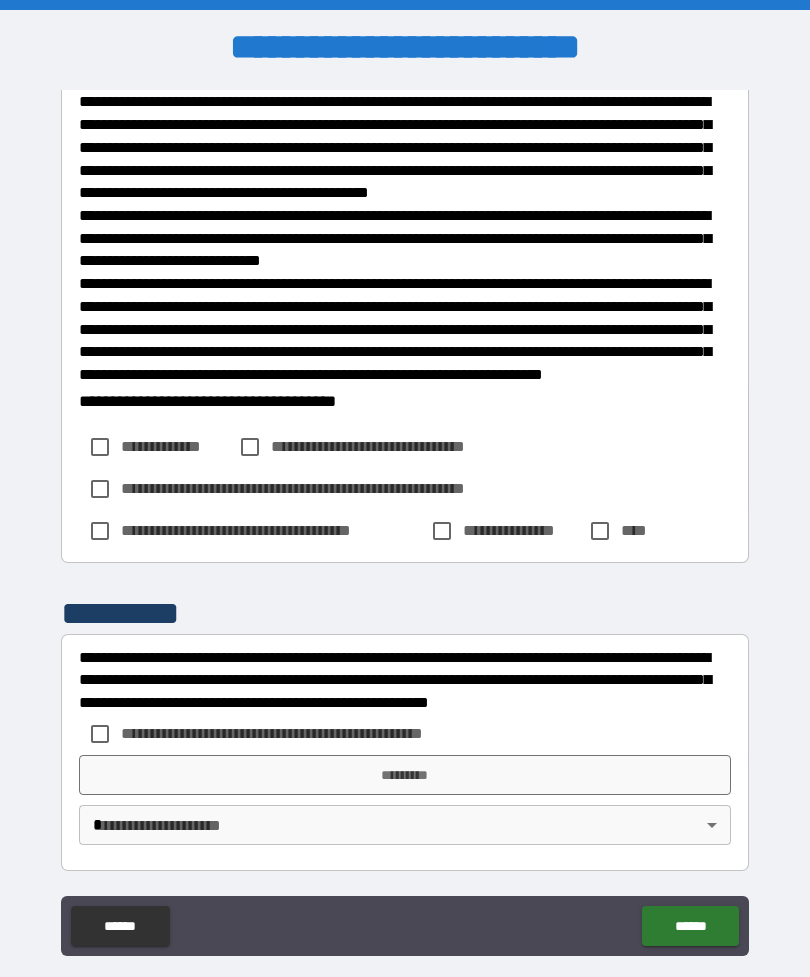 scroll, scrollTop: 1857, scrollLeft: 0, axis: vertical 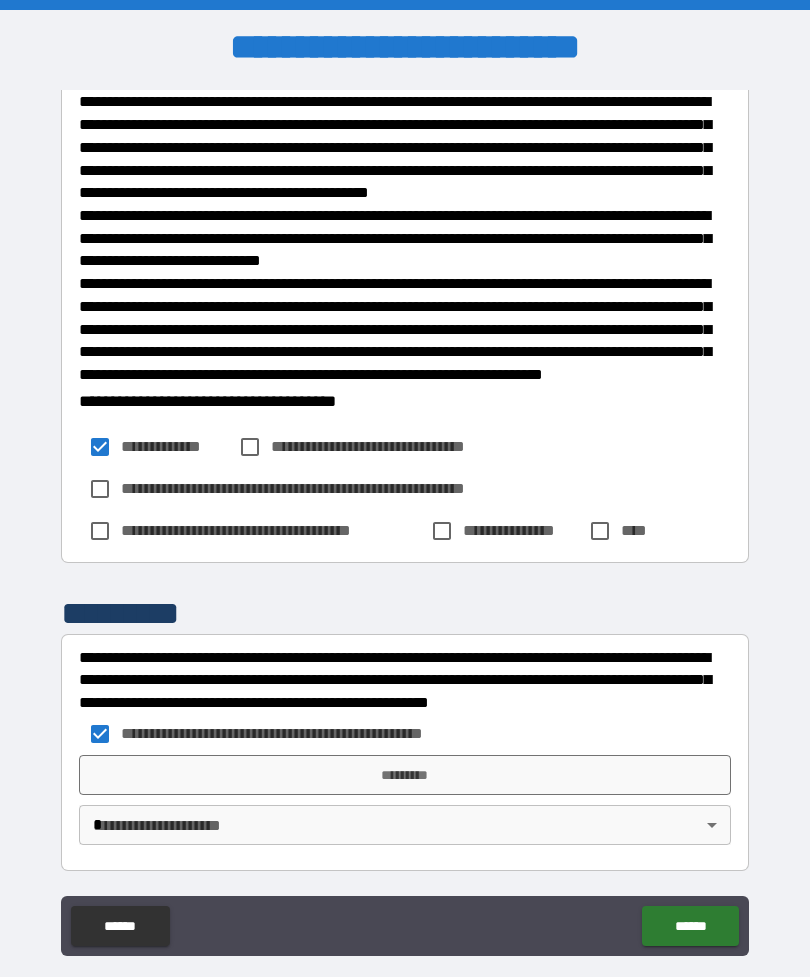 click on "*********" at bounding box center [405, 775] 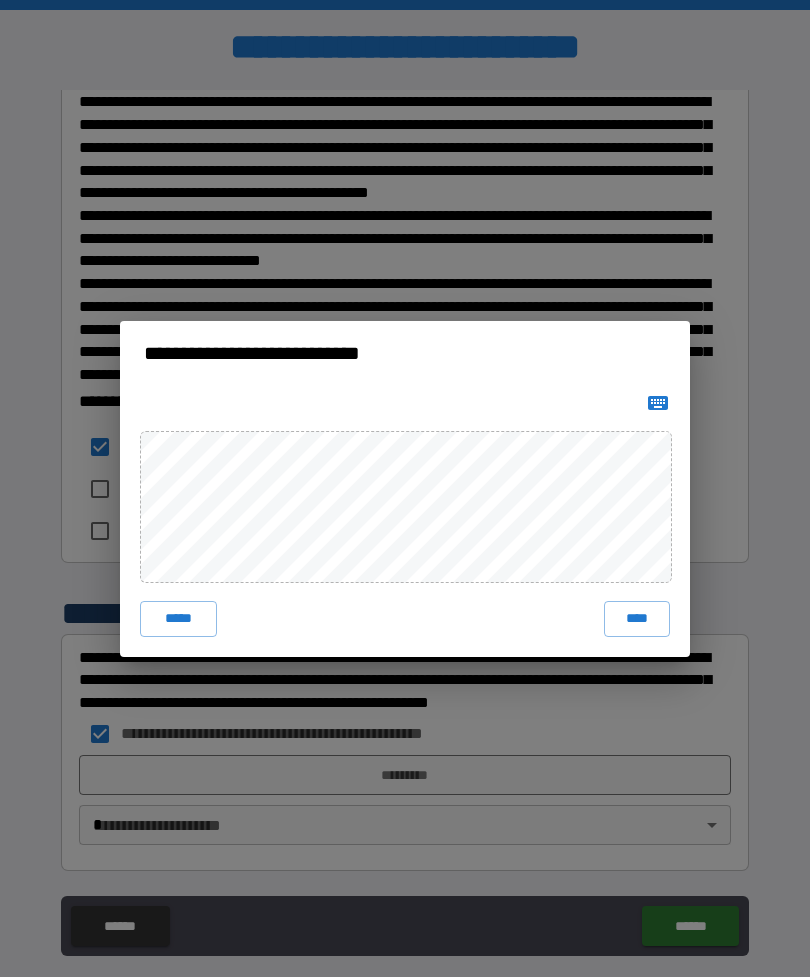 click on "****" at bounding box center (637, 619) 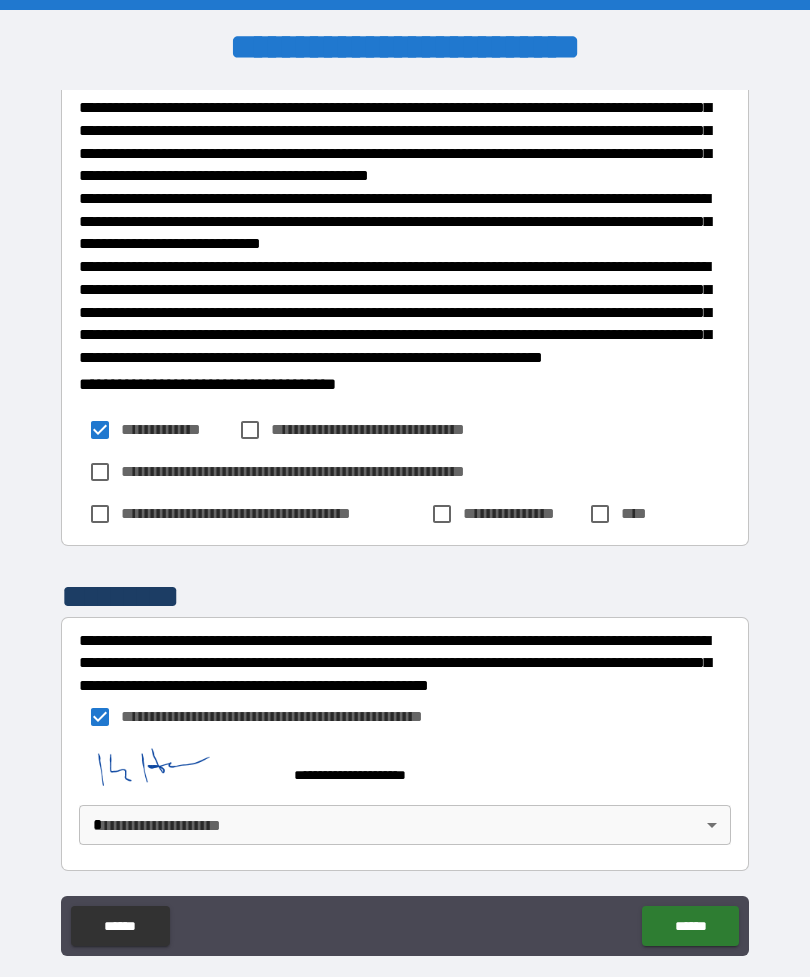 scroll, scrollTop: 1874, scrollLeft: 0, axis: vertical 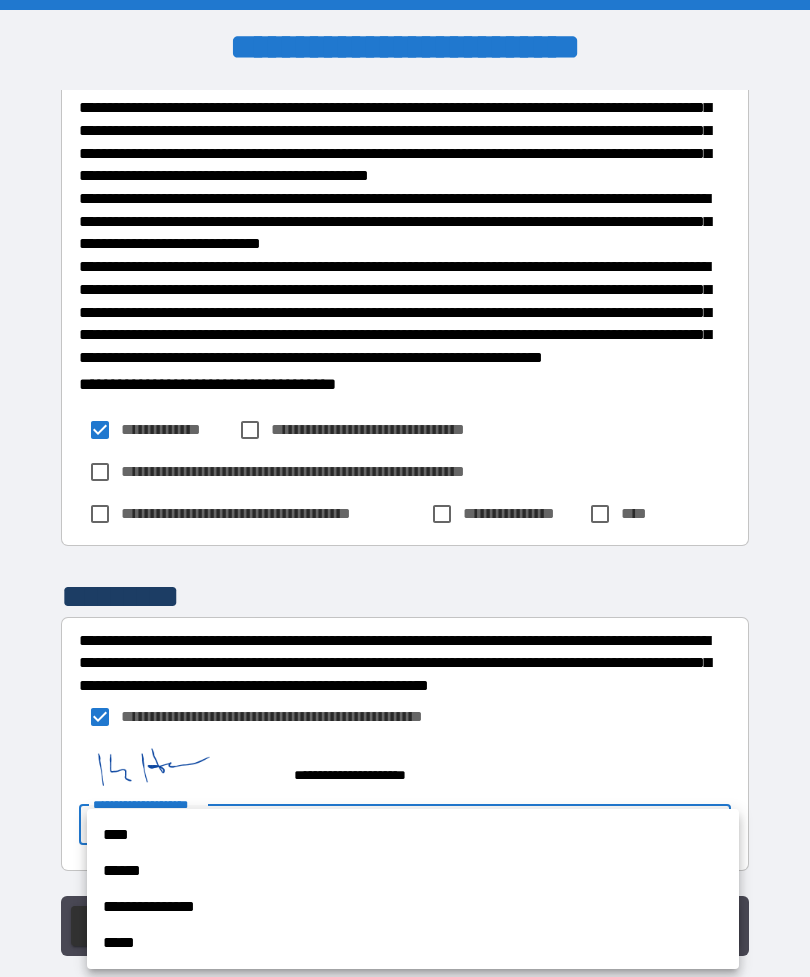 click on "****" at bounding box center (413, 835) 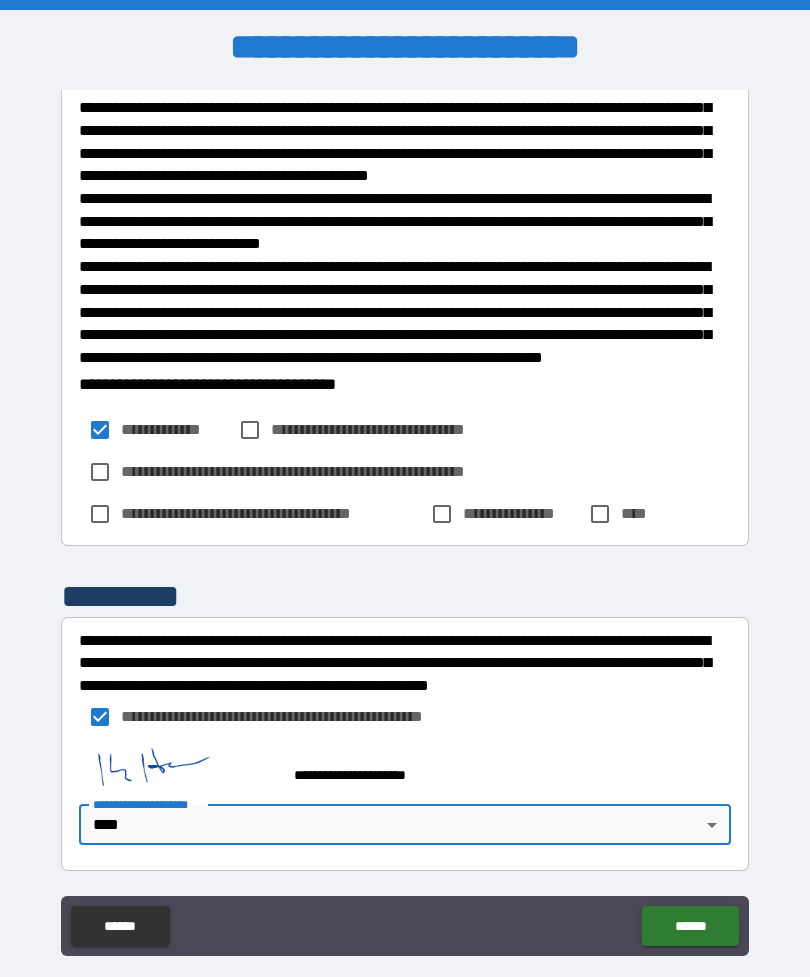 click on "******" at bounding box center [690, 926] 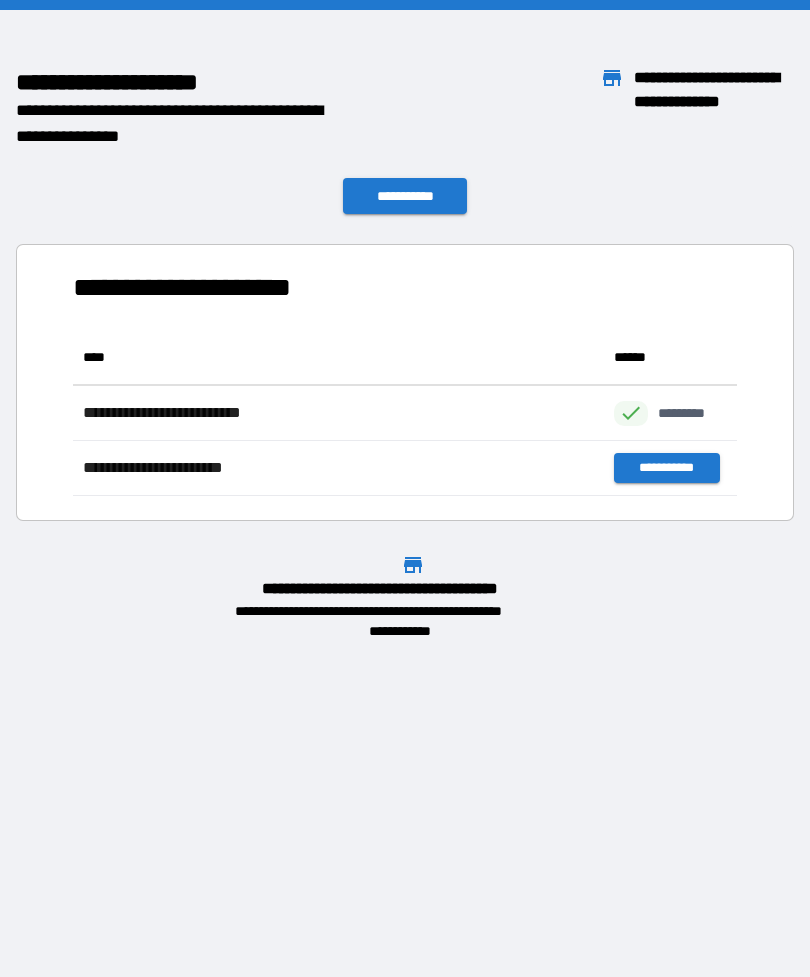 scroll, scrollTop: 166, scrollLeft: 664, axis: both 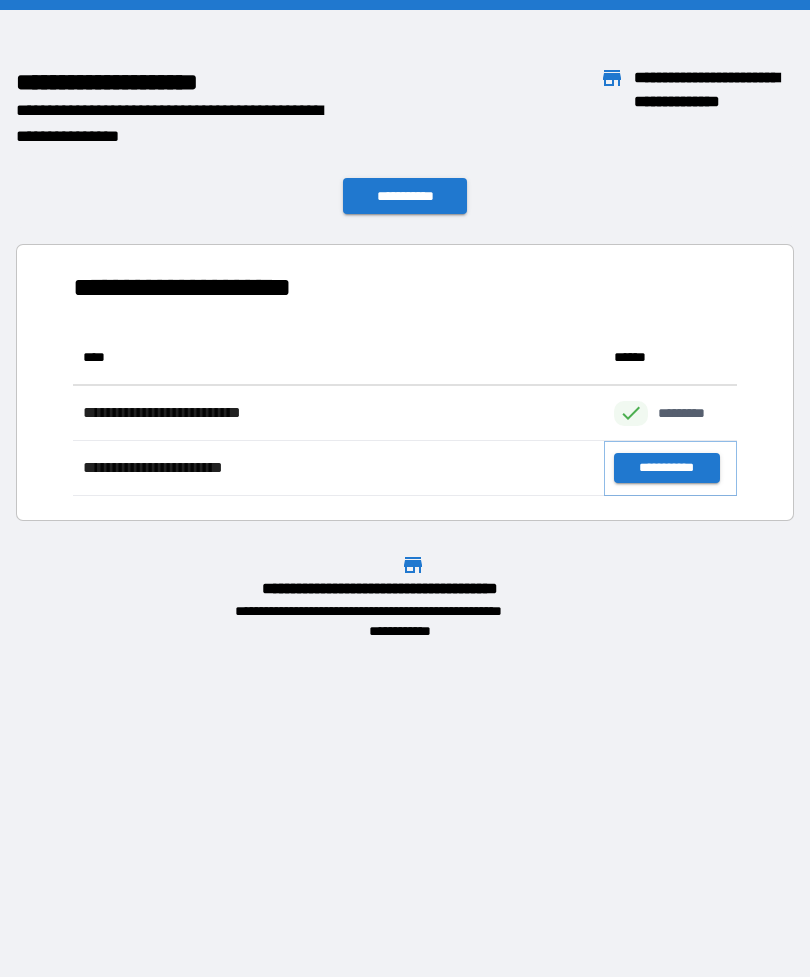 click on "**********" at bounding box center [666, 468] 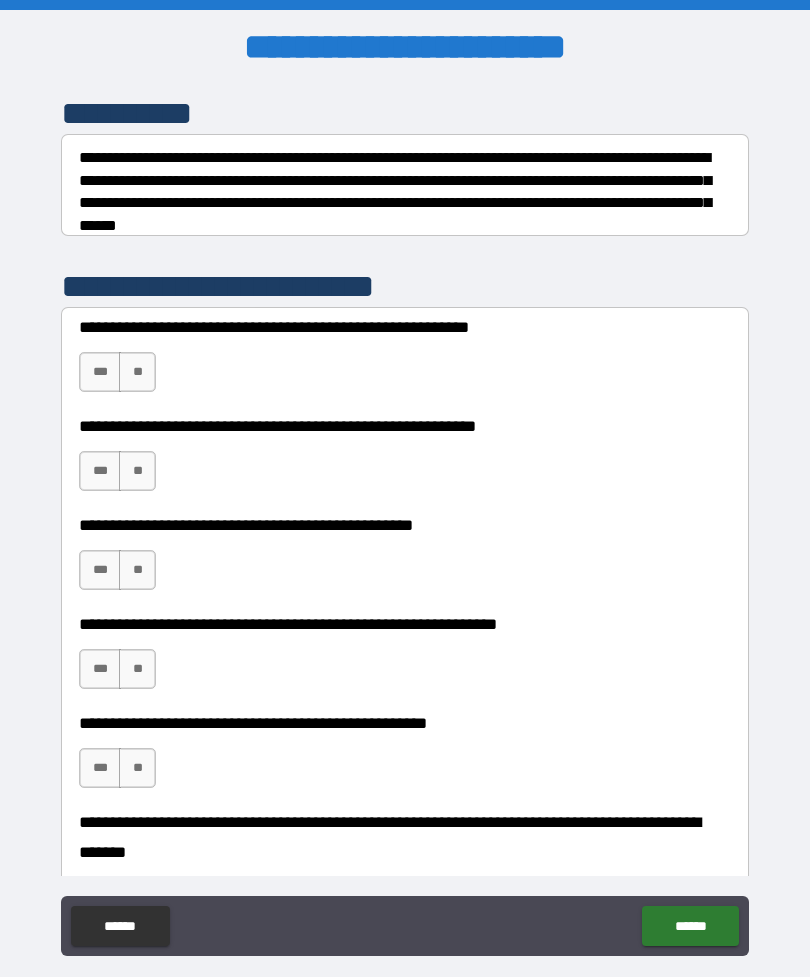 scroll, scrollTop: 273, scrollLeft: 0, axis: vertical 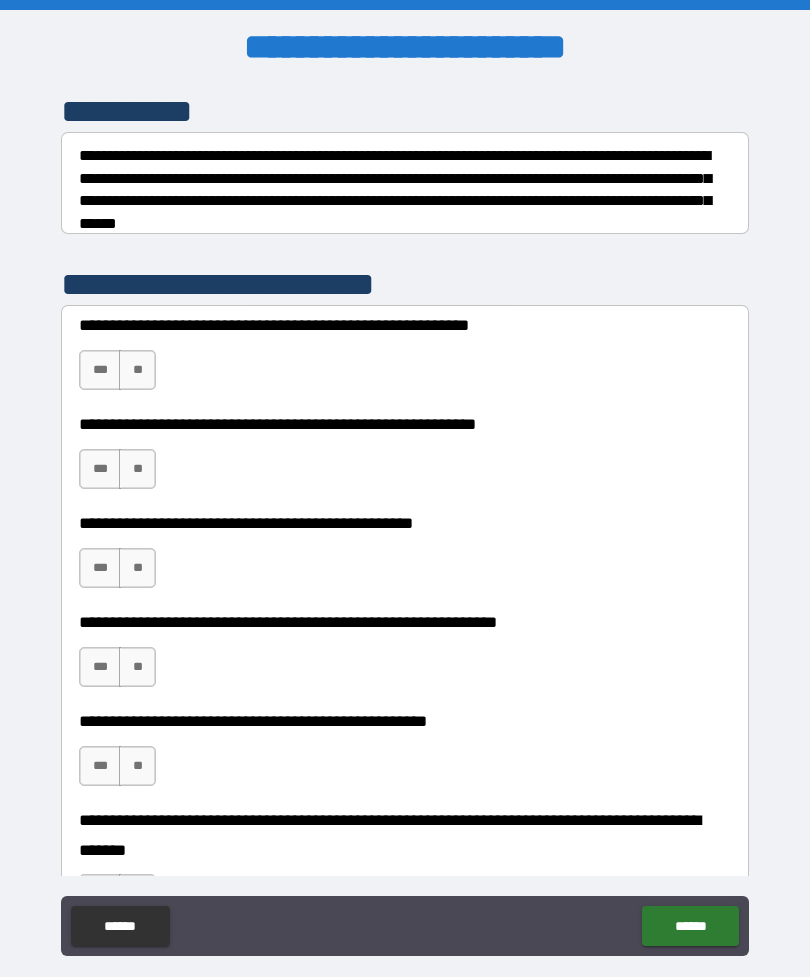 click on "**" at bounding box center [137, 370] 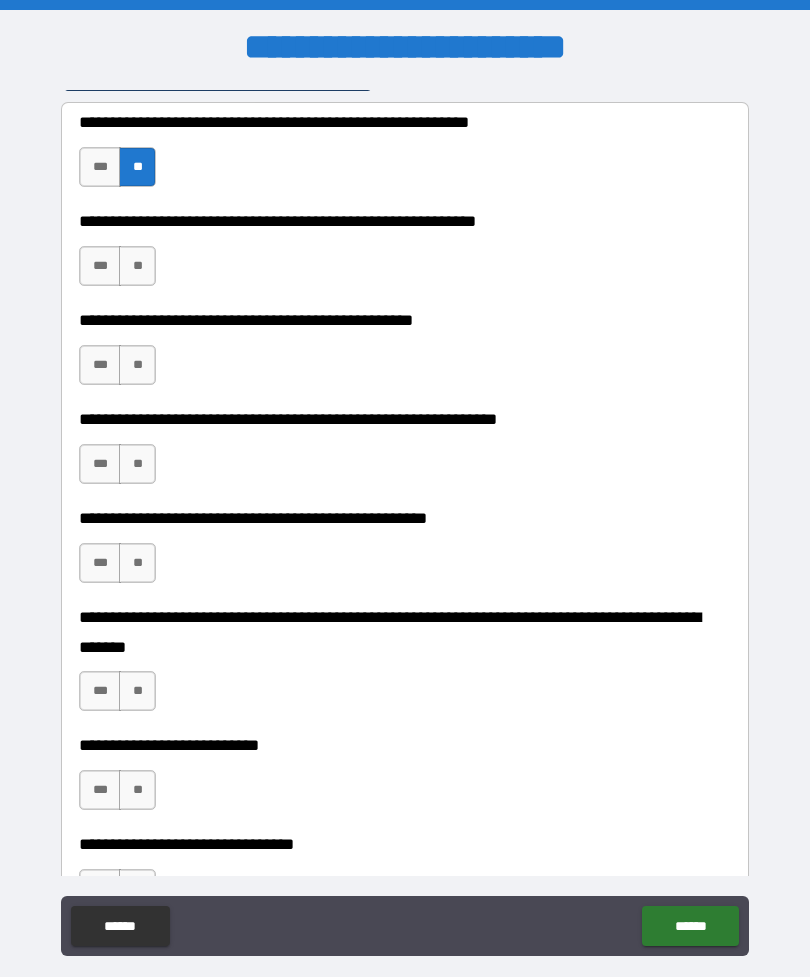 scroll, scrollTop: 480, scrollLeft: 0, axis: vertical 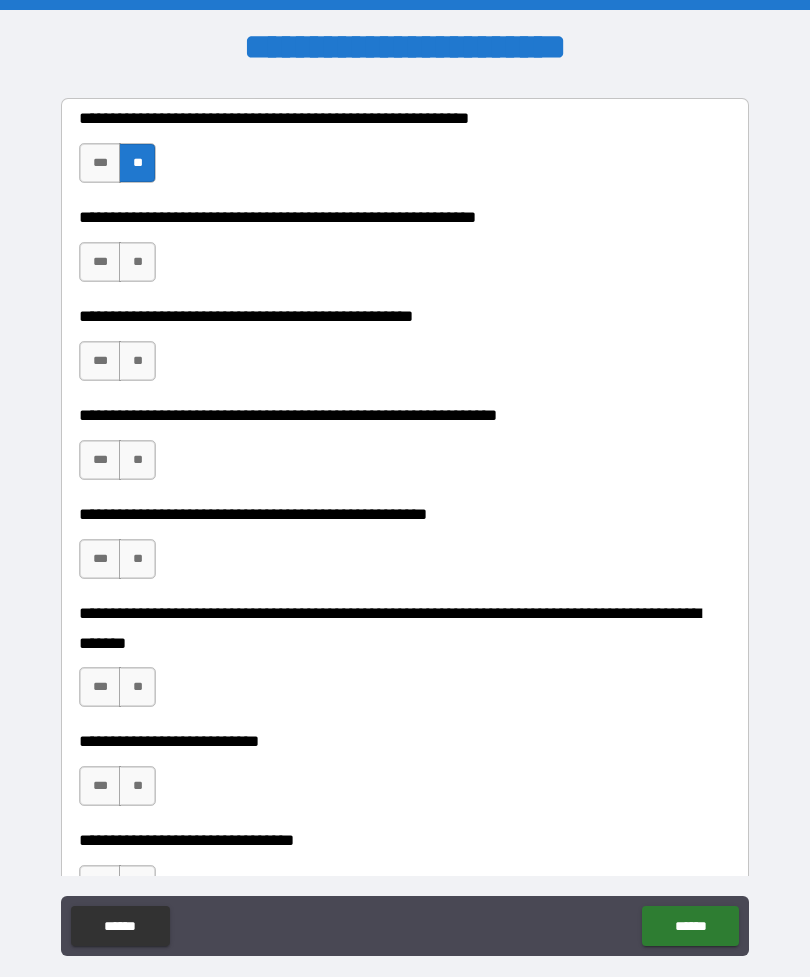 click on "**" at bounding box center (137, 262) 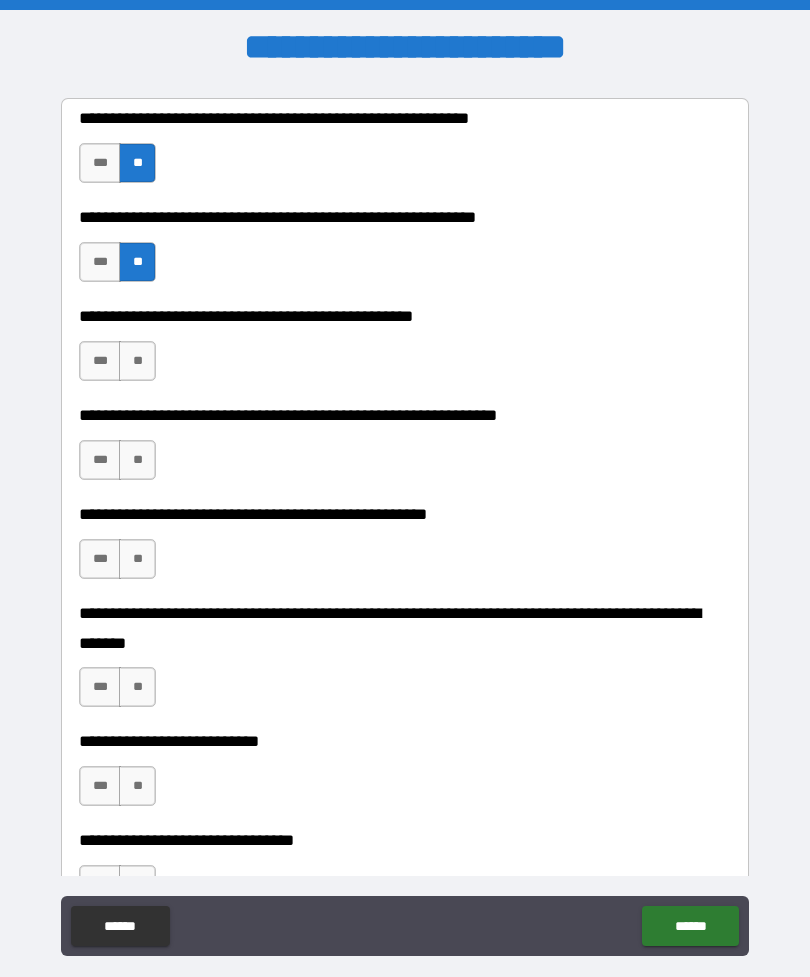 click on "**" at bounding box center [137, 361] 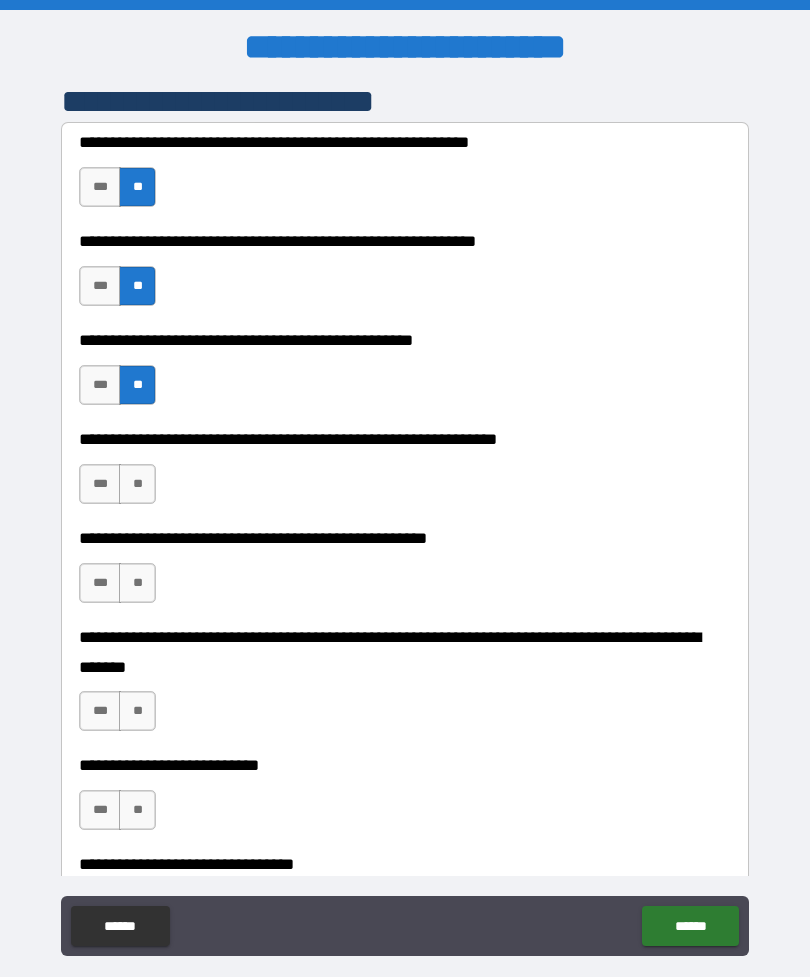 scroll, scrollTop: 453, scrollLeft: 0, axis: vertical 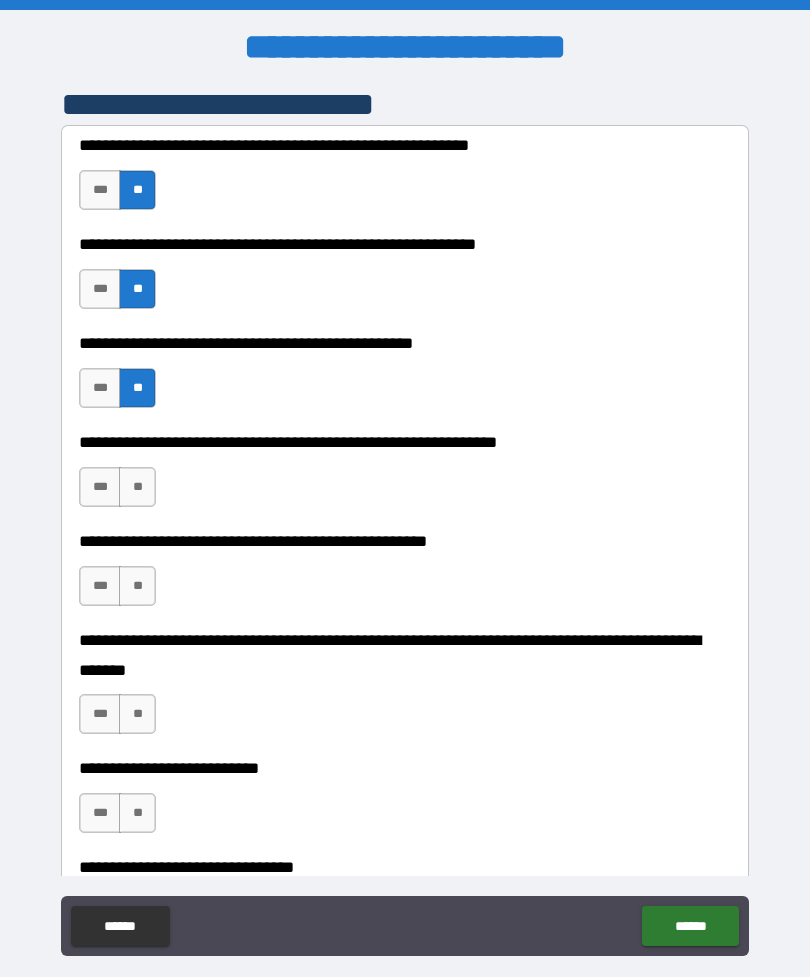 click on "***" at bounding box center [100, 289] 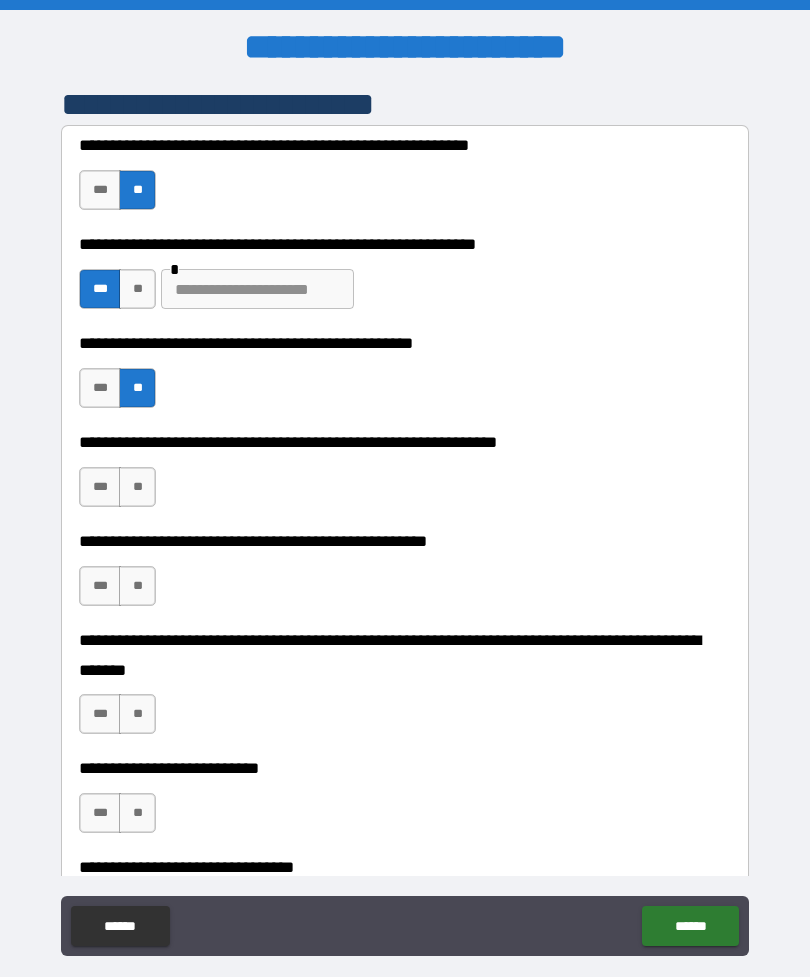 click at bounding box center [257, 289] 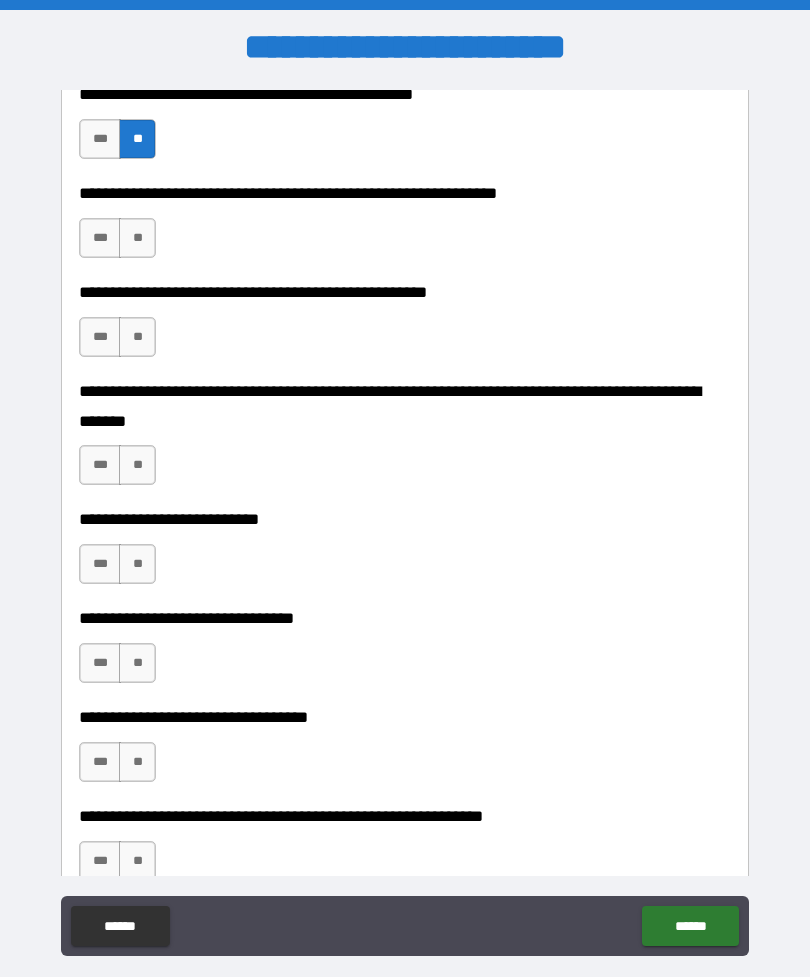 scroll, scrollTop: 705, scrollLeft: 0, axis: vertical 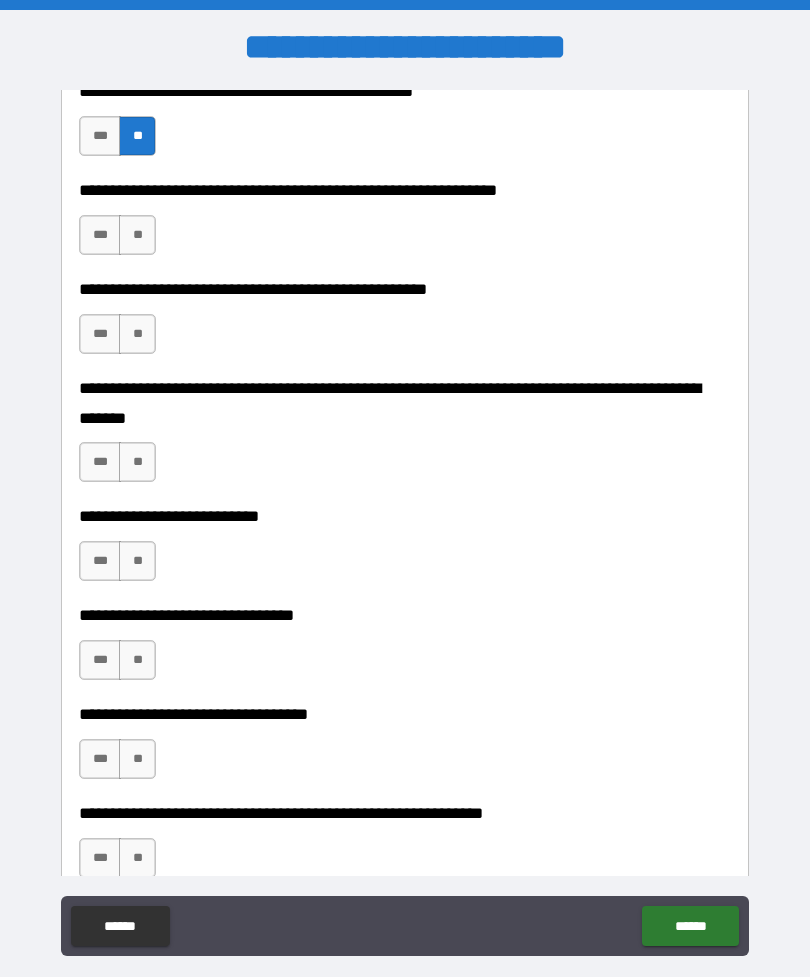 type on "**********" 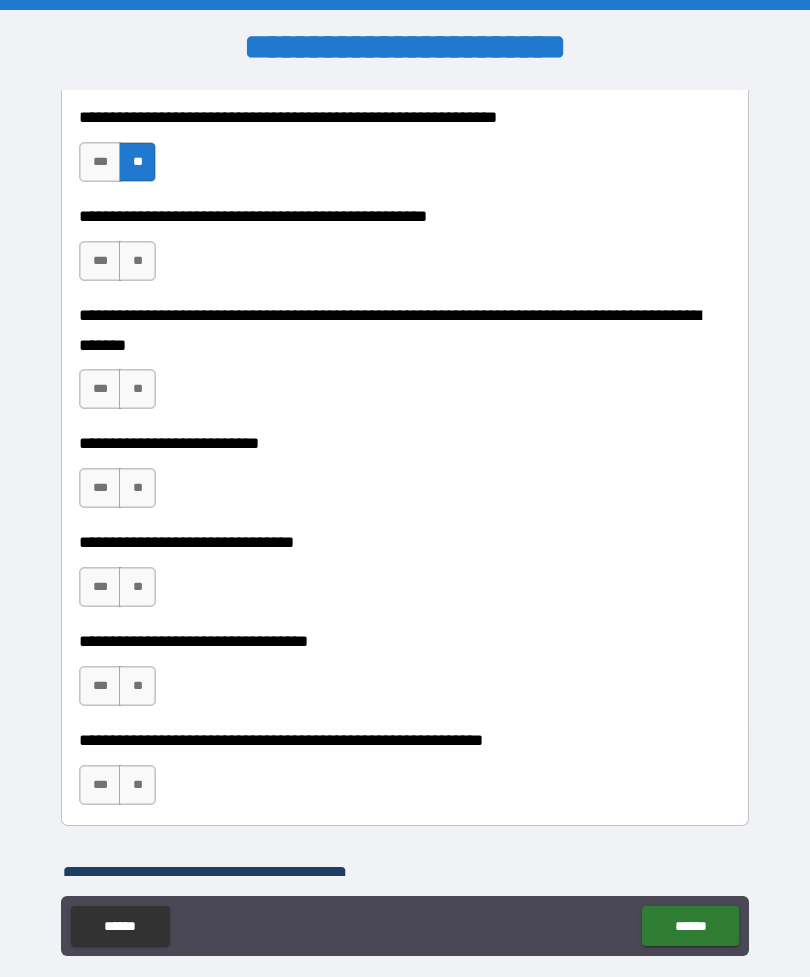 scroll, scrollTop: 788, scrollLeft: 0, axis: vertical 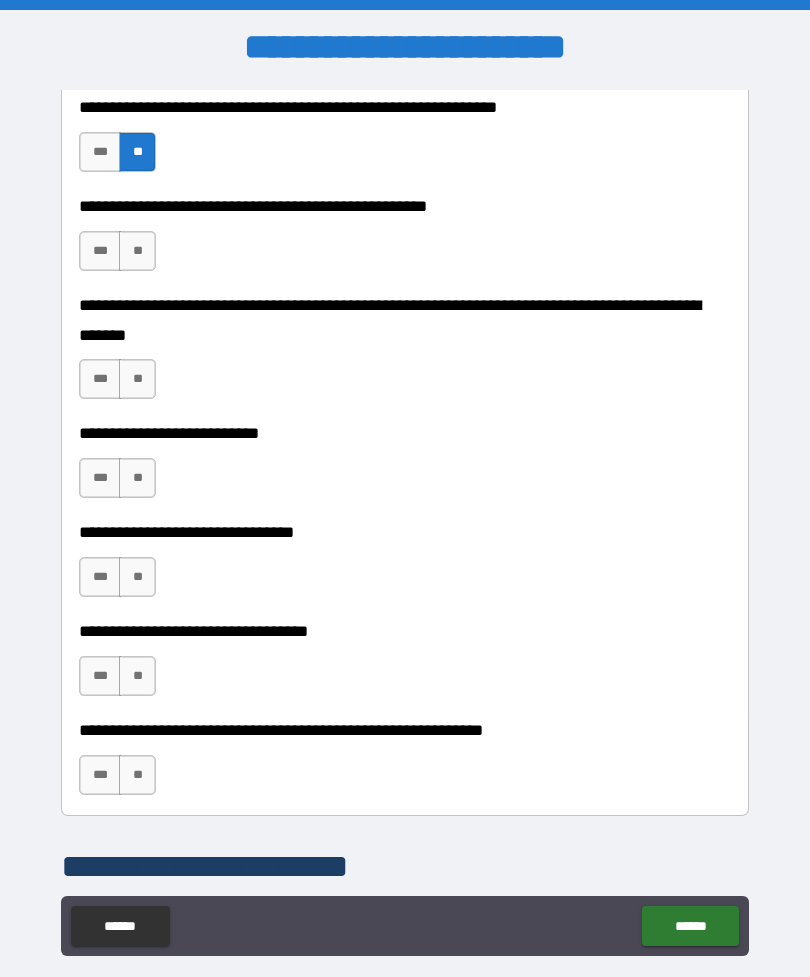 click on "**" at bounding box center [137, 251] 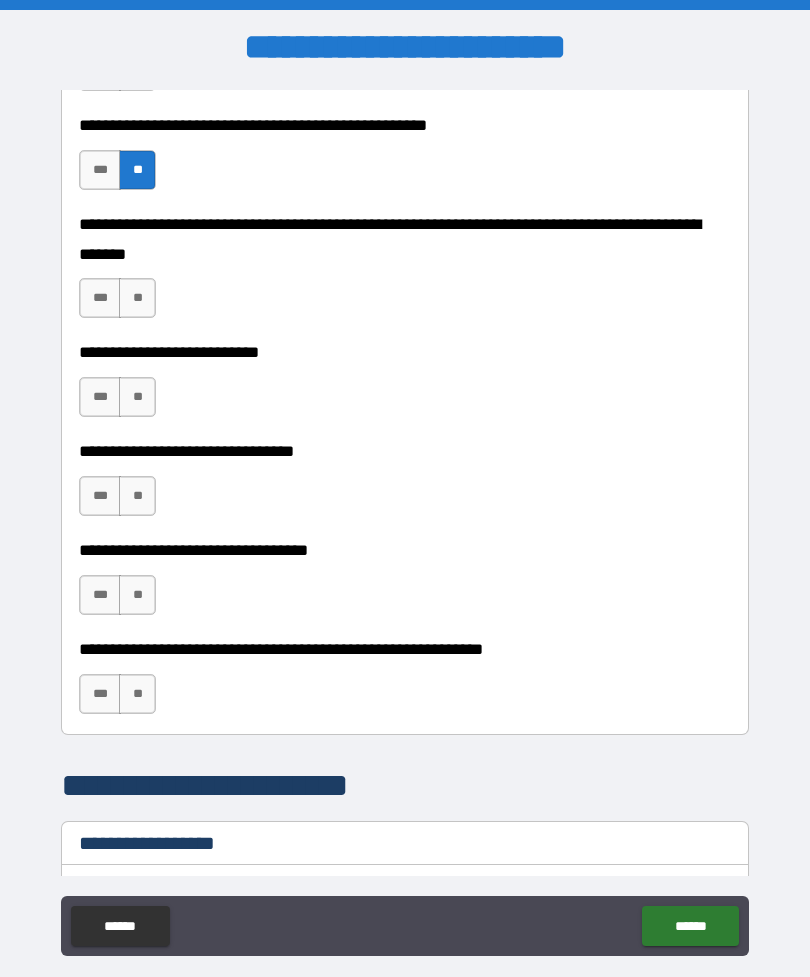 scroll, scrollTop: 873, scrollLeft: 0, axis: vertical 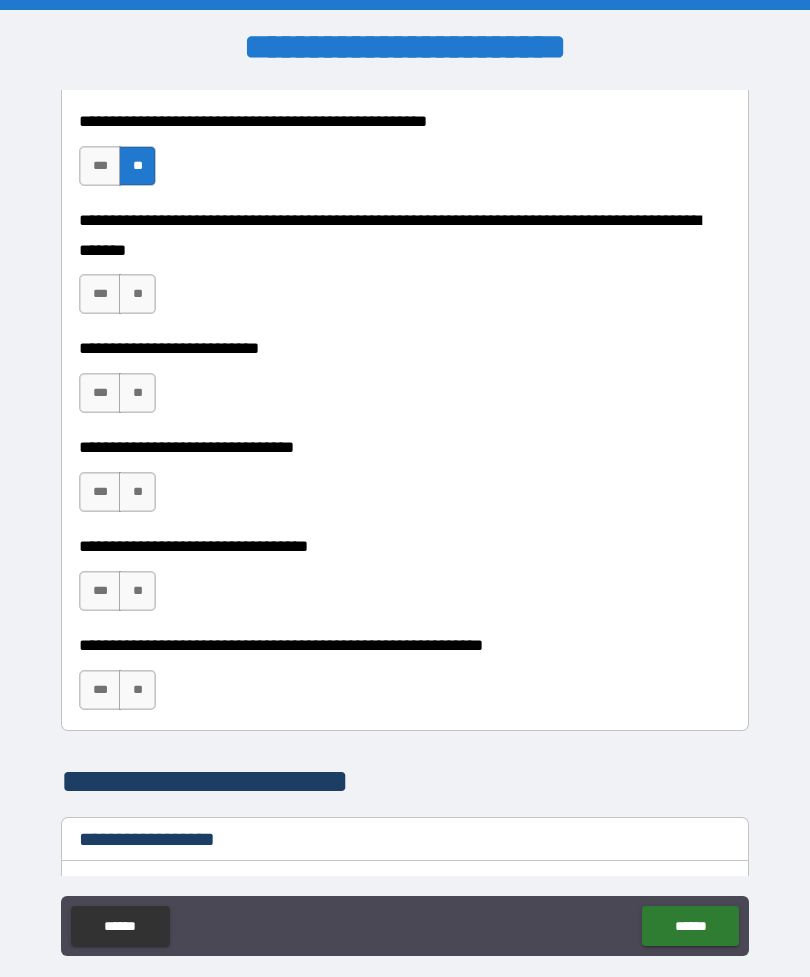 click on "**" at bounding box center (137, 294) 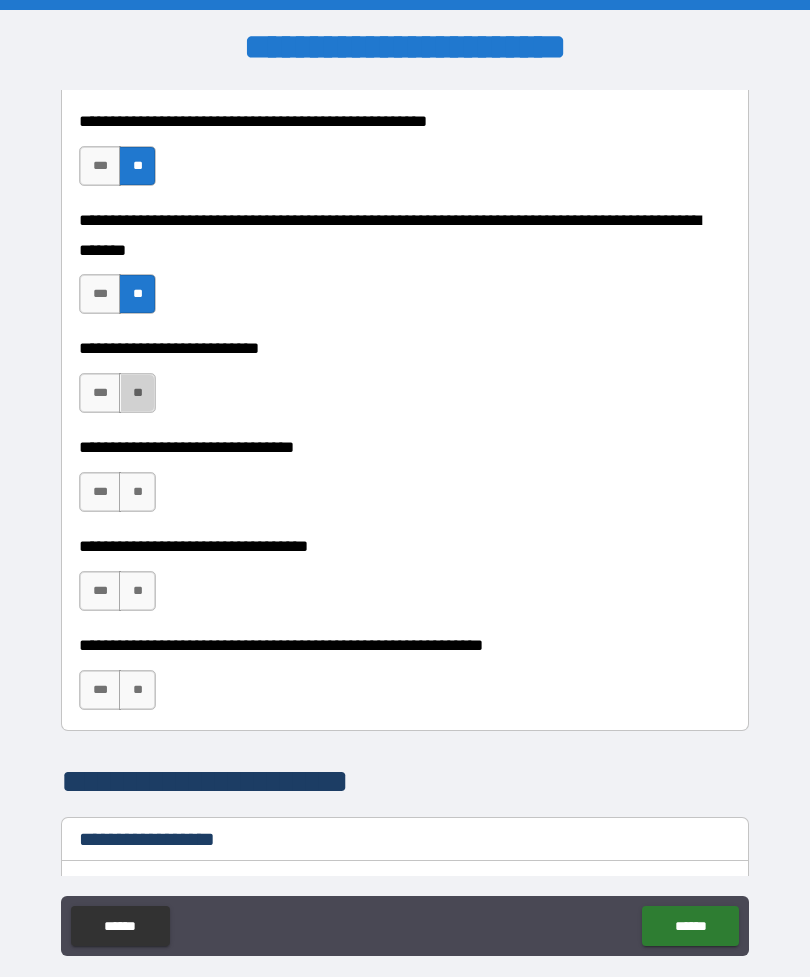 click on "**" at bounding box center [137, 393] 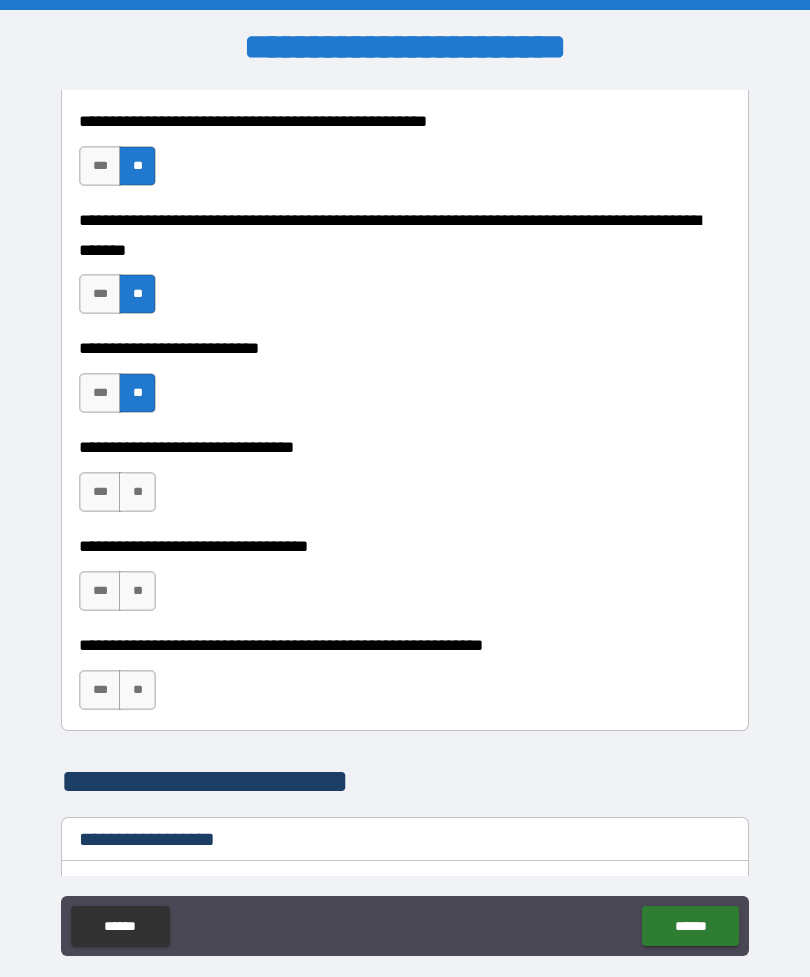 click on "**" at bounding box center (137, 492) 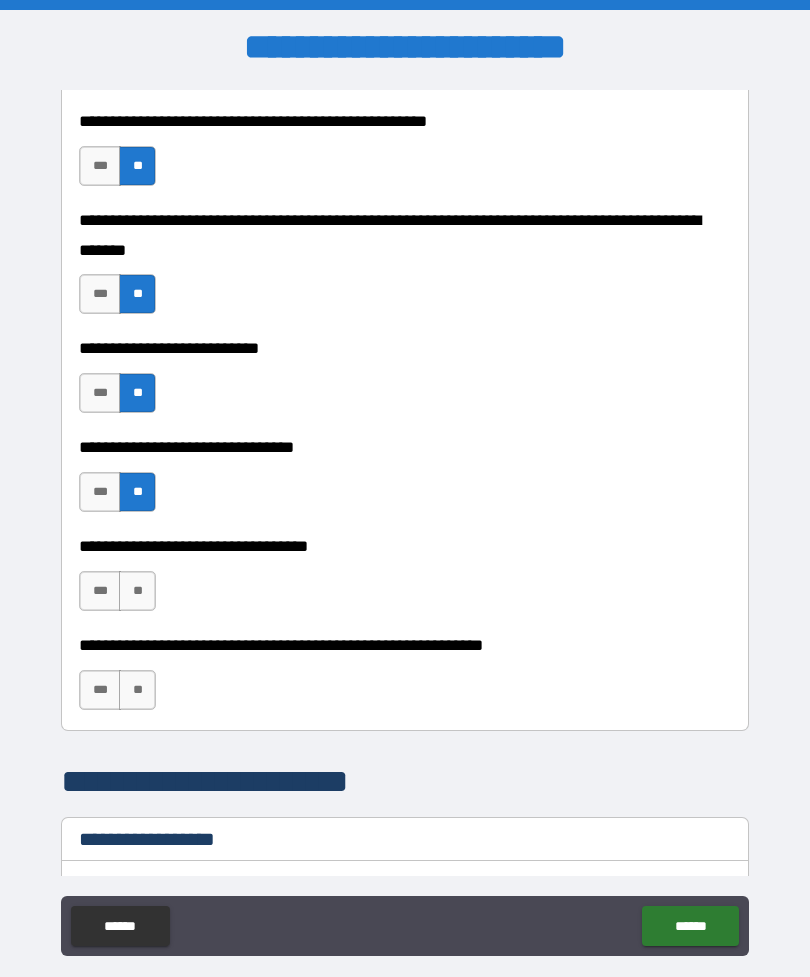 click on "**" at bounding box center [137, 591] 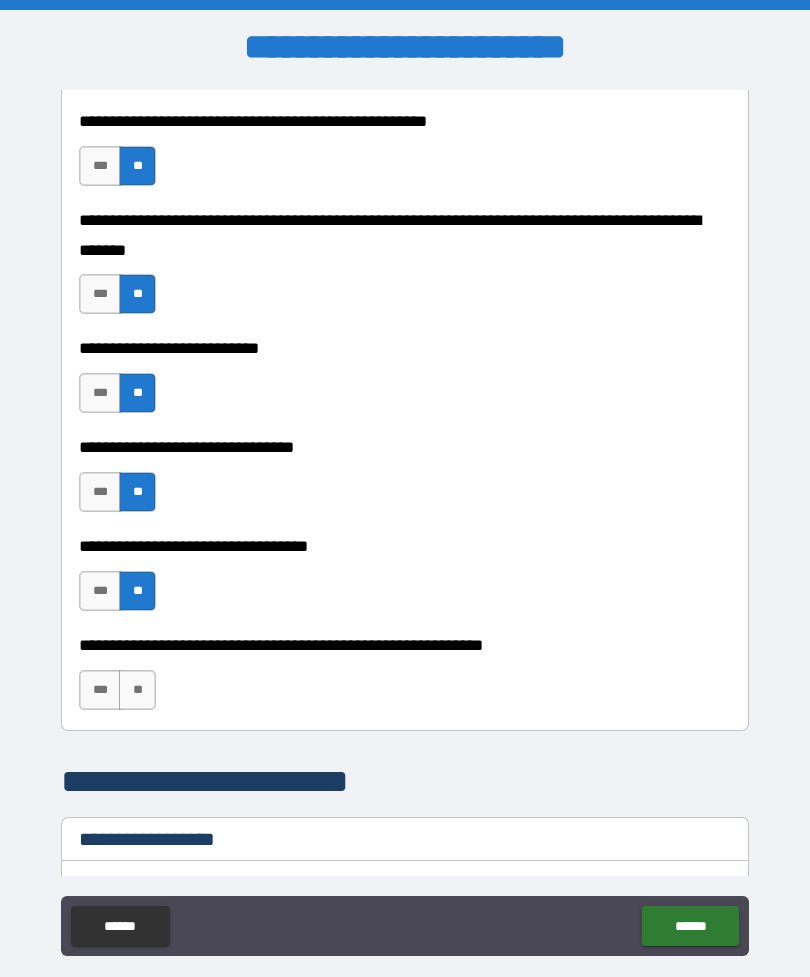 click on "**" at bounding box center [137, 690] 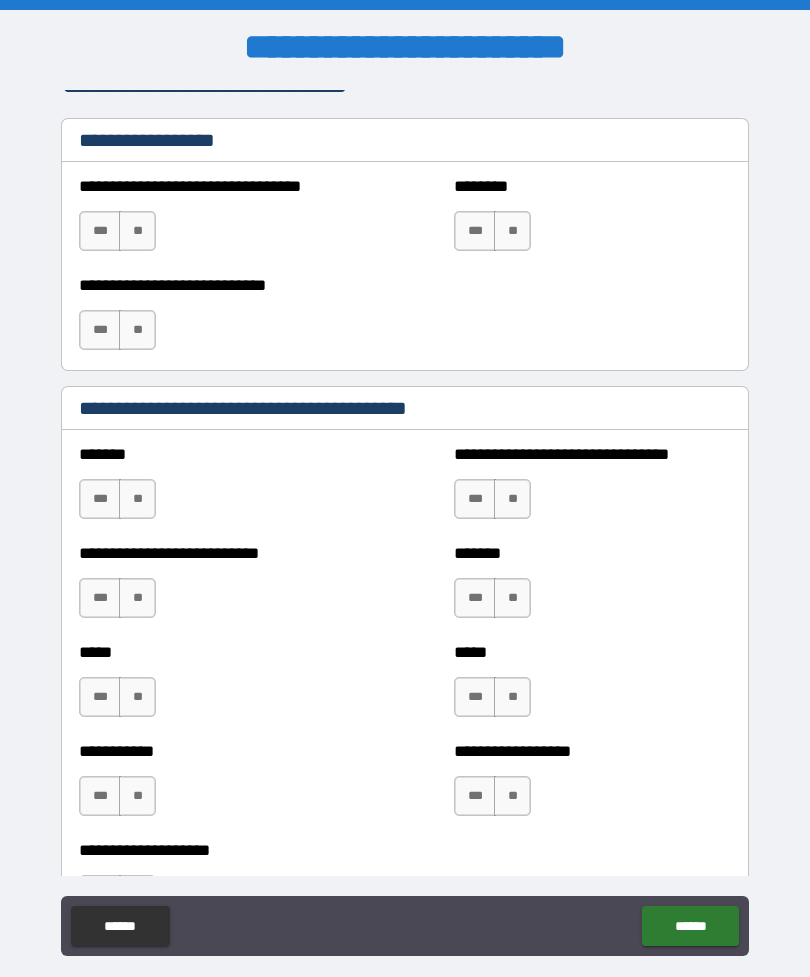 scroll, scrollTop: 1573, scrollLeft: 0, axis: vertical 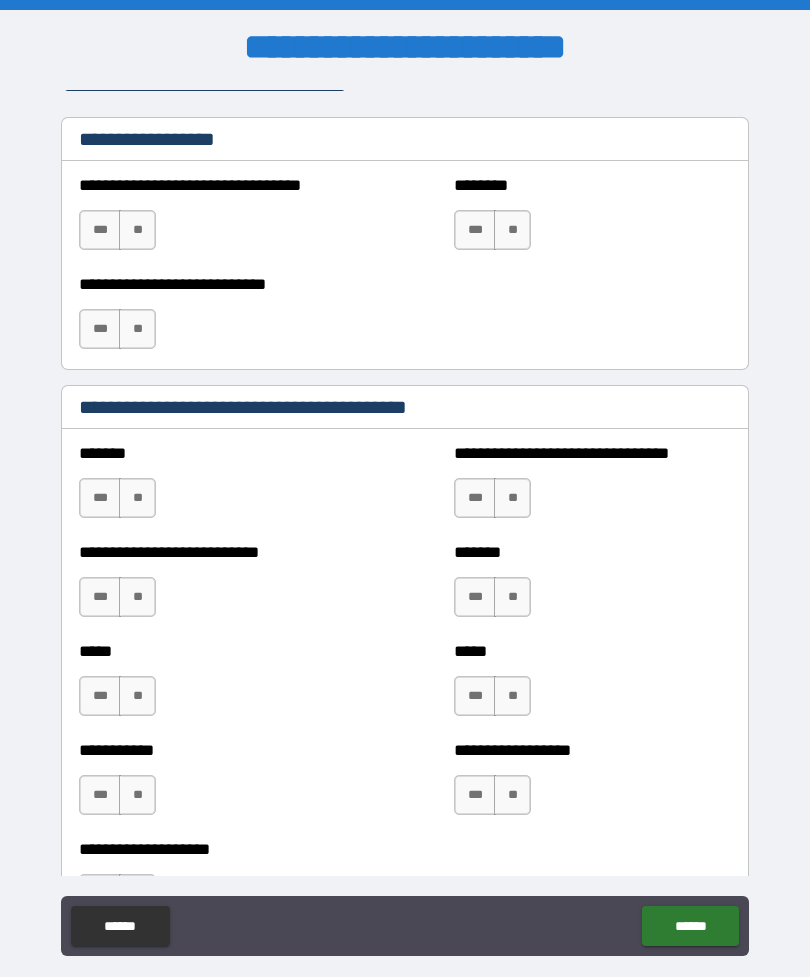 click on "**" at bounding box center [137, 230] 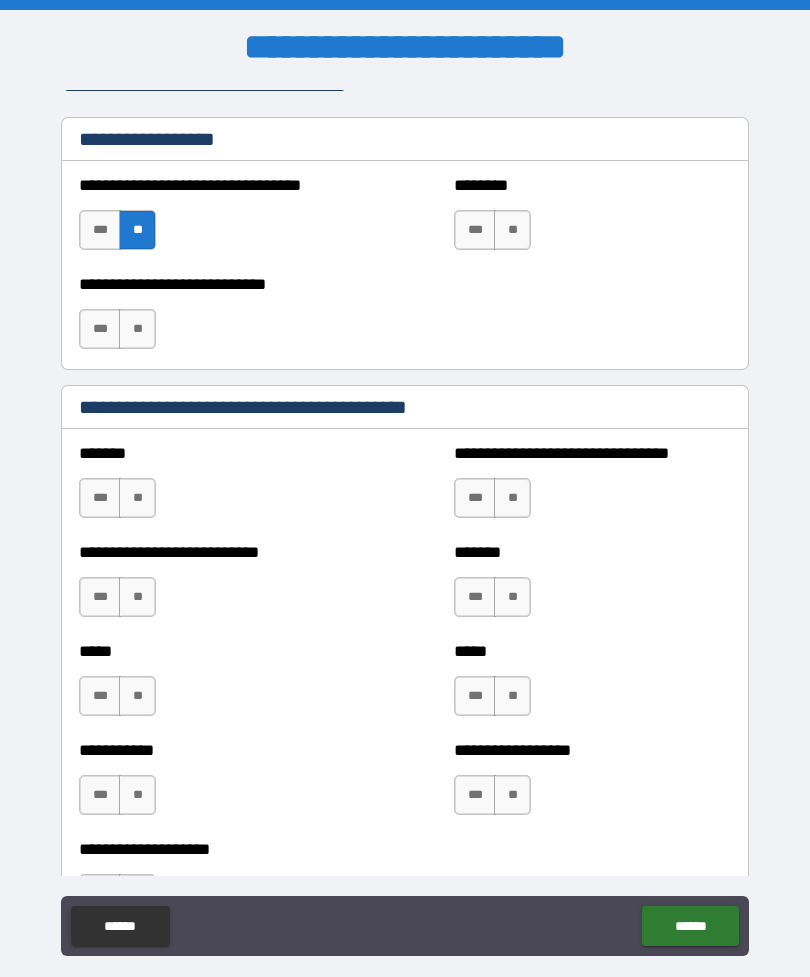 click on "**" at bounding box center [137, 329] 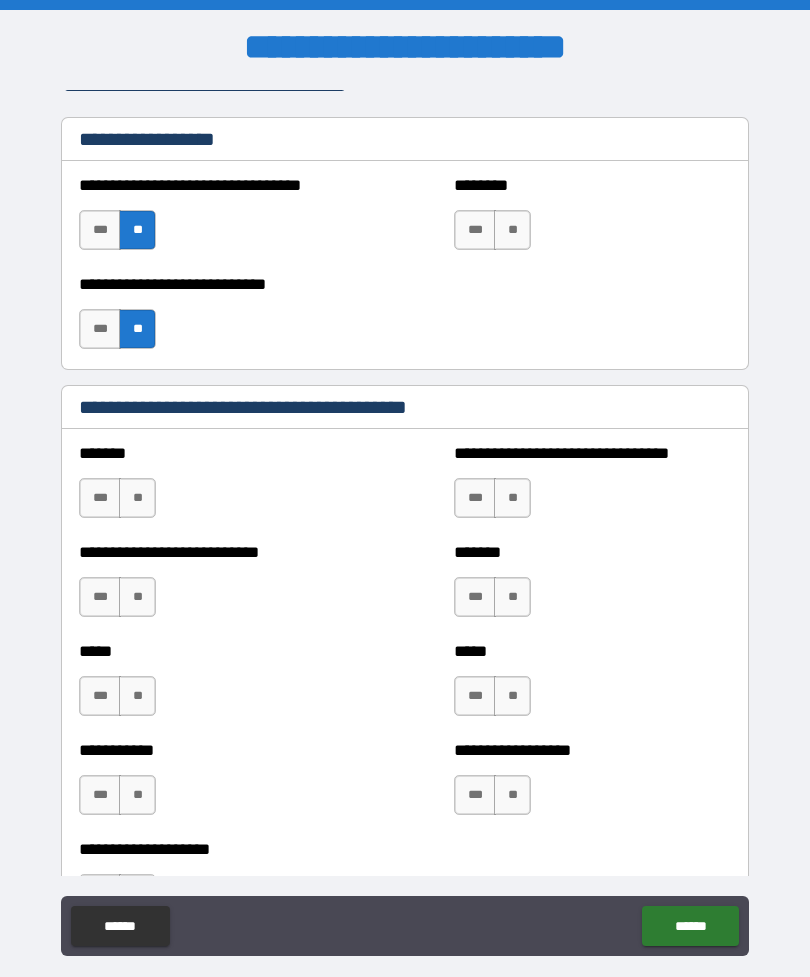click on "**" at bounding box center (512, 230) 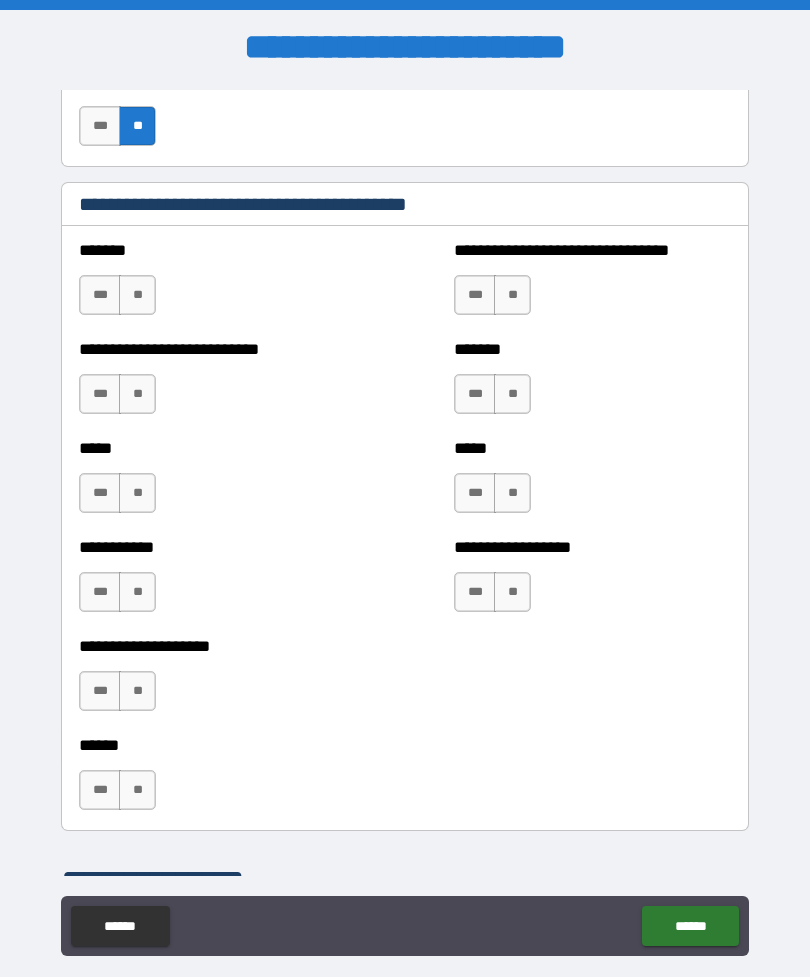 scroll, scrollTop: 1777, scrollLeft: 0, axis: vertical 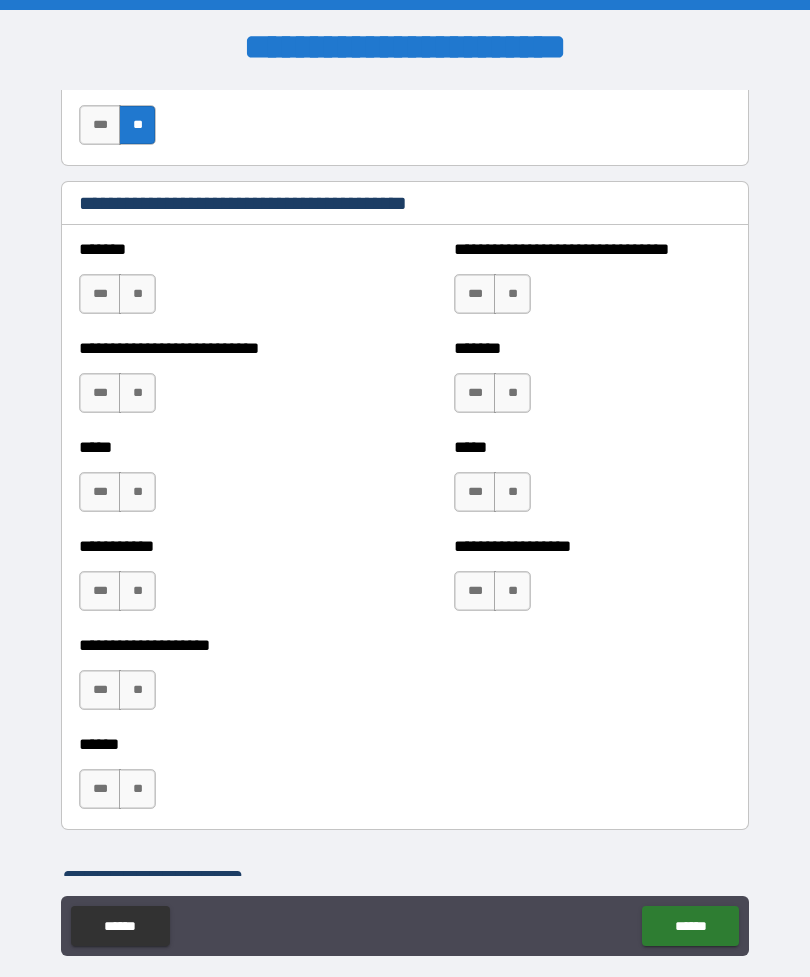 click on "**" at bounding box center (137, 294) 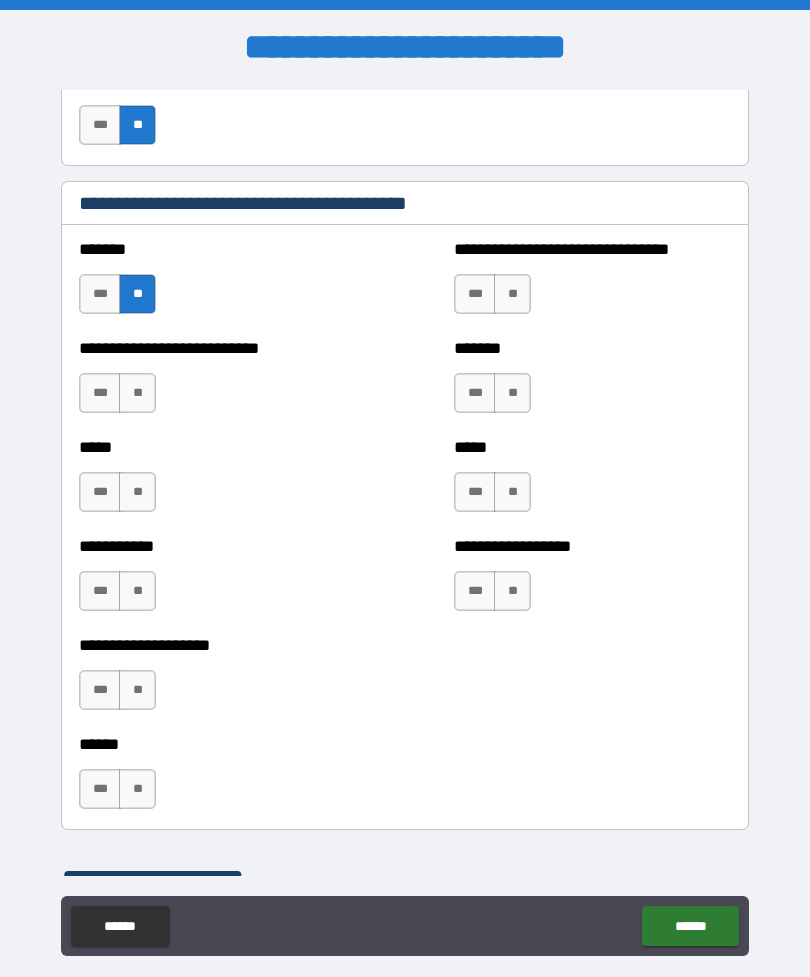 click on "**" at bounding box center [137, 393] 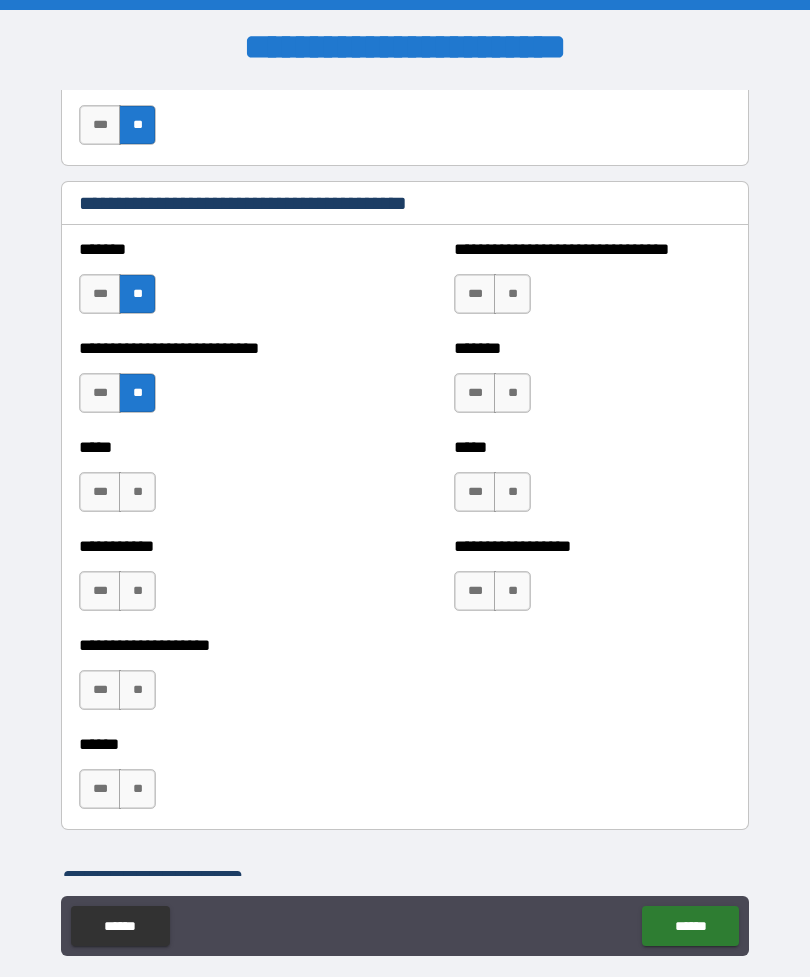 click on "**" at bounding box center (137, 492) 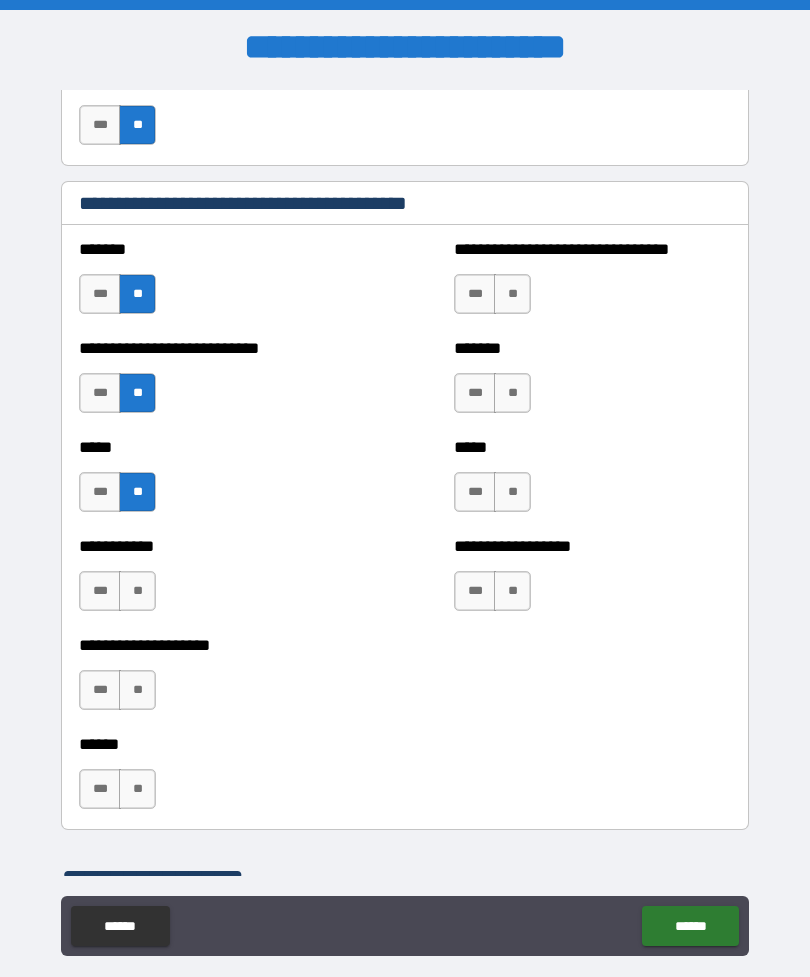 click on "***" at bounding box center [100, 591] 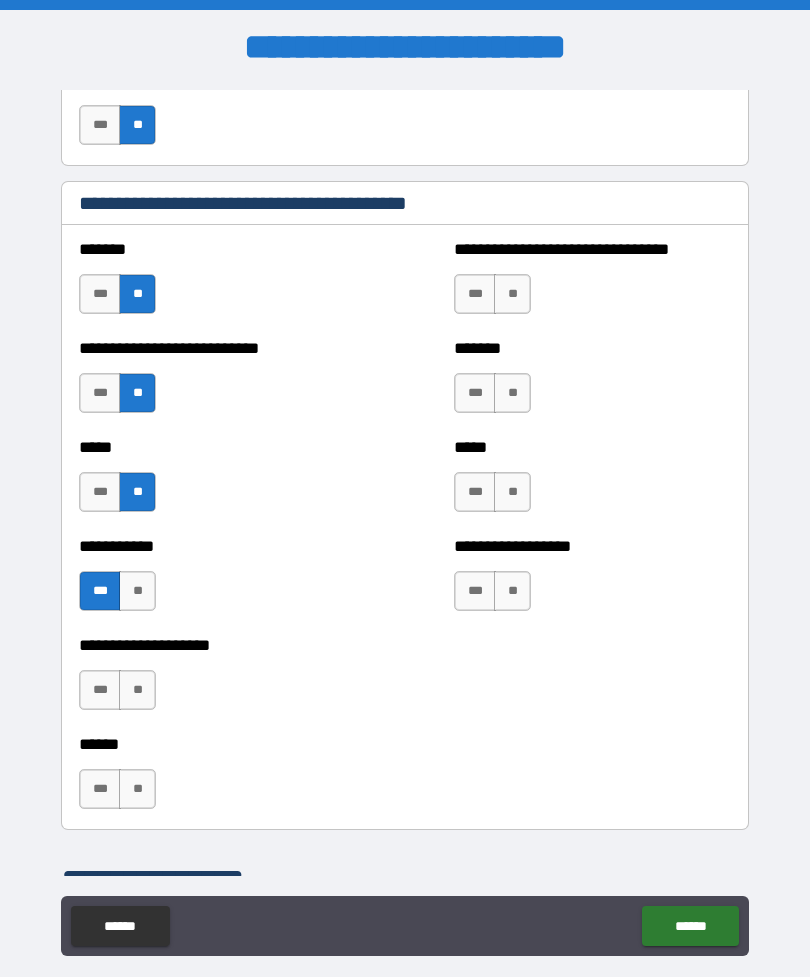 click on "**" at bounding box center [137, 690] 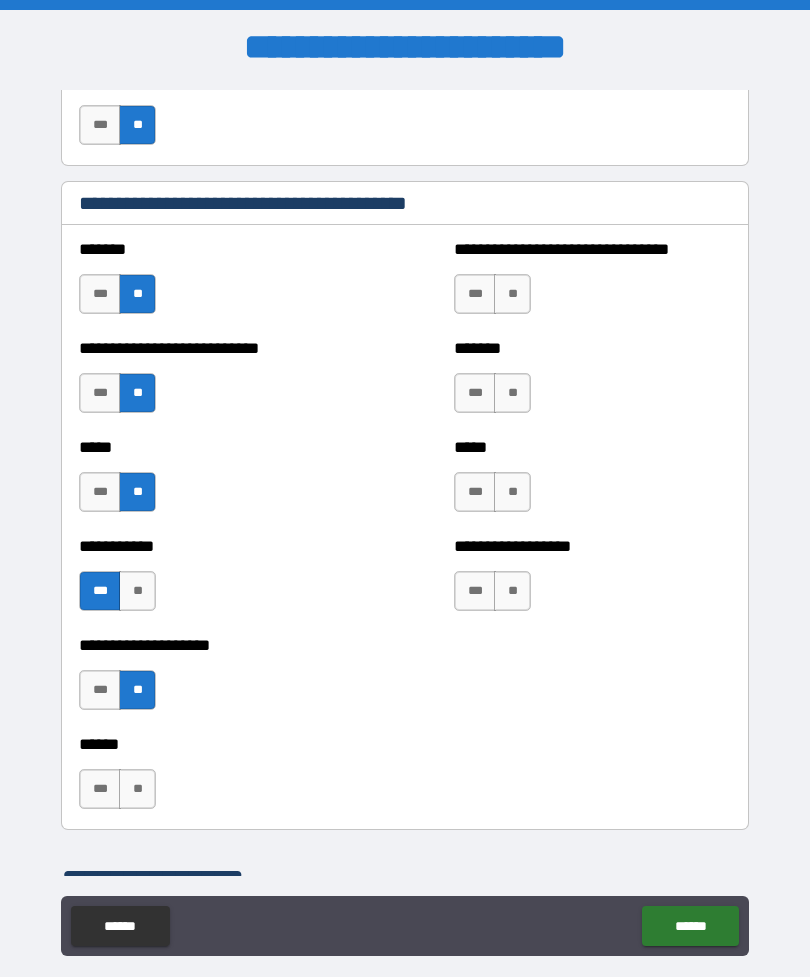 click on "***" at bounding box center [475, 294] 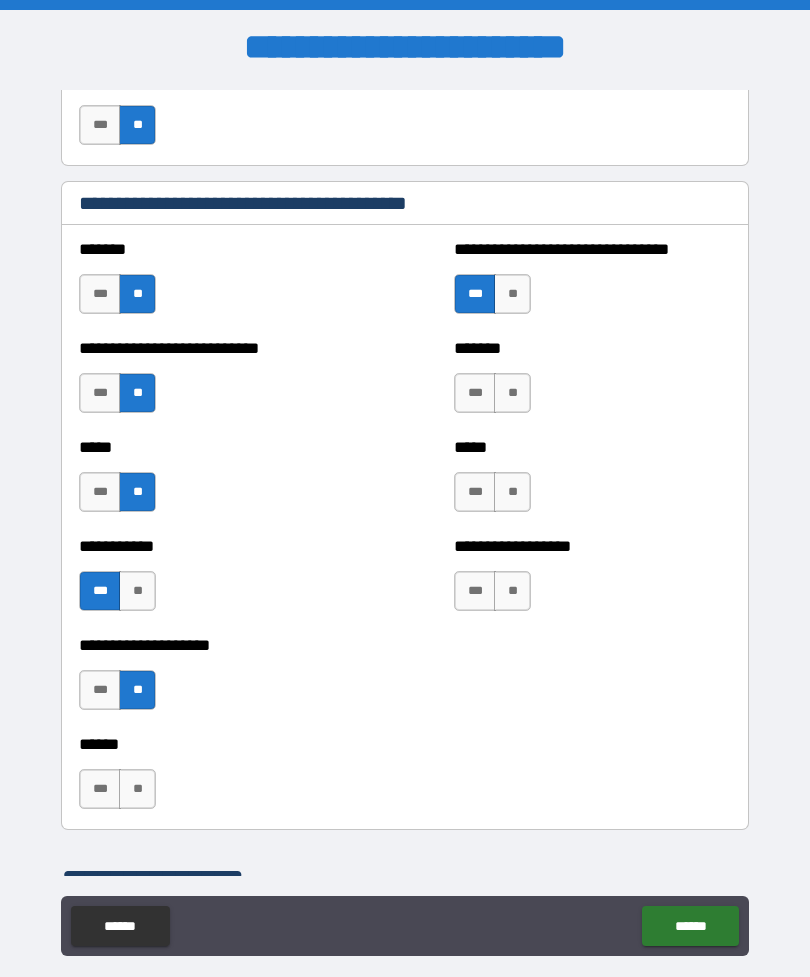 click on "**" at bounding box center (512, 393) 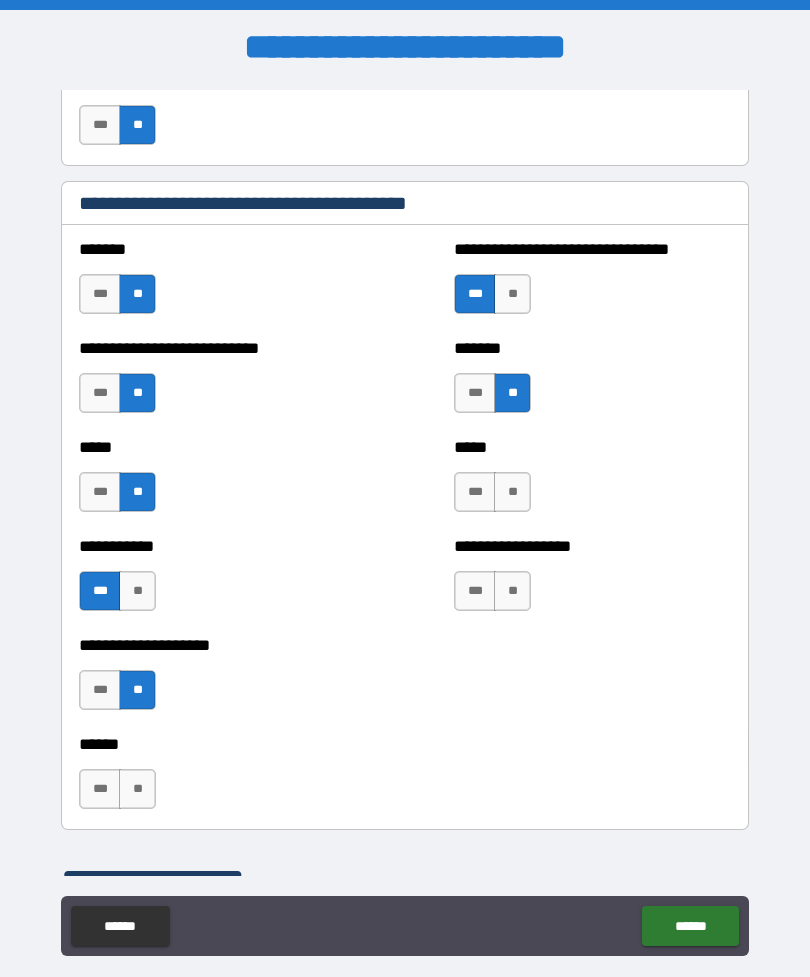 click on "**" at bounding box center (512, 492) 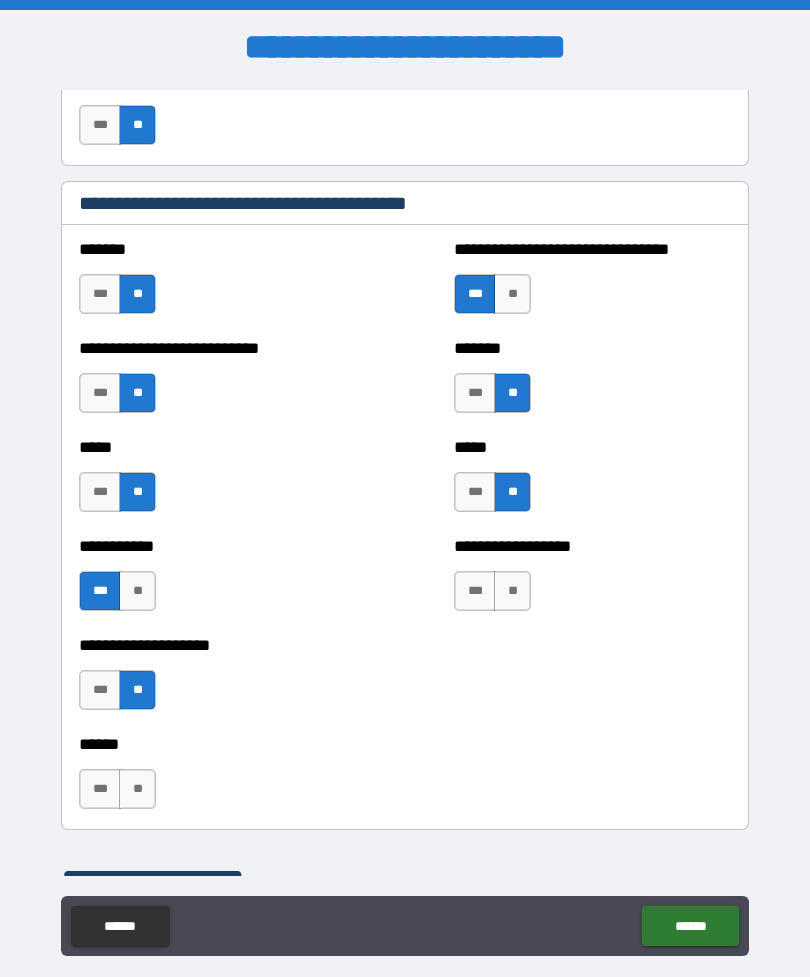 click on "**" at bounding box center [512, 591] 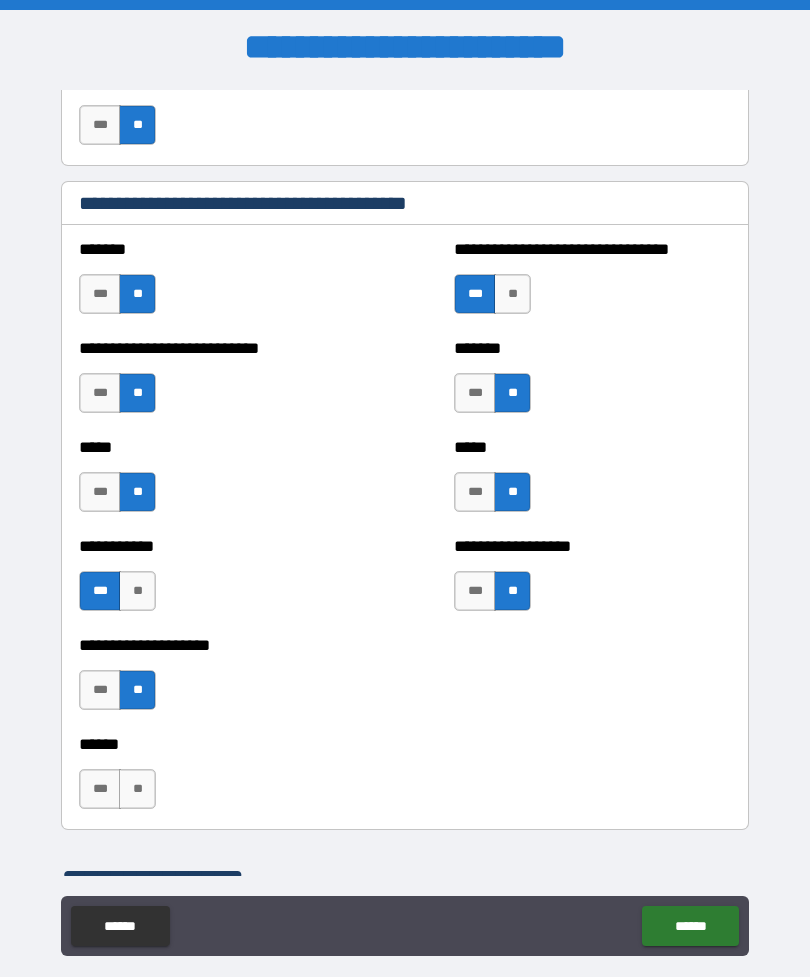click on "**" at bounding box center [137, 789] 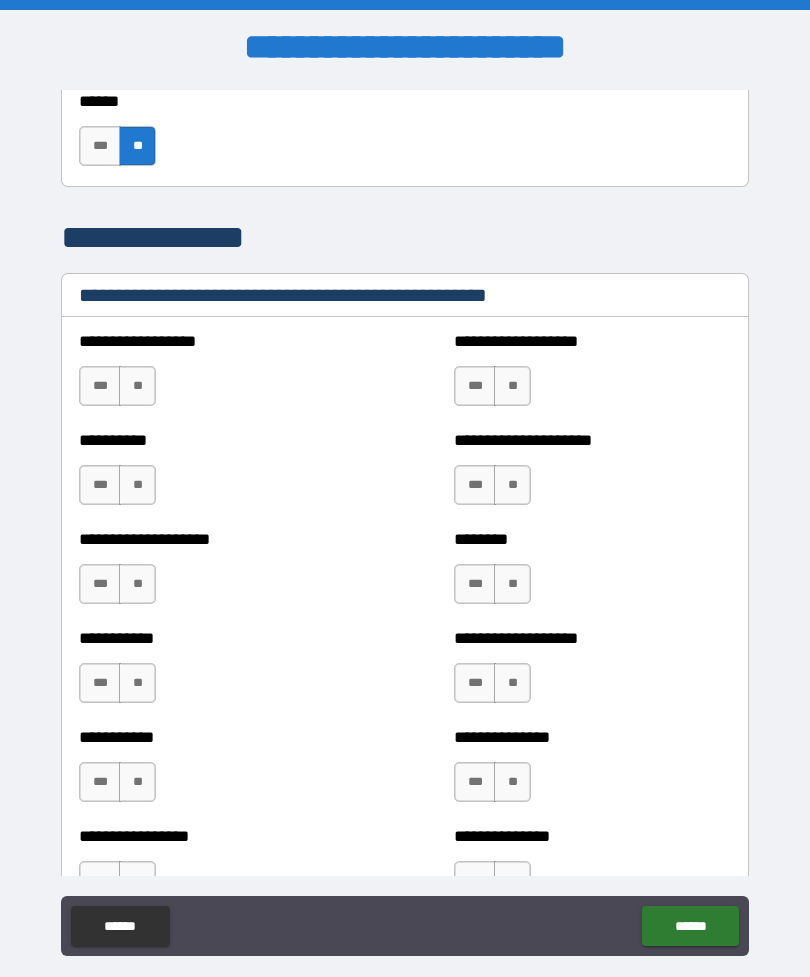 scroll, scrollTop: 2423, scrollLeft: 0, axis: vertical 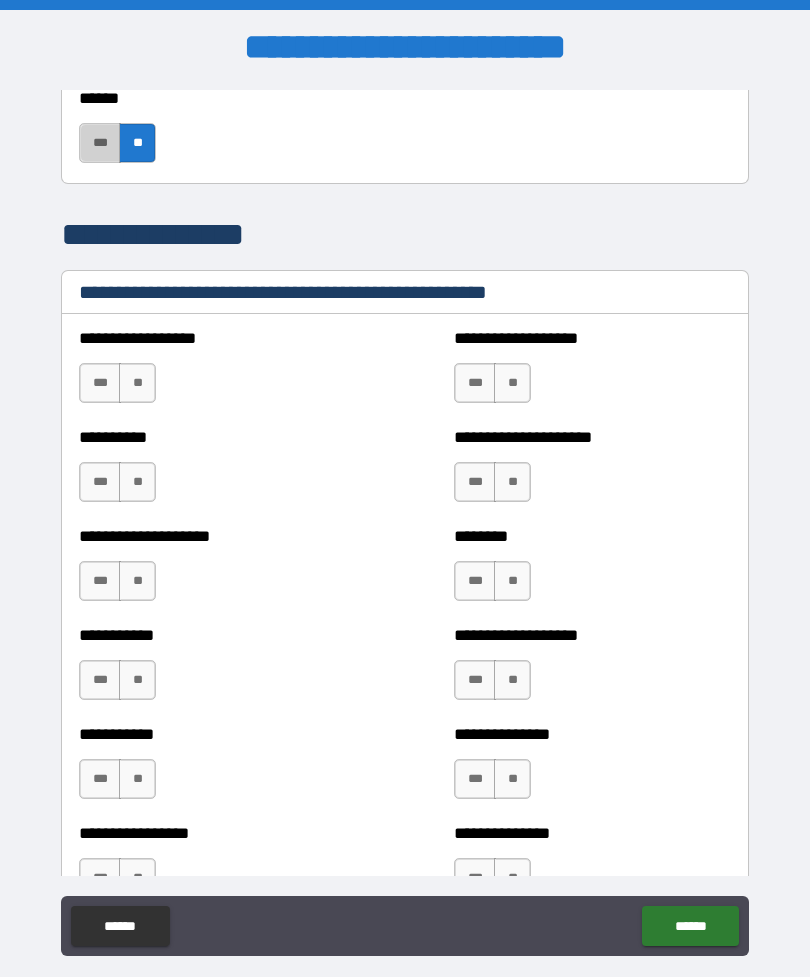 click on "***" at bounding box center [100, 143] 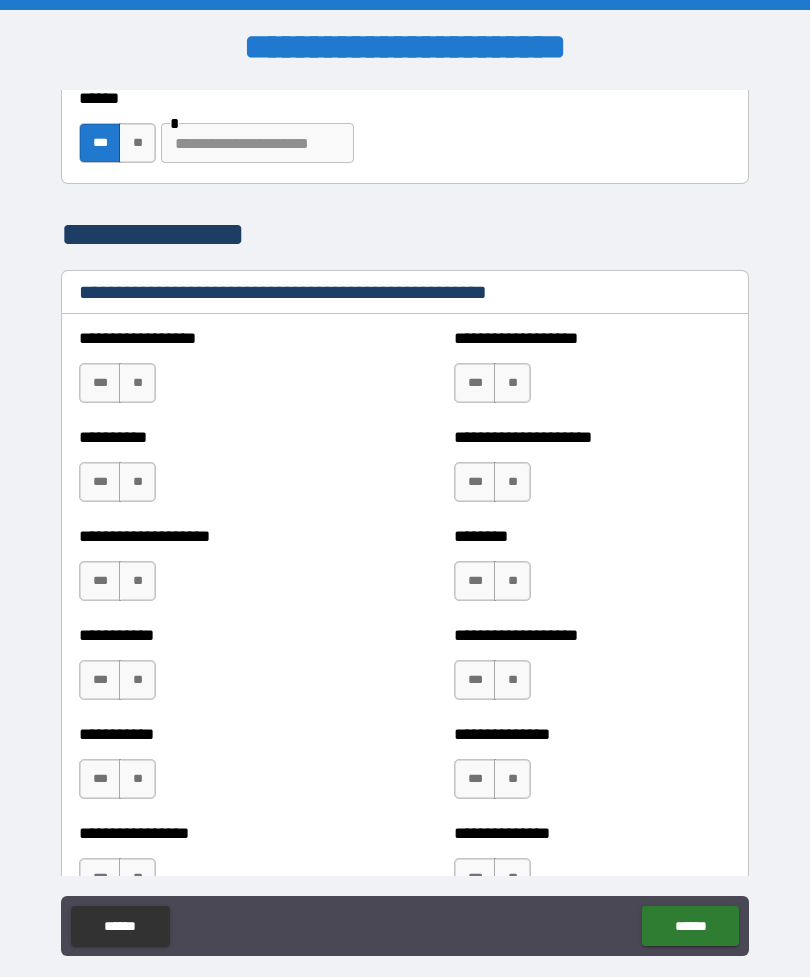 click at bounding box center (257, 143) 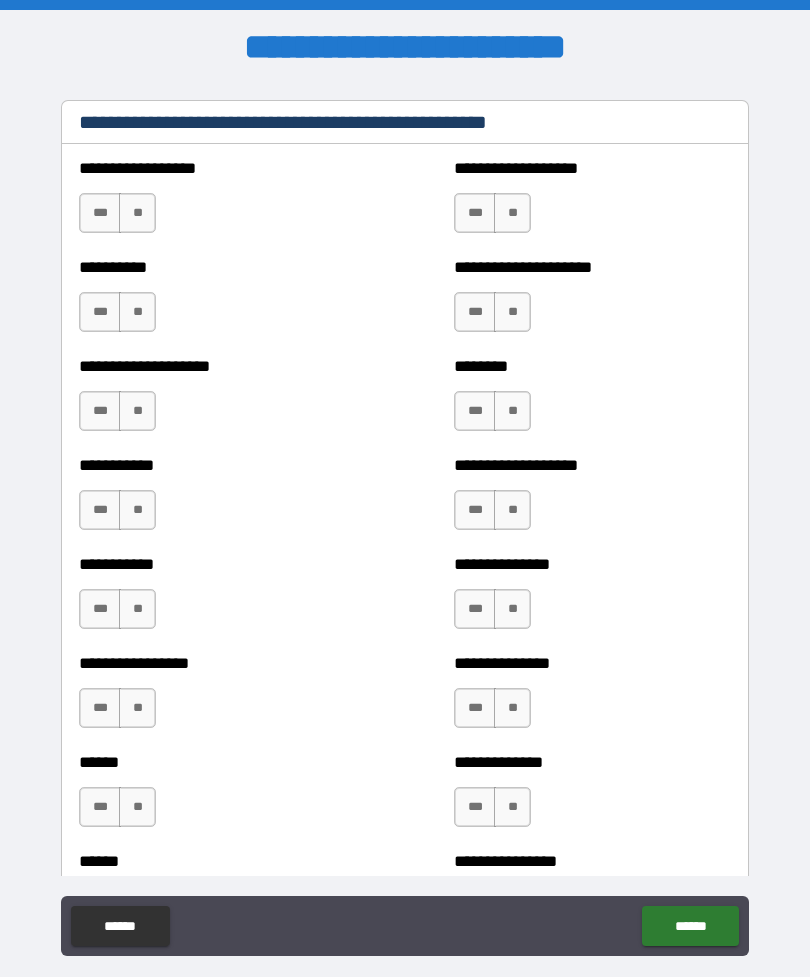 scroll, scrollTop: 2597, scrollLeft: 0, axis: vertical 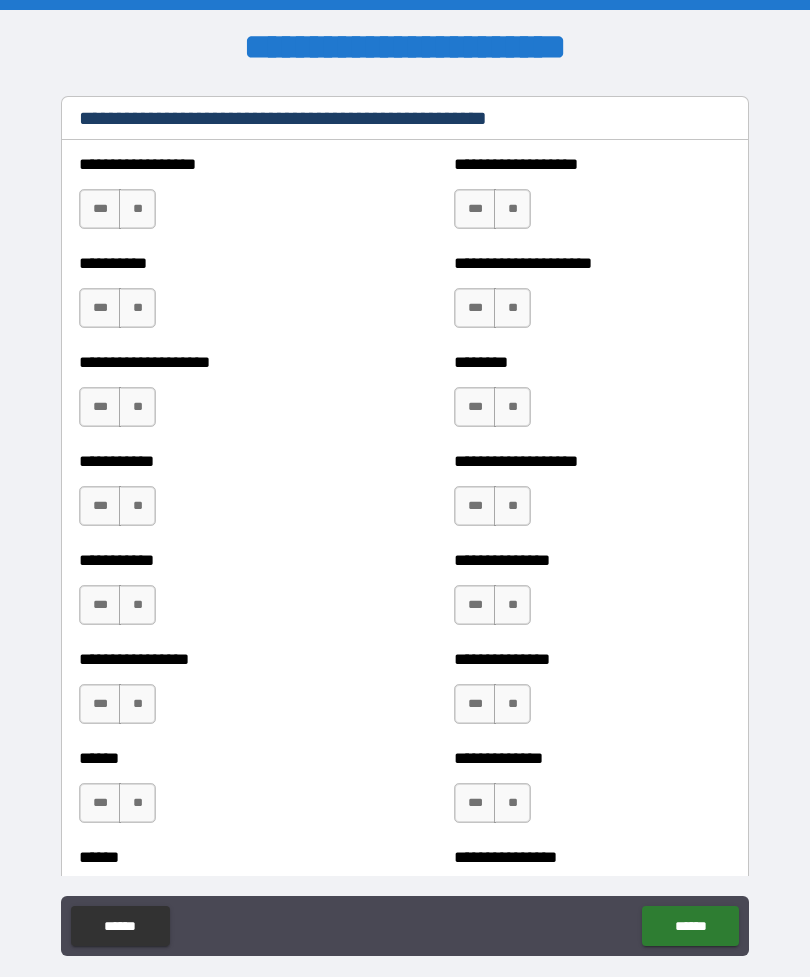 type on "**********" 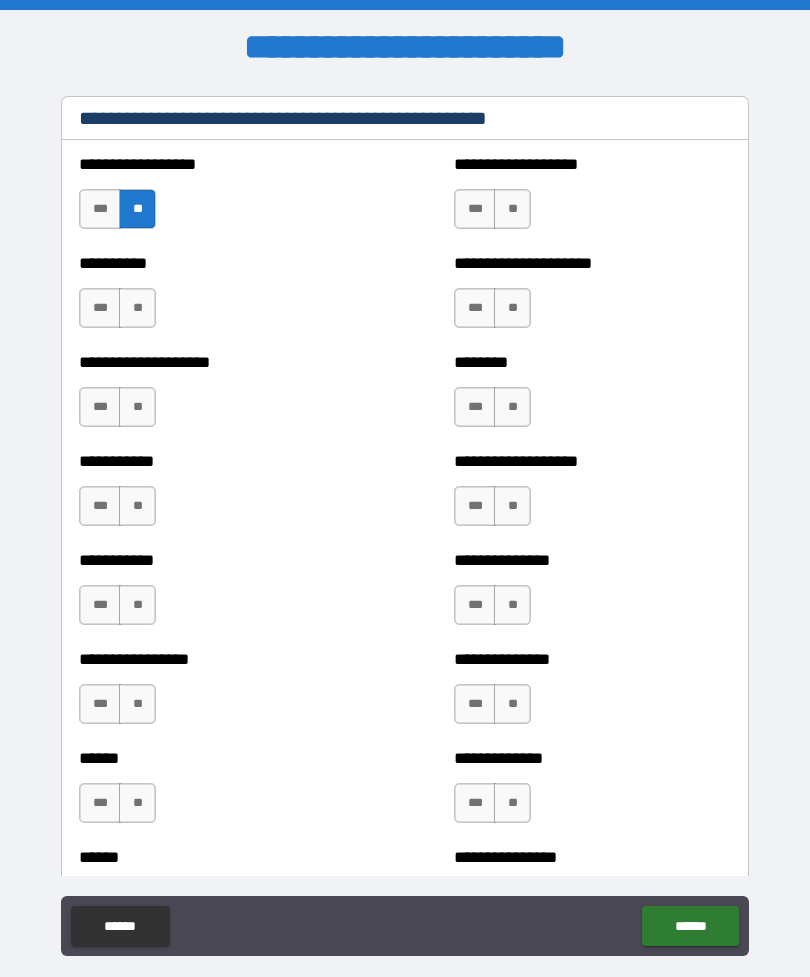 click on "**" at bounding box center (137, 308) 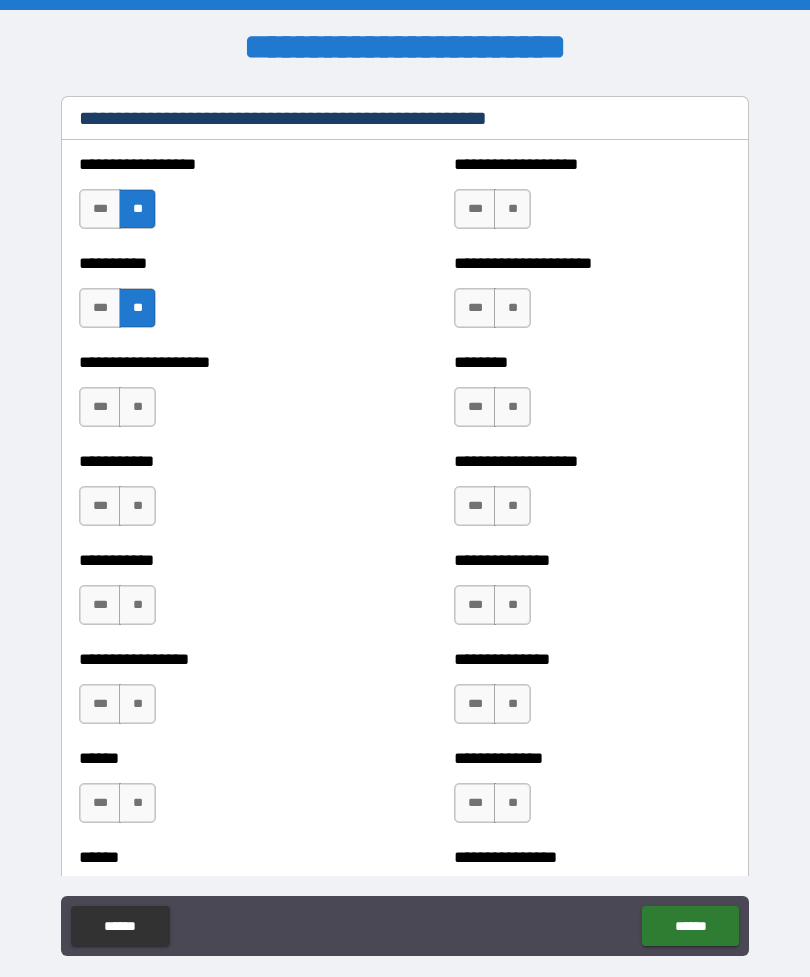 click on "**" at bounding box center (137, 407) 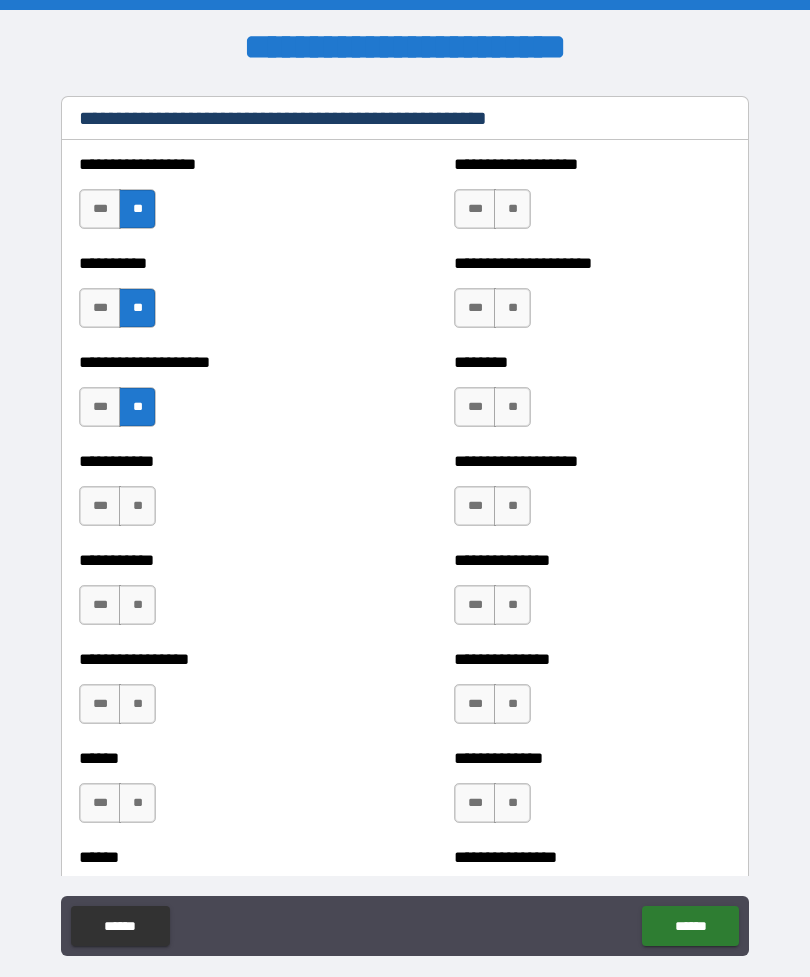 click on "**" at bounding box center (137, 506) 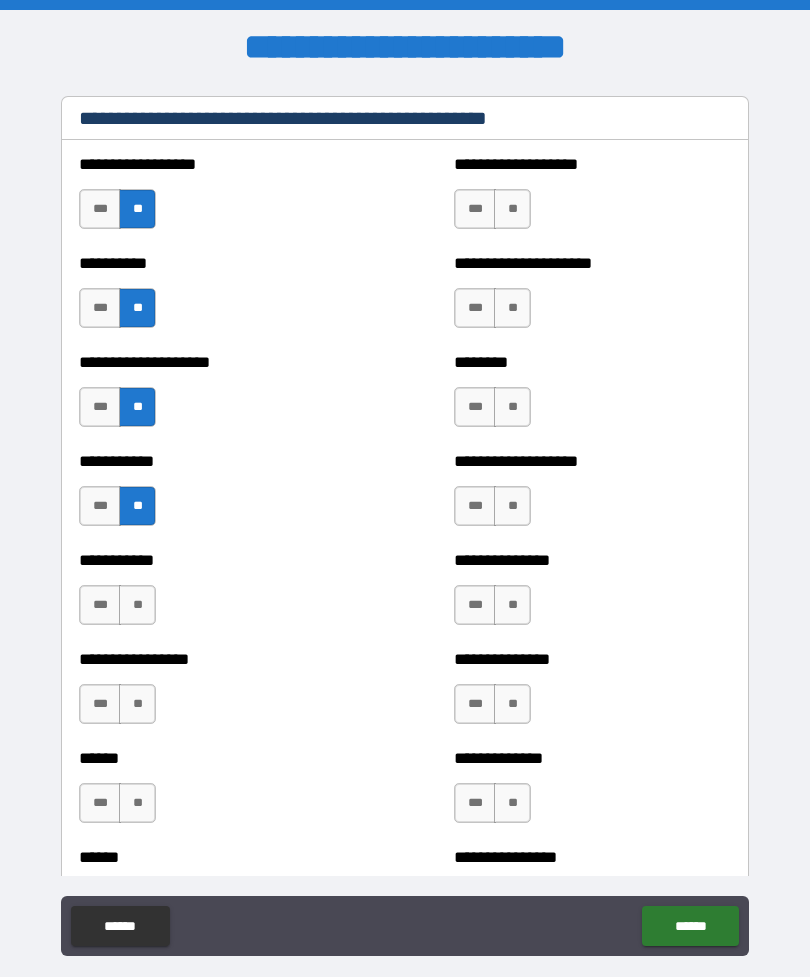 click on "**" at bounding box center [137, 605] 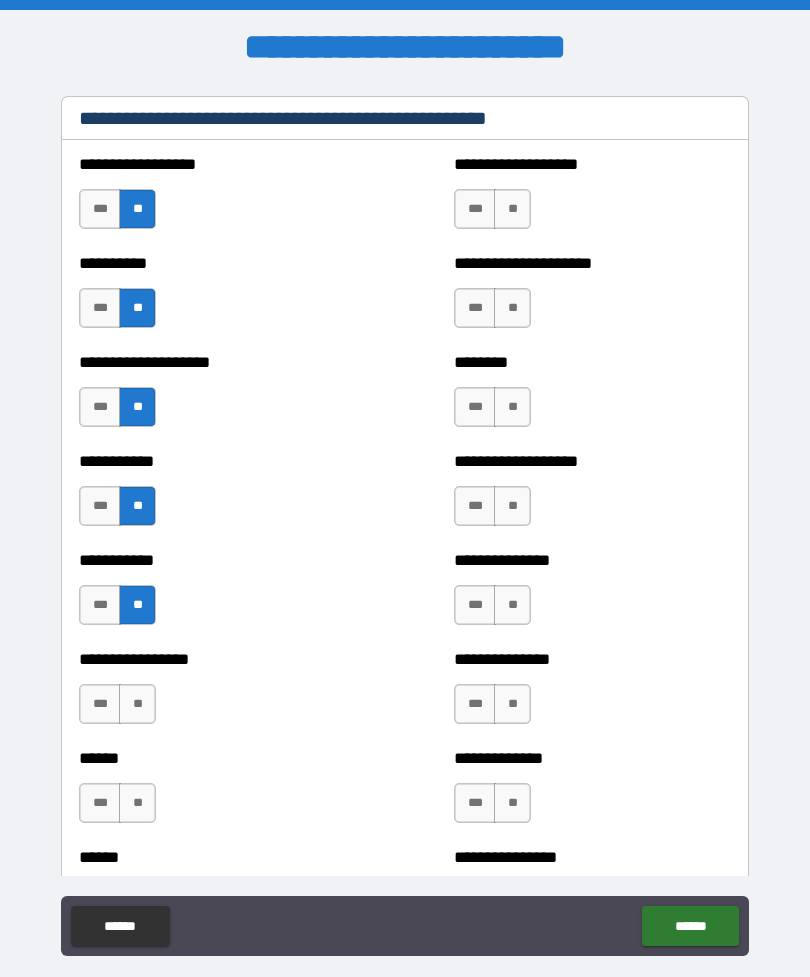click on "**" at bounding box center [137, 704] 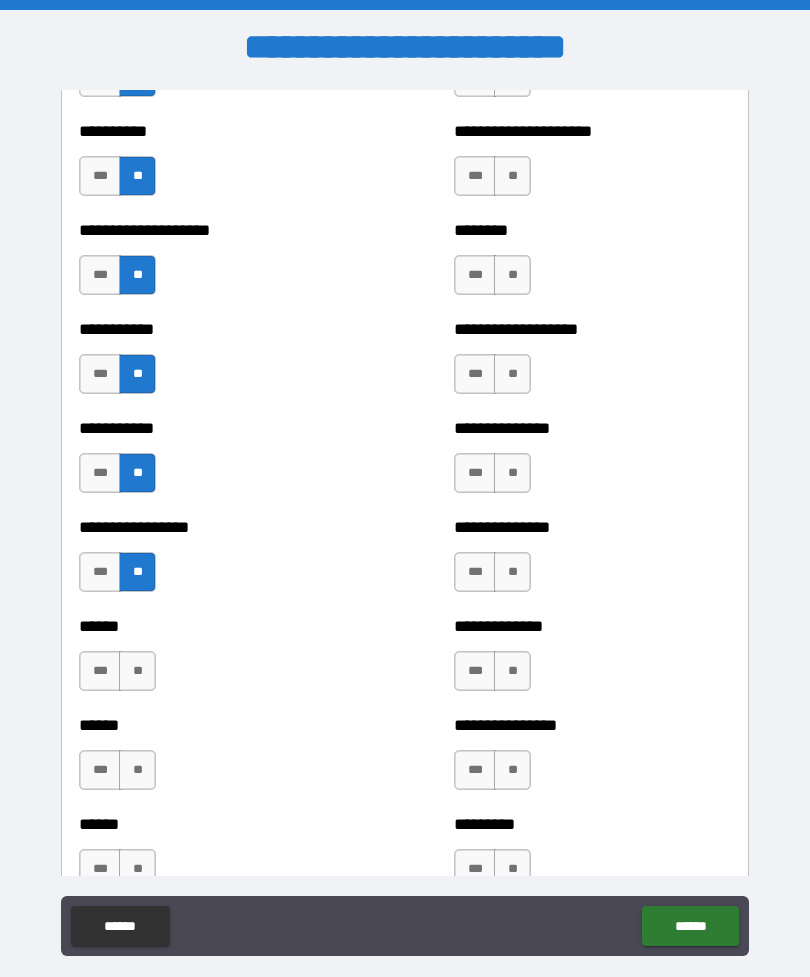 scroll, scrollTop: 2727, scrollLeft: 0, axis: vertical 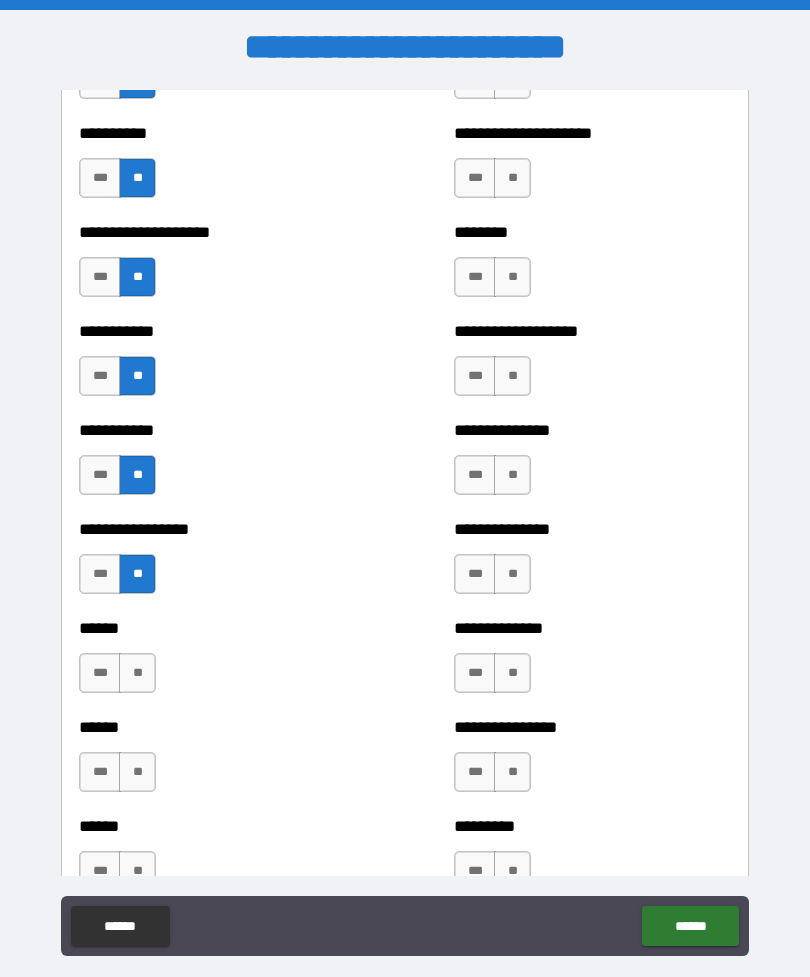 click on "***" at bounding box center (100, 673) 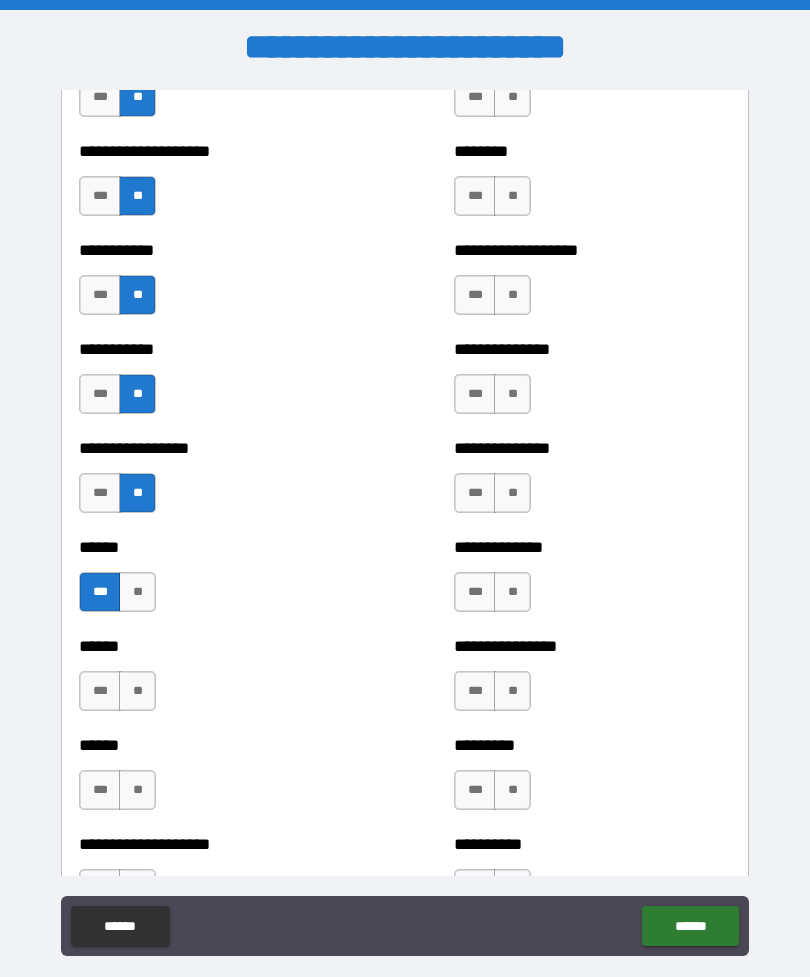scroll, scrollTop: 2829, scrollLeft: 0, axis: vertical 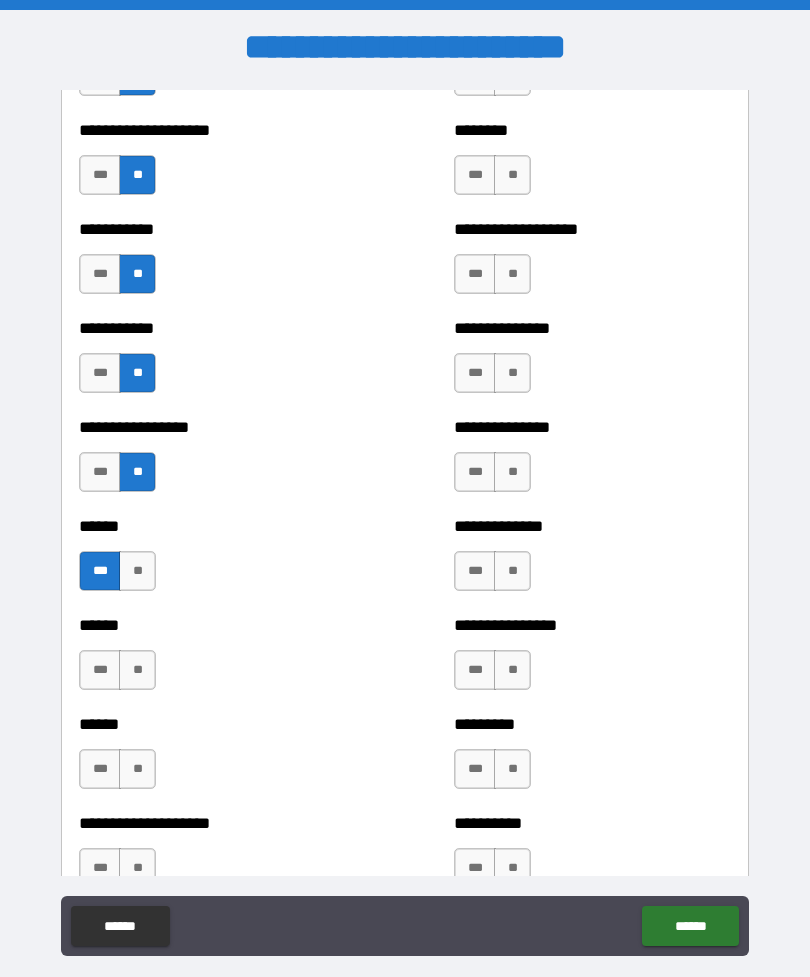 click on "**" at bounding box center [137, 670] 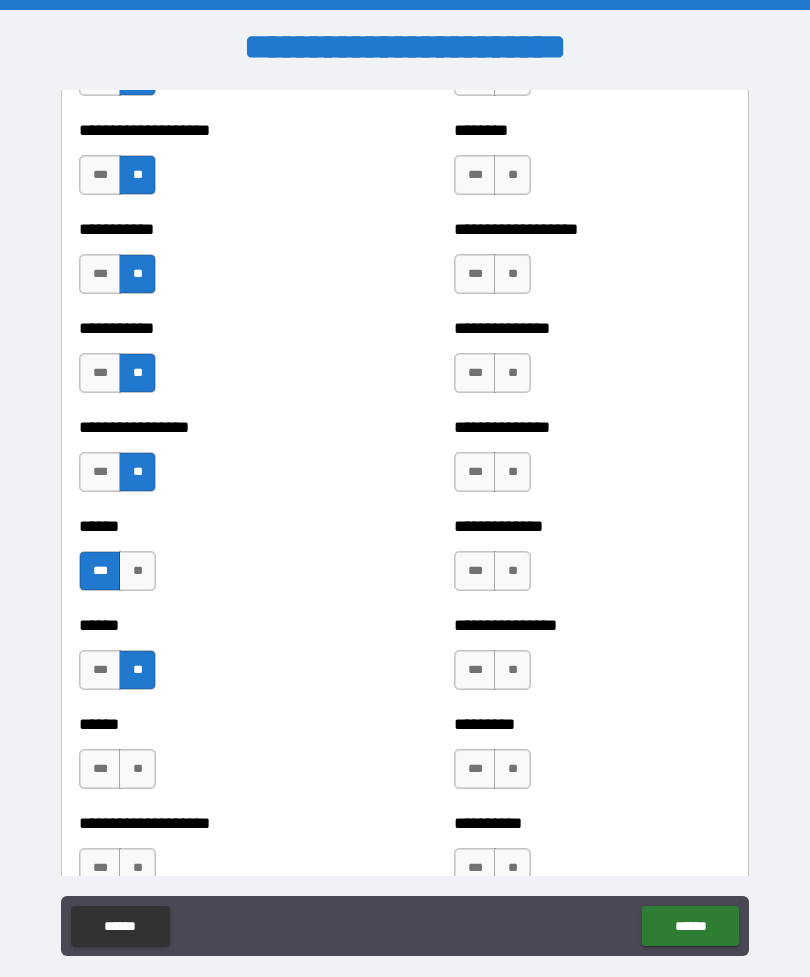 click on "**" at bounding box center [137, 769] 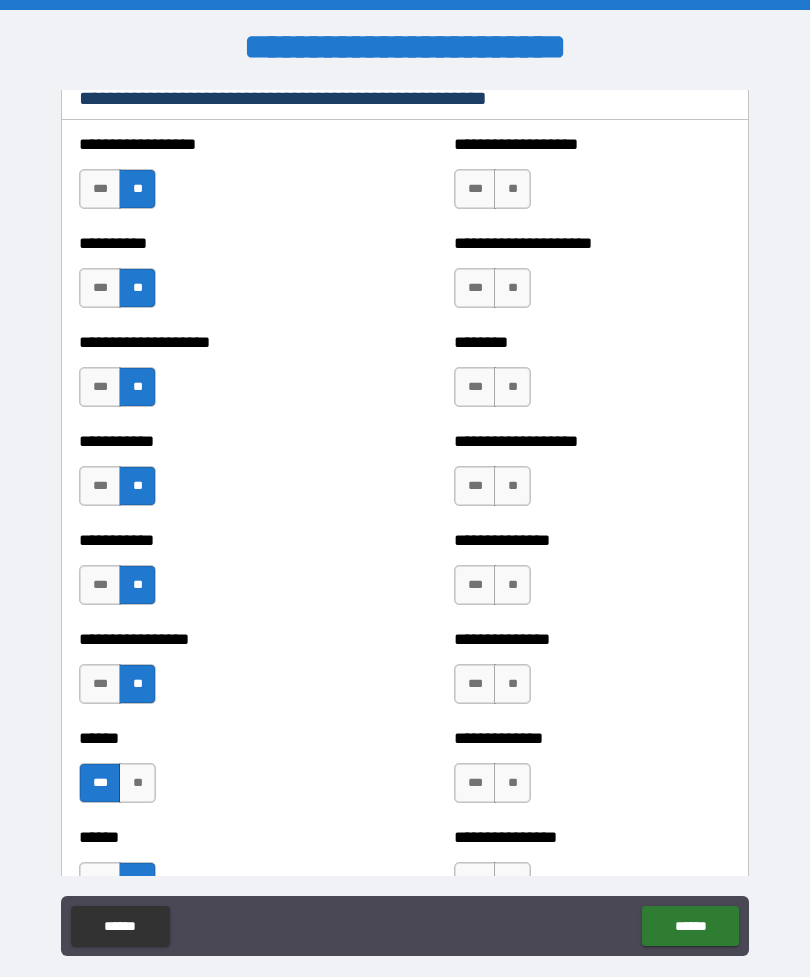 scroll, scrollTop: 2630, scrollLeft: 0, axis: vertical 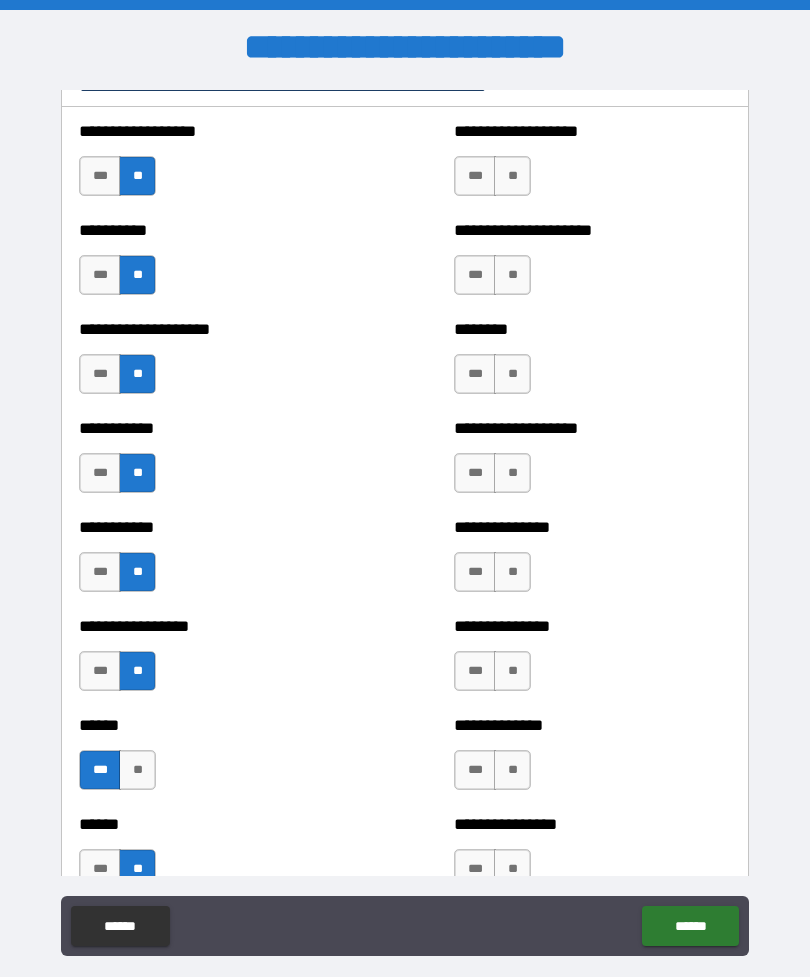 click on "**" at bounding box center (512, 176) 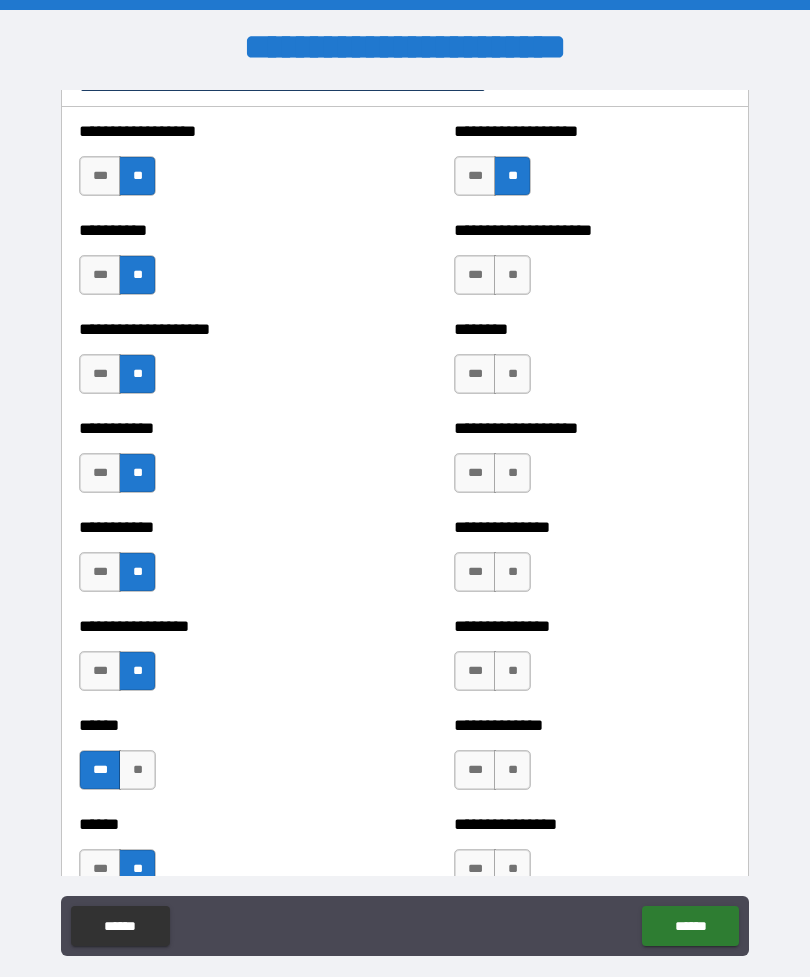 click on "**" at bounding box center (512, 275) 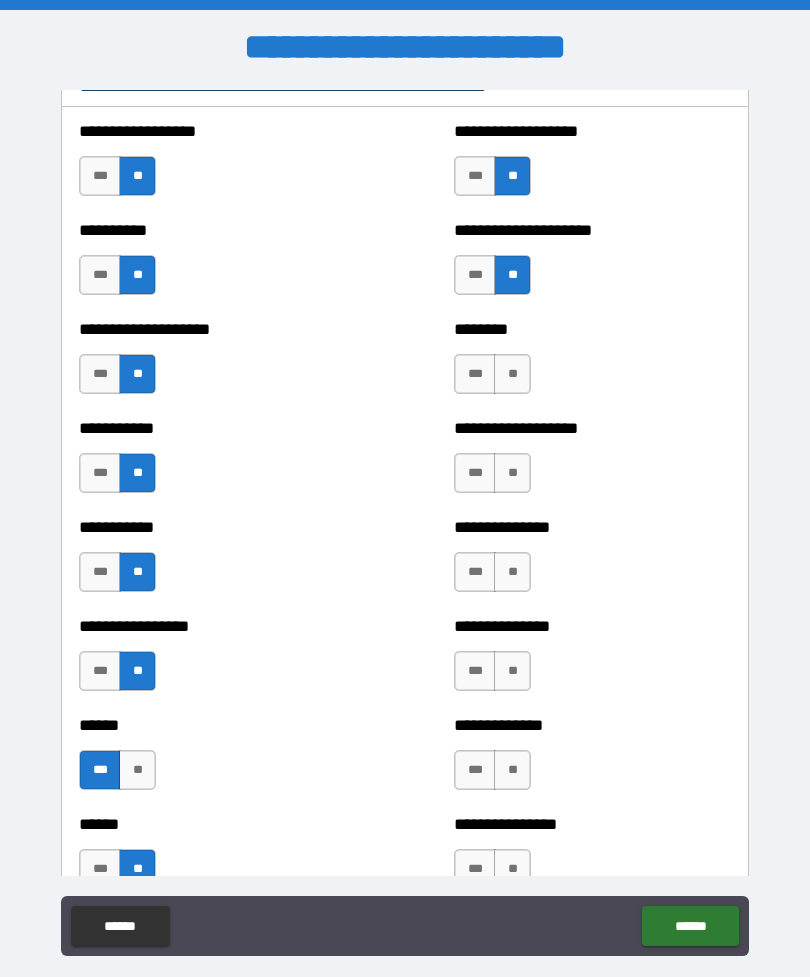 click on "**" at bounding box center [512, 374] 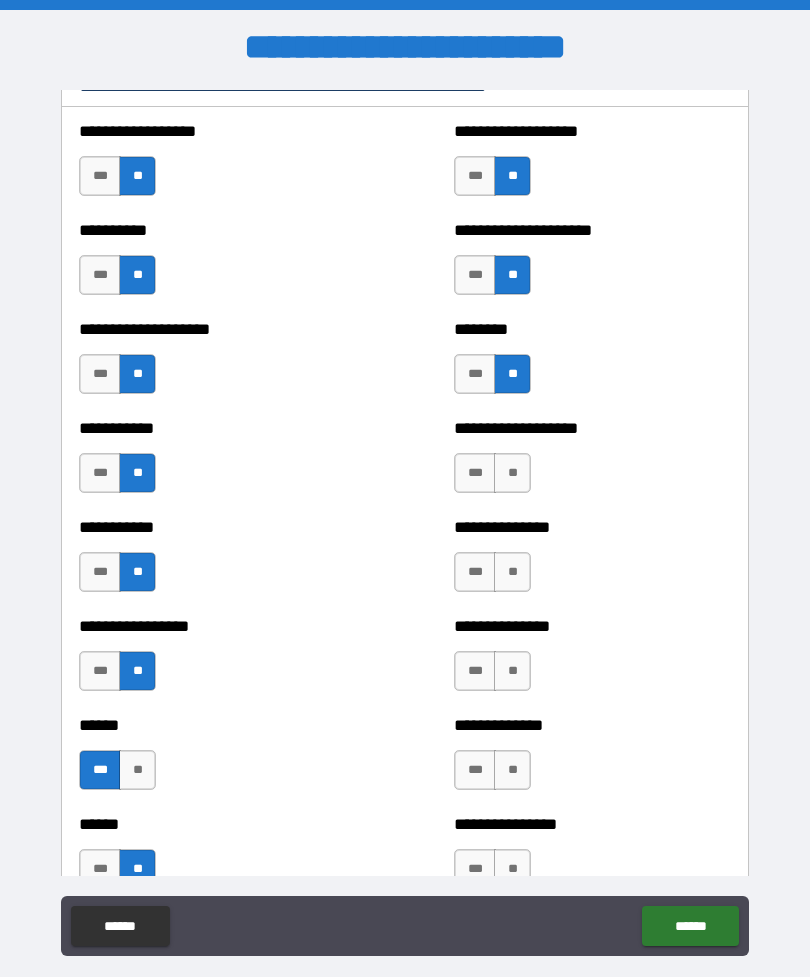 click on "**" at bounding box center [512, 473] 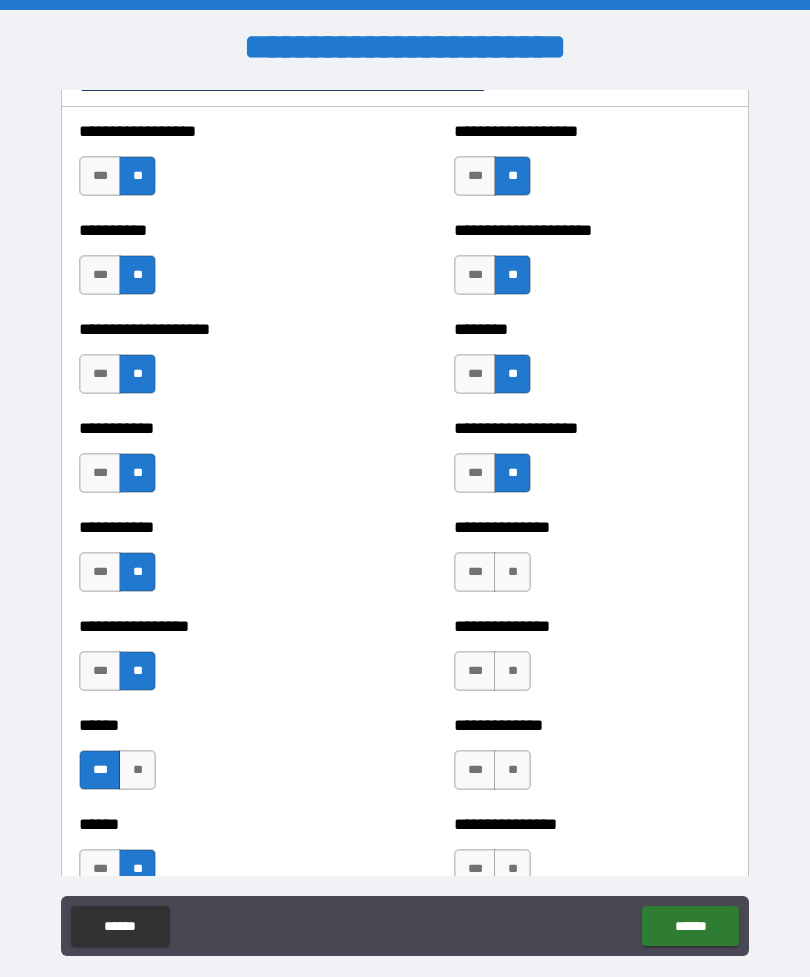 click on "**" at bounding box center [512, 572] 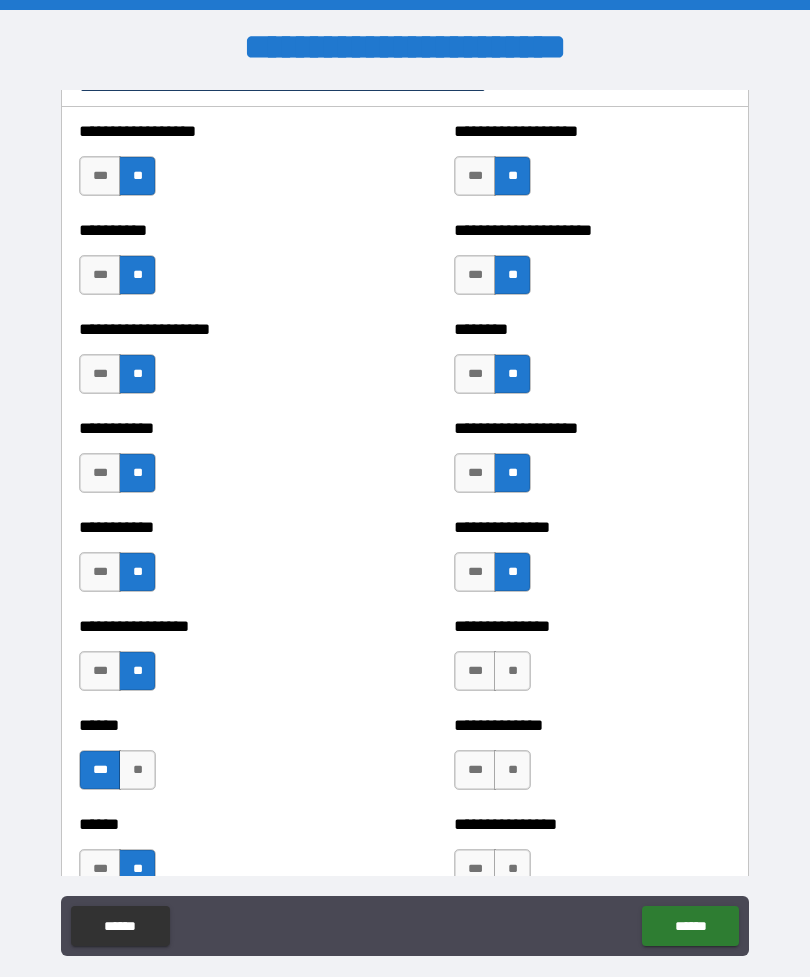 click on "**" at bounding box center [512, 671] 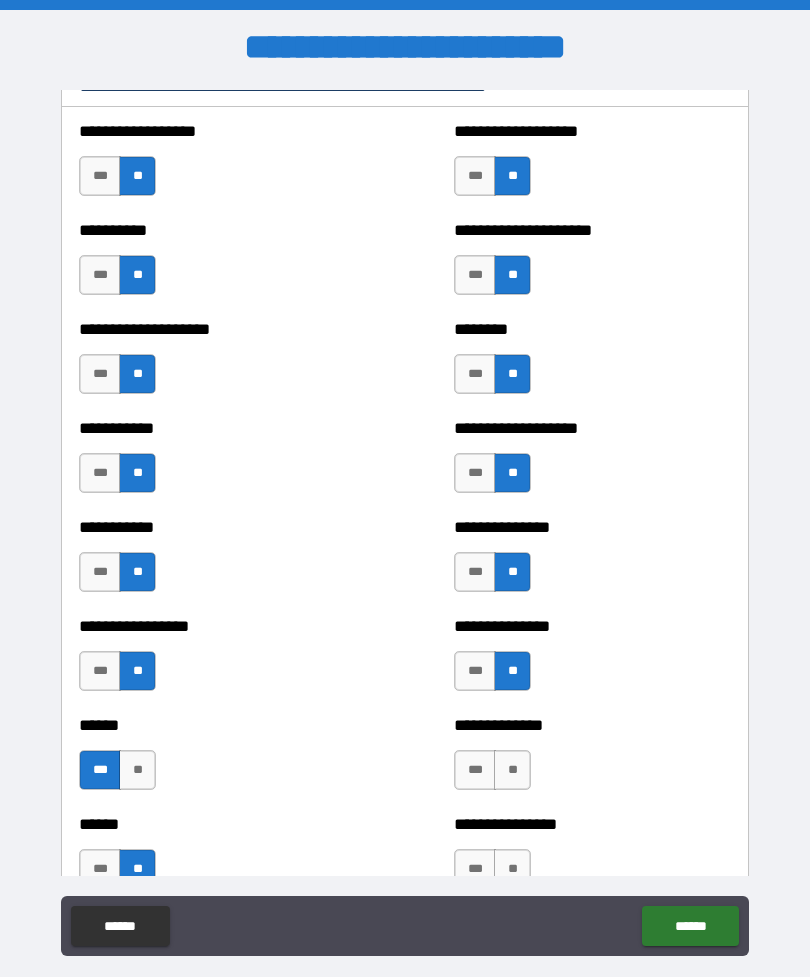 click on "**" at bounding box center [512, 770] 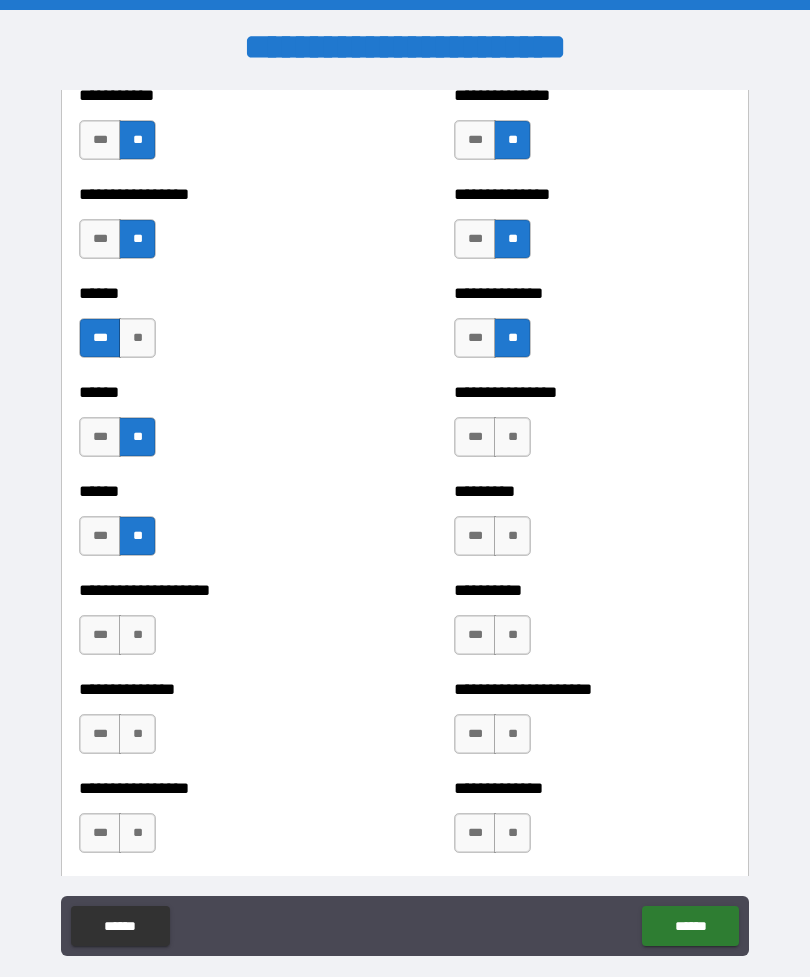 scroll, scrollTop: 3073, scrollLeft: 0, axis: vertical 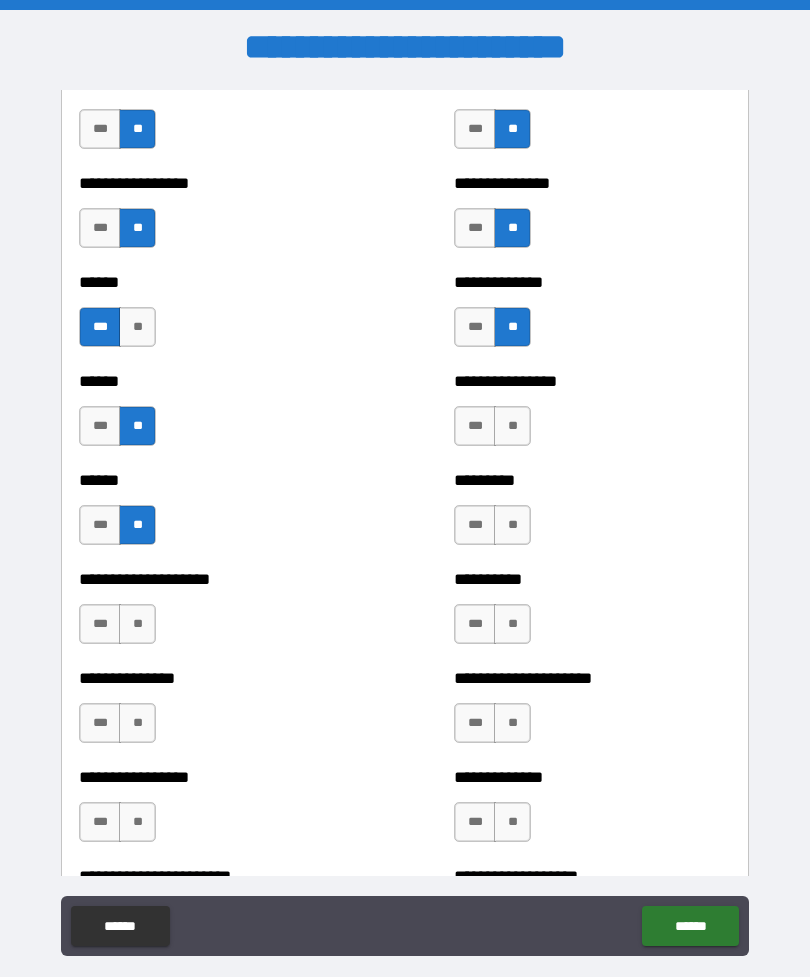 click on "**" at bounding box center (512, 426) 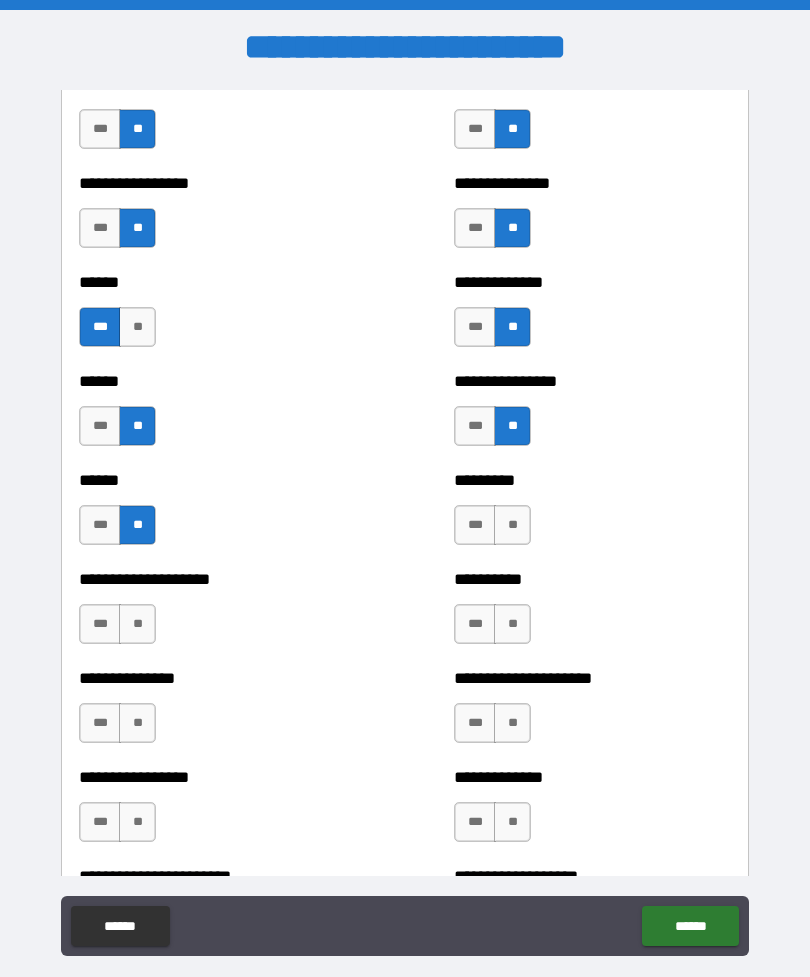 click on "**" at bounding box center [512, 525] 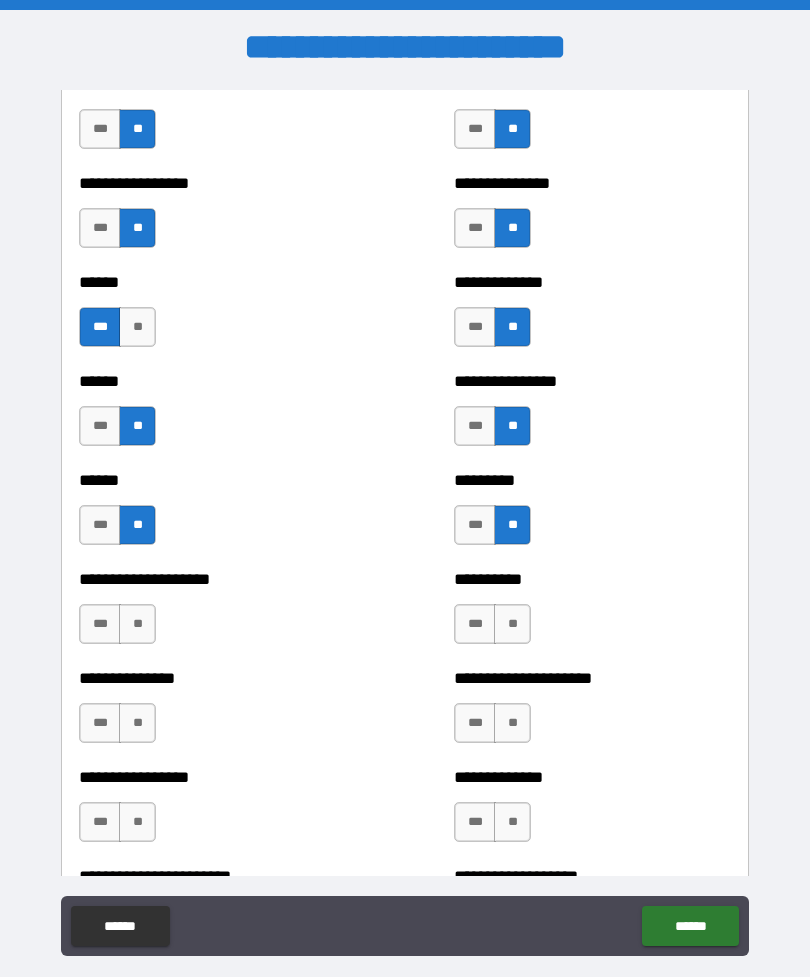 click on "**" at bounding box center [512, 624] 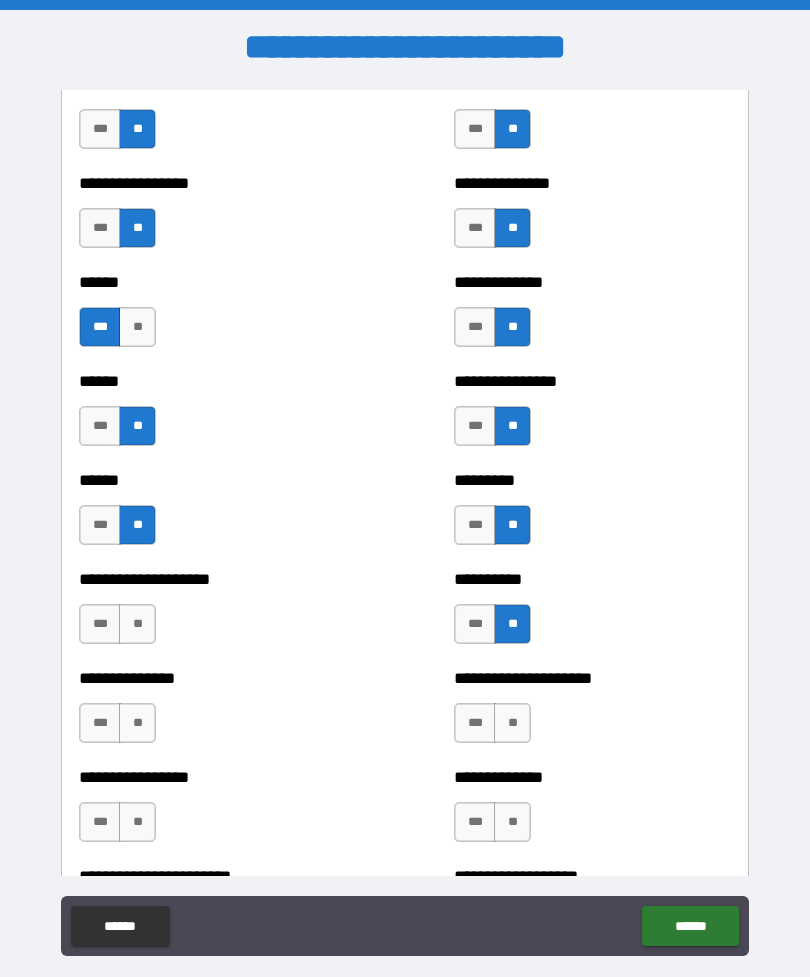 click on "**" at bounding box center (512, 723) 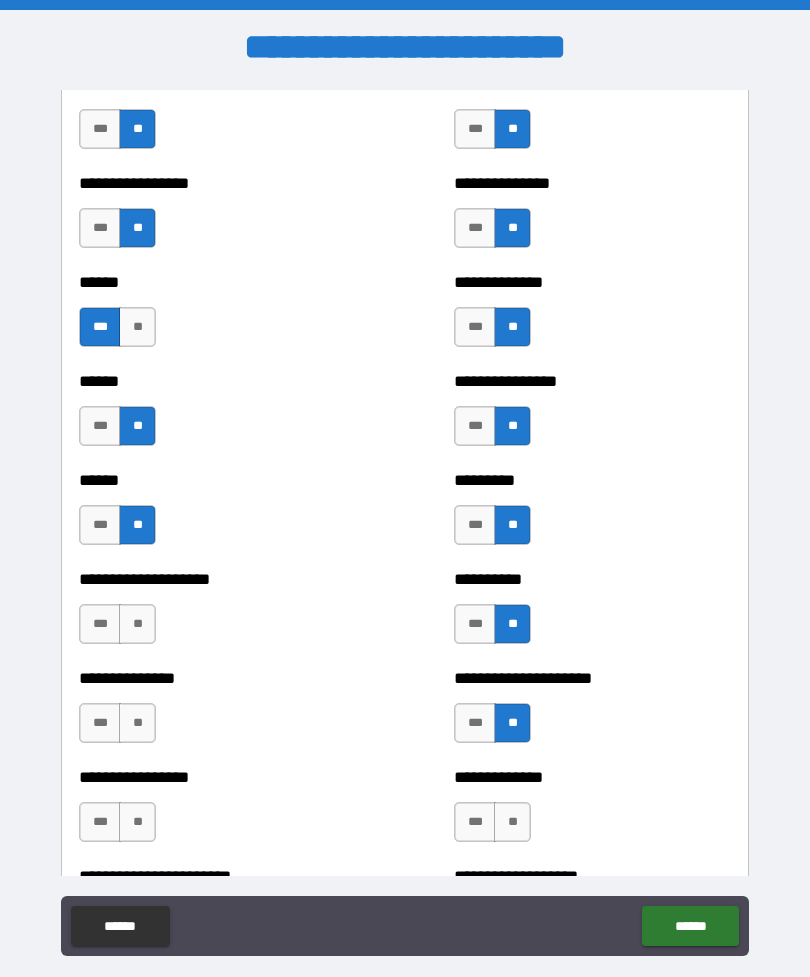 click on "**" at bounding box center [512, 822] 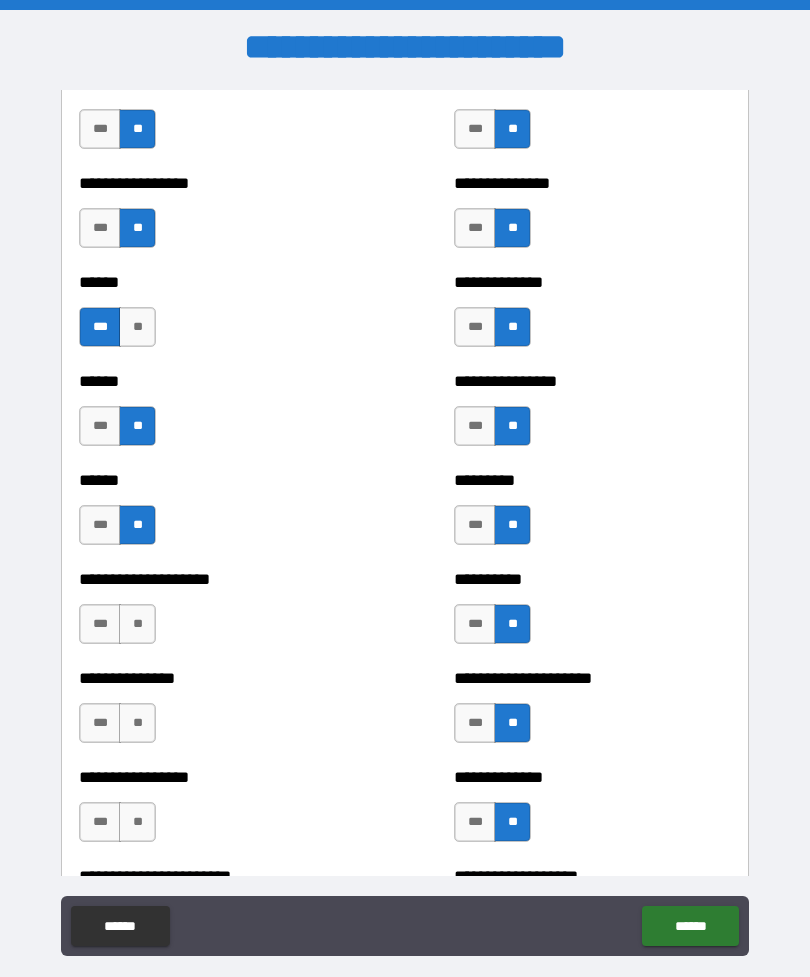 click on "**" at bounding box center (137, 822) 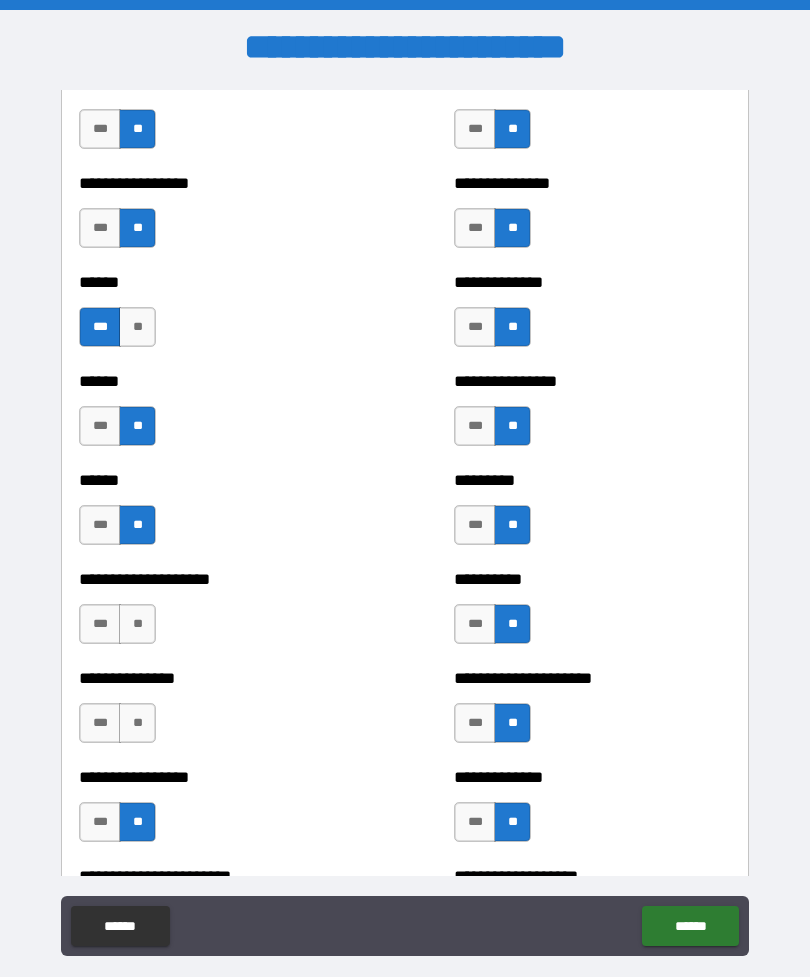 click on "**" at bounding box center (137, 723) 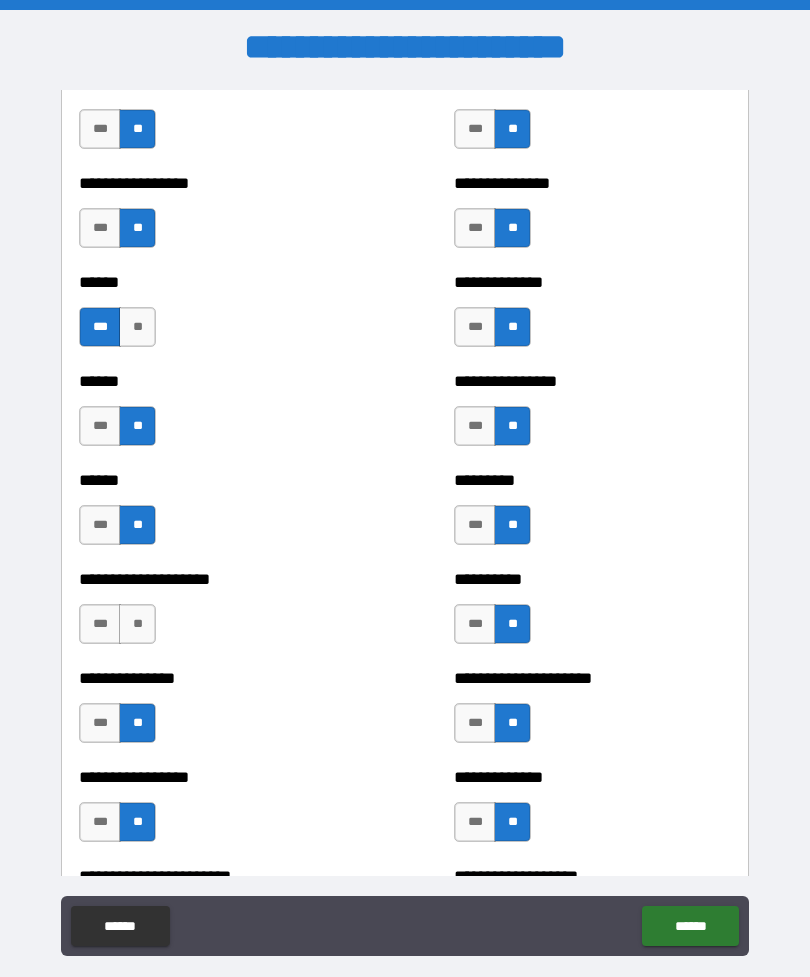 click on "**" at bounding box center (137, 624) 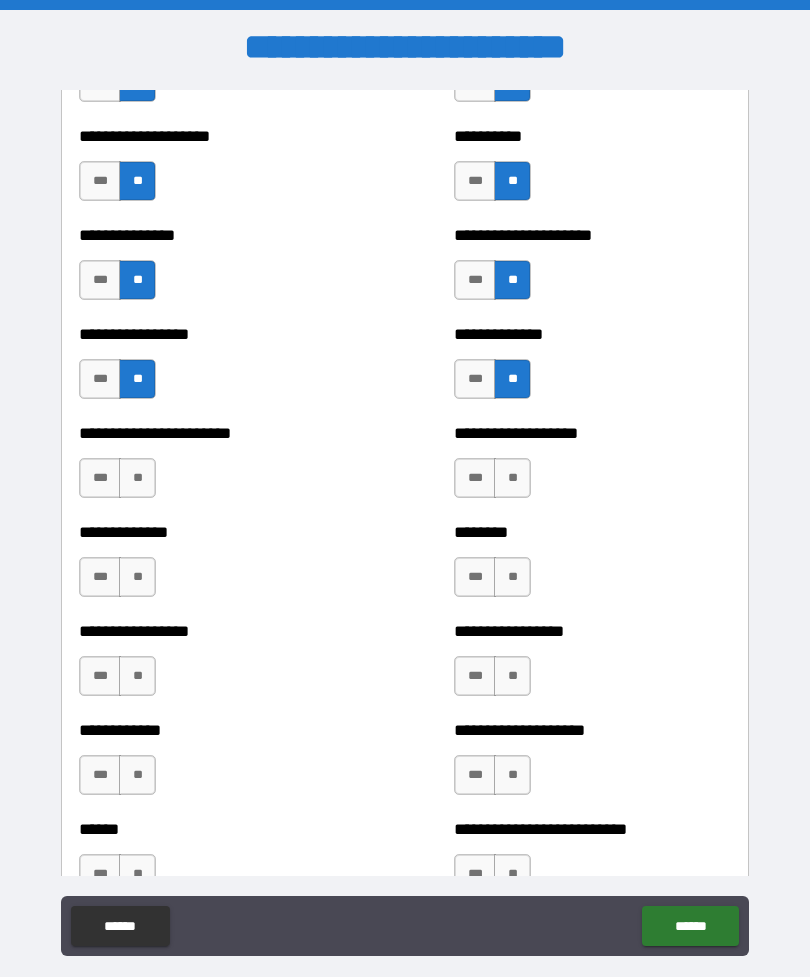 scroll, scrollTop: 3519, scrollLeft: 0, axis: vertical 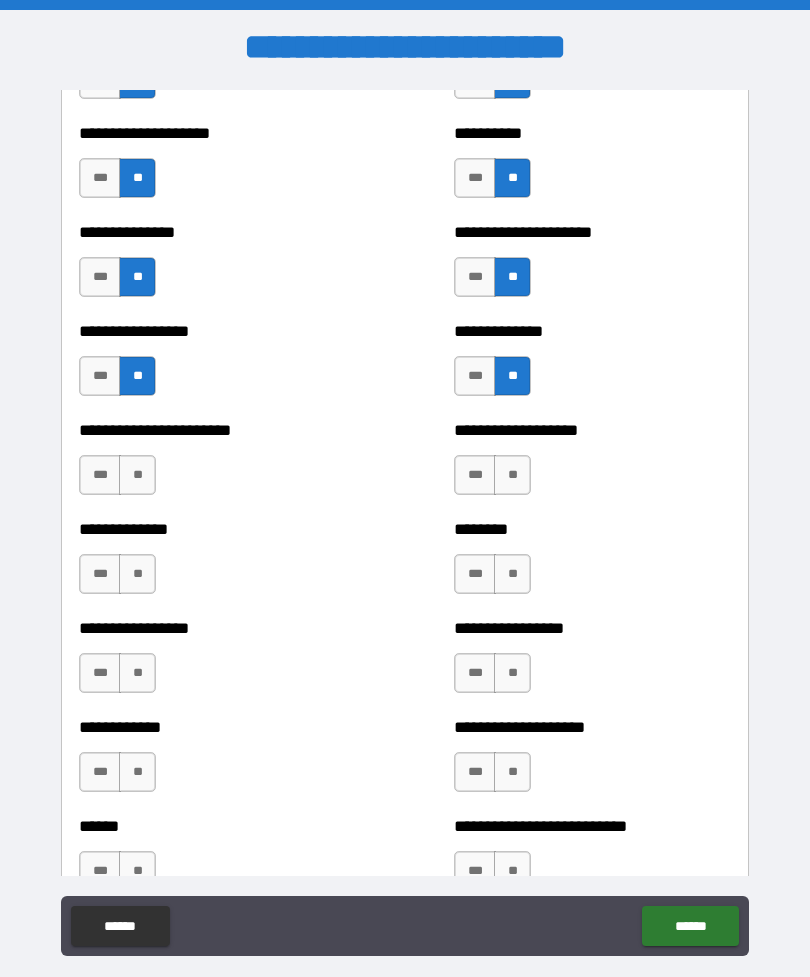 click on "**" at bounding box center (137, 475) 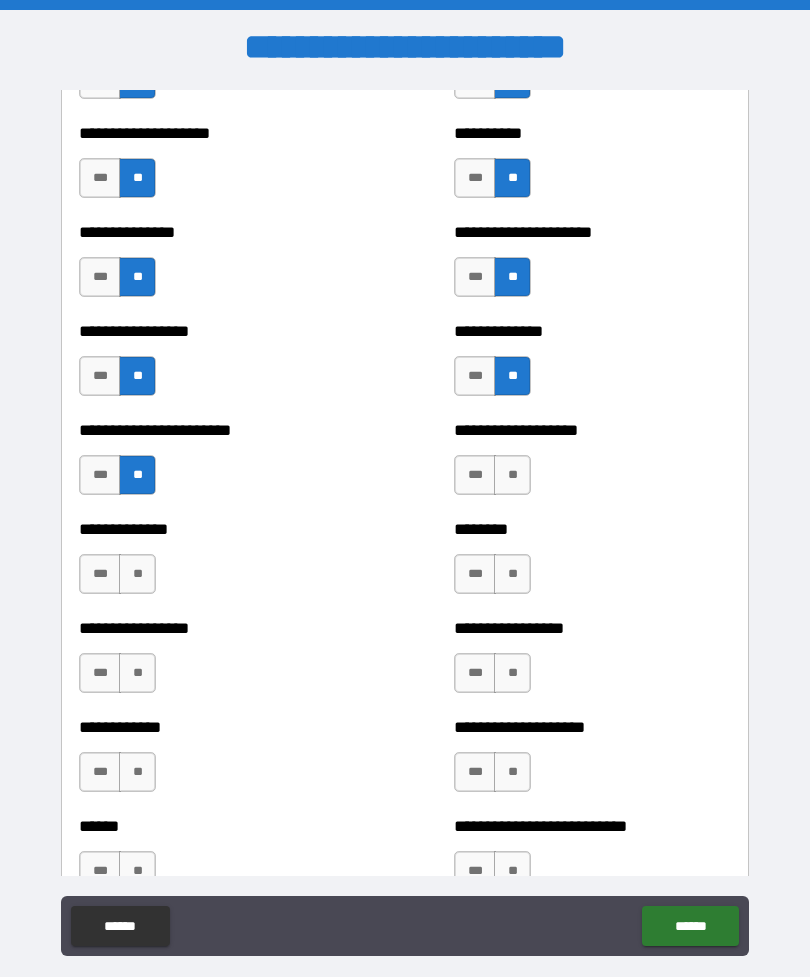 click on "***" at bounding box center [100, 574] 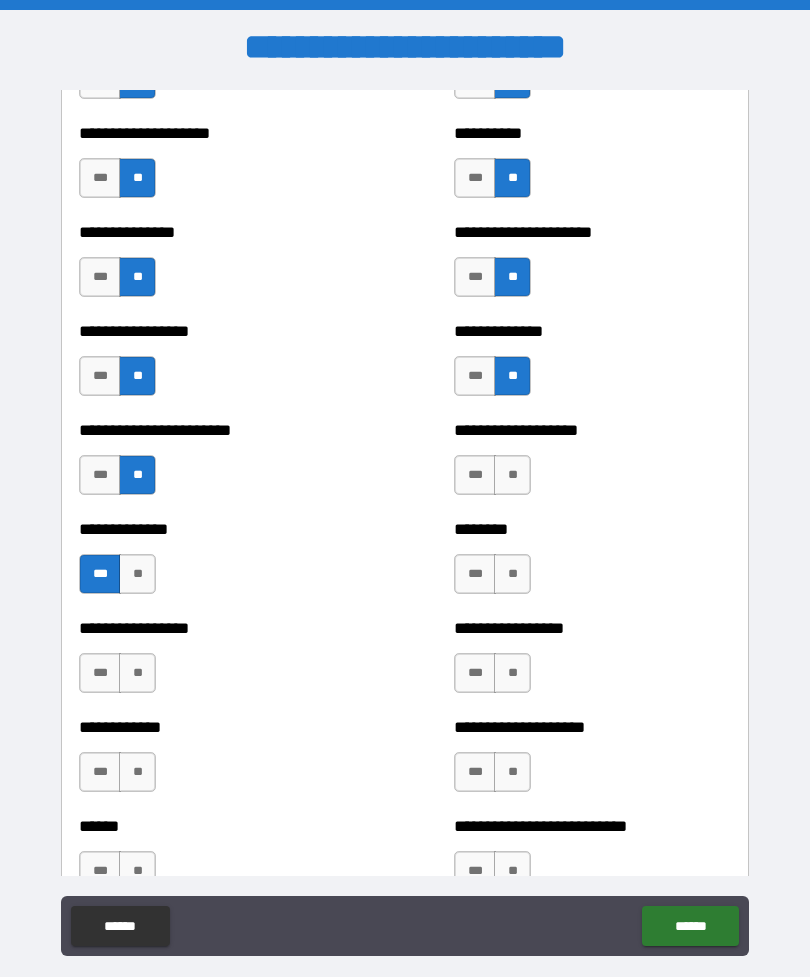 click on "**" at bounding box center [512, 475] 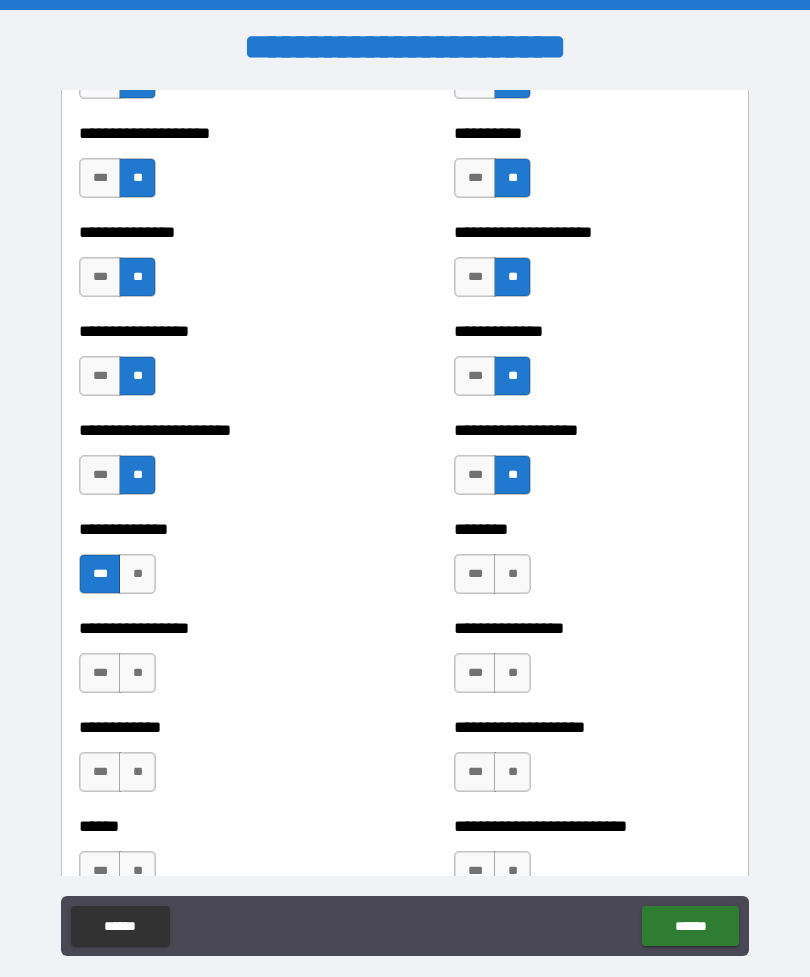 click on "**" at bounding box center [512, 574] 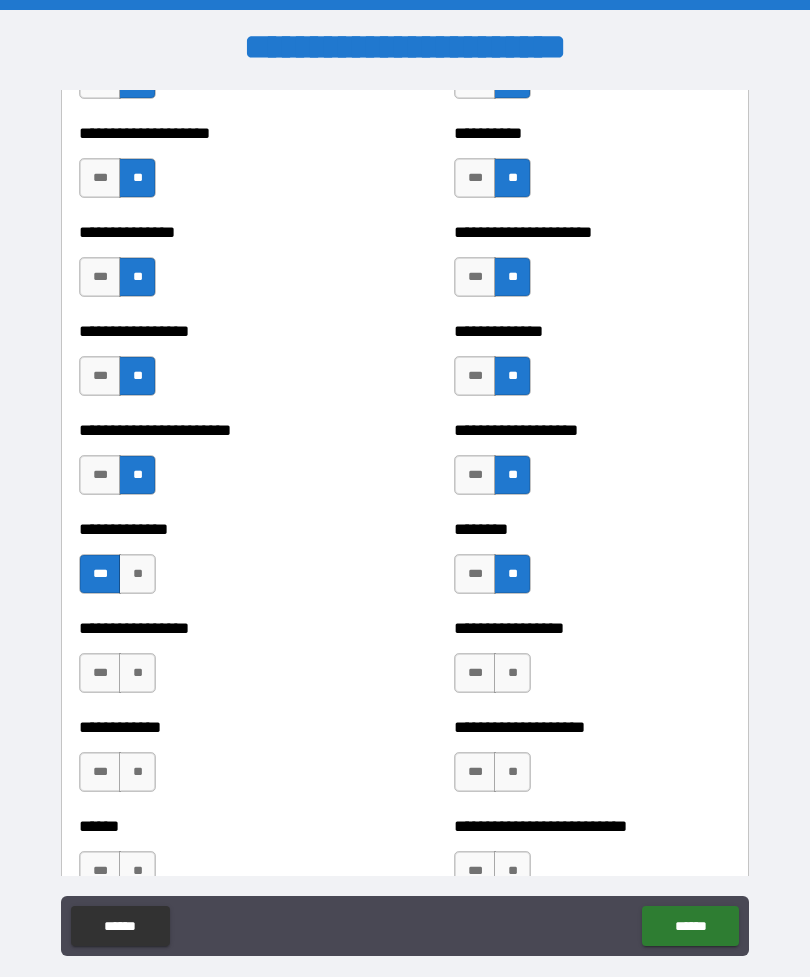 click on "**" at bounding box center (512, 673) 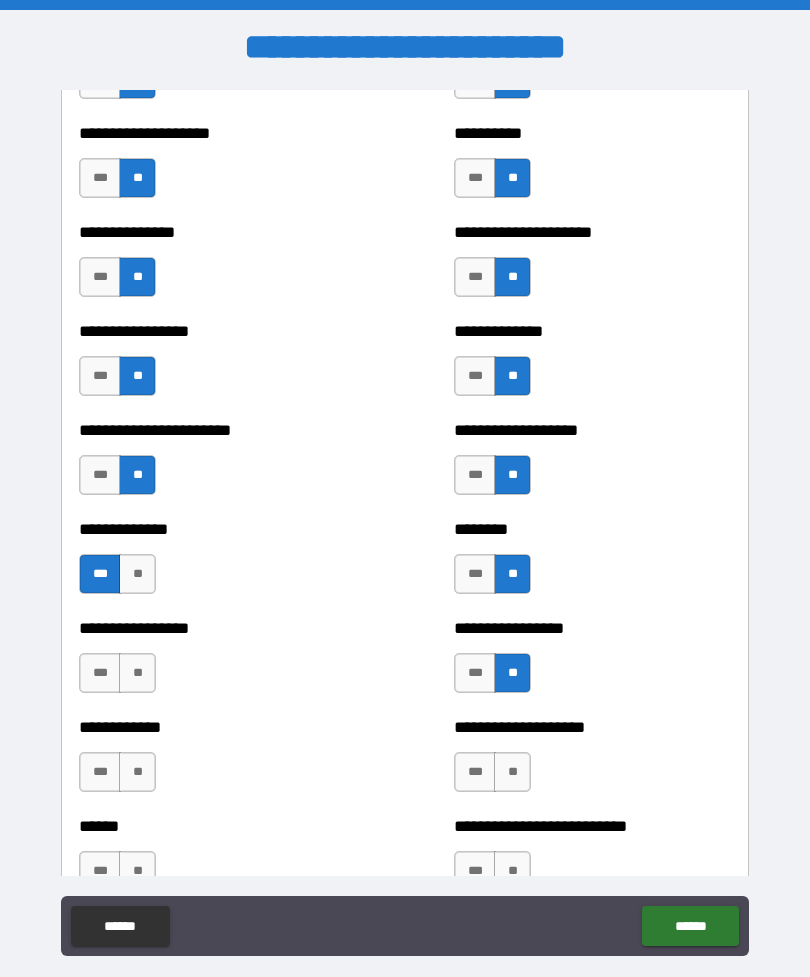 click on "**" at bounding box center [137, 673] 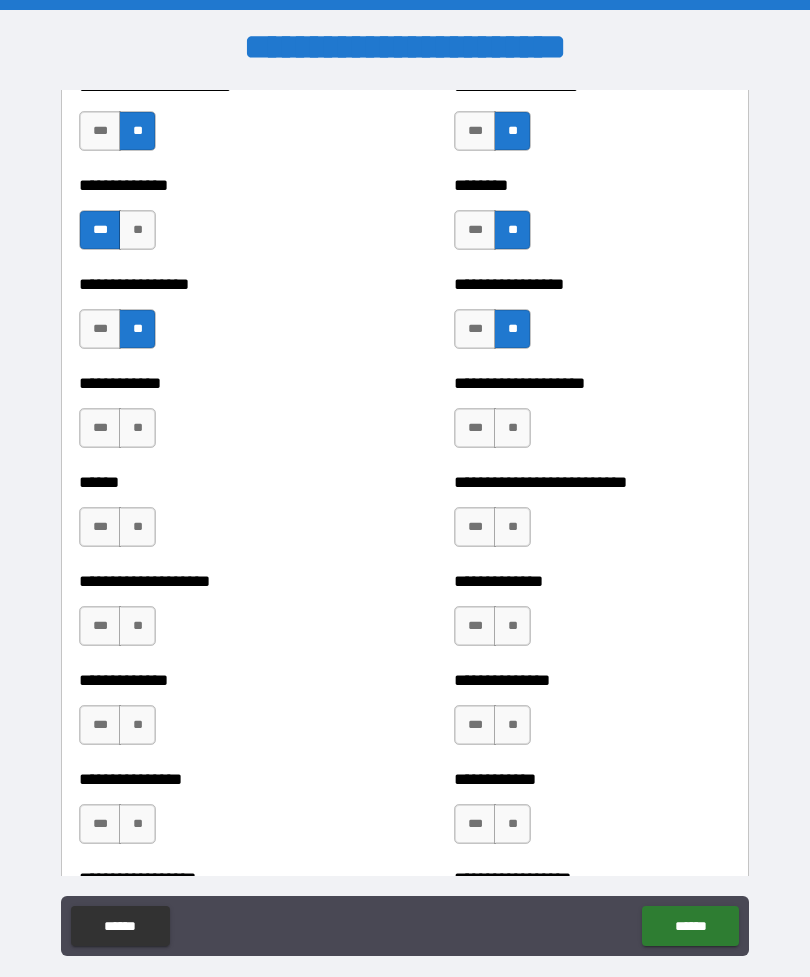 scroll, scrollTop: 3934, scrollLeft: 0, axis: vertical 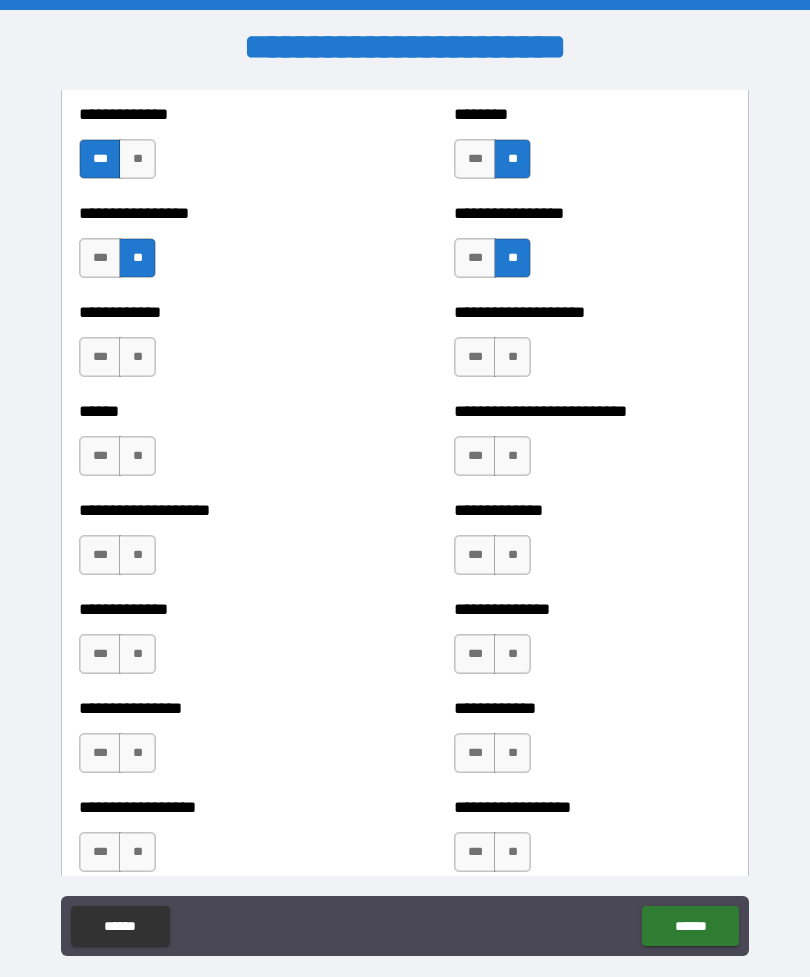 click on "**" at bounding box center [137, 357] 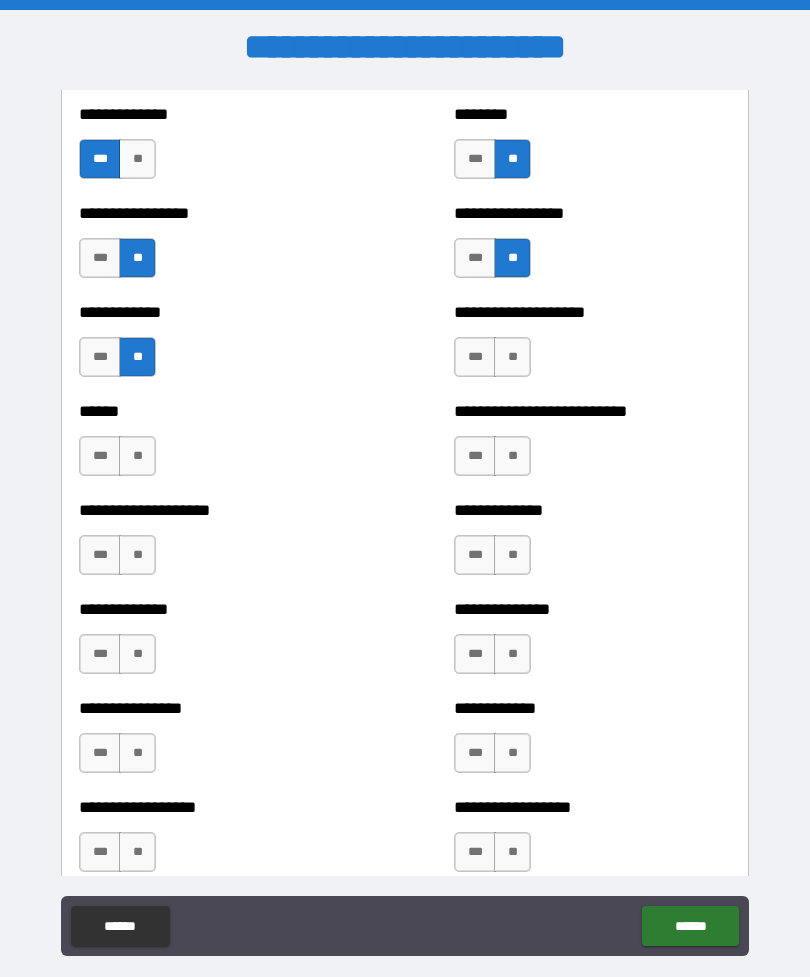 click on "**" at bounding box center [137, 456] 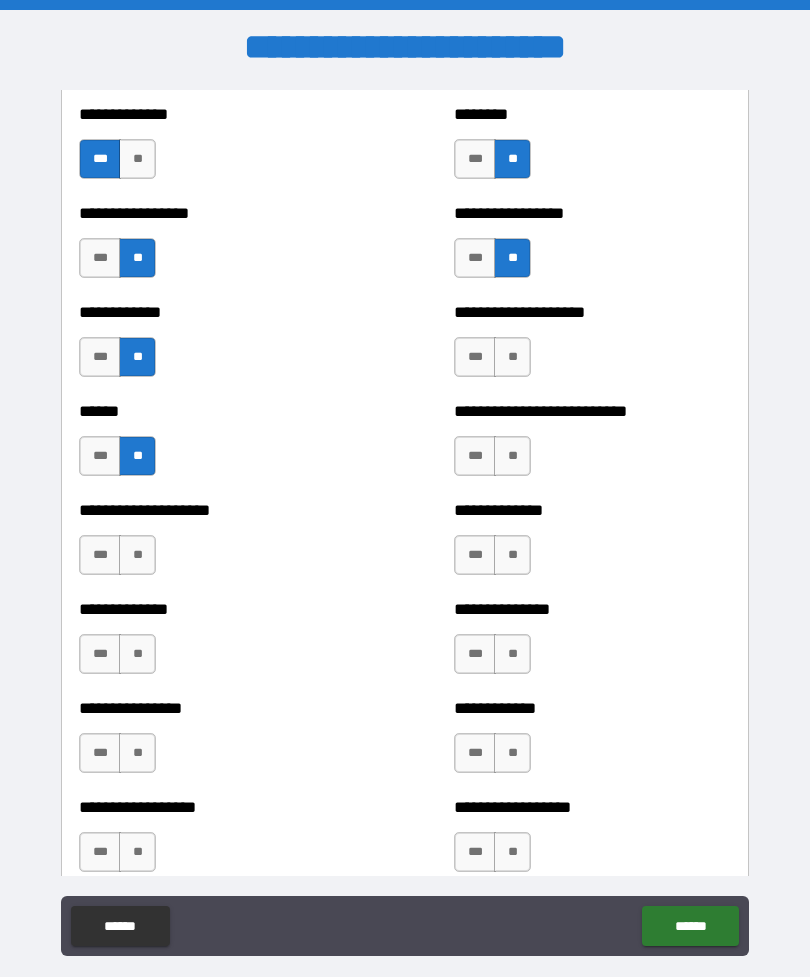 click on "**" at bounding box center (137, 555) 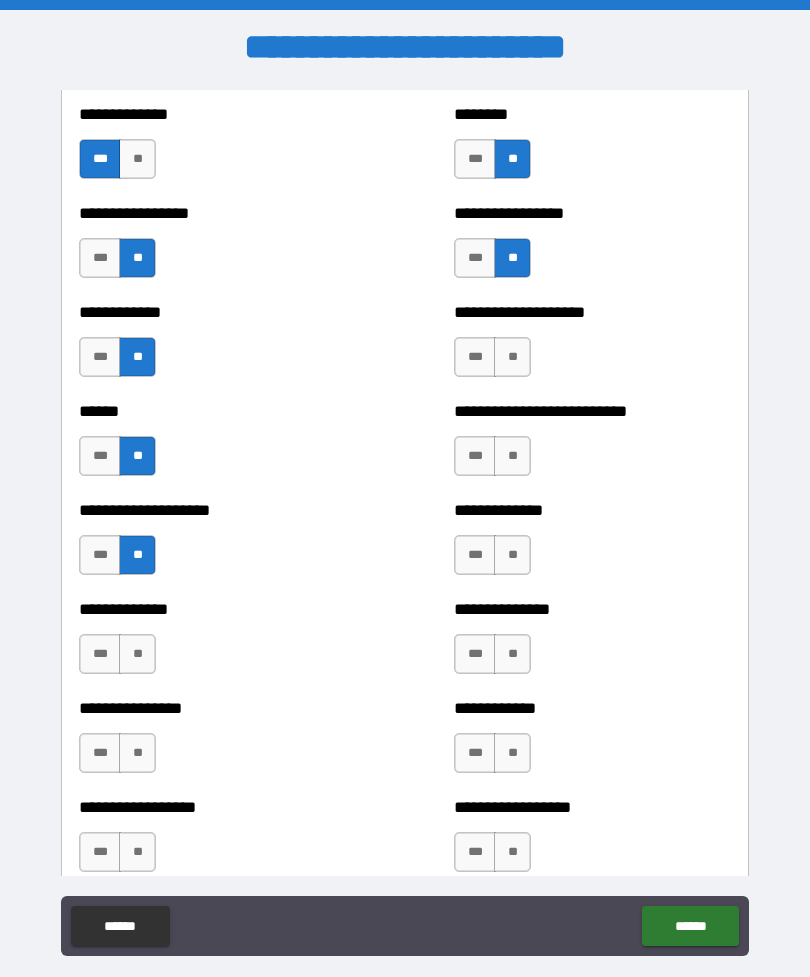 click on "**" at bounding box center (137, 654) 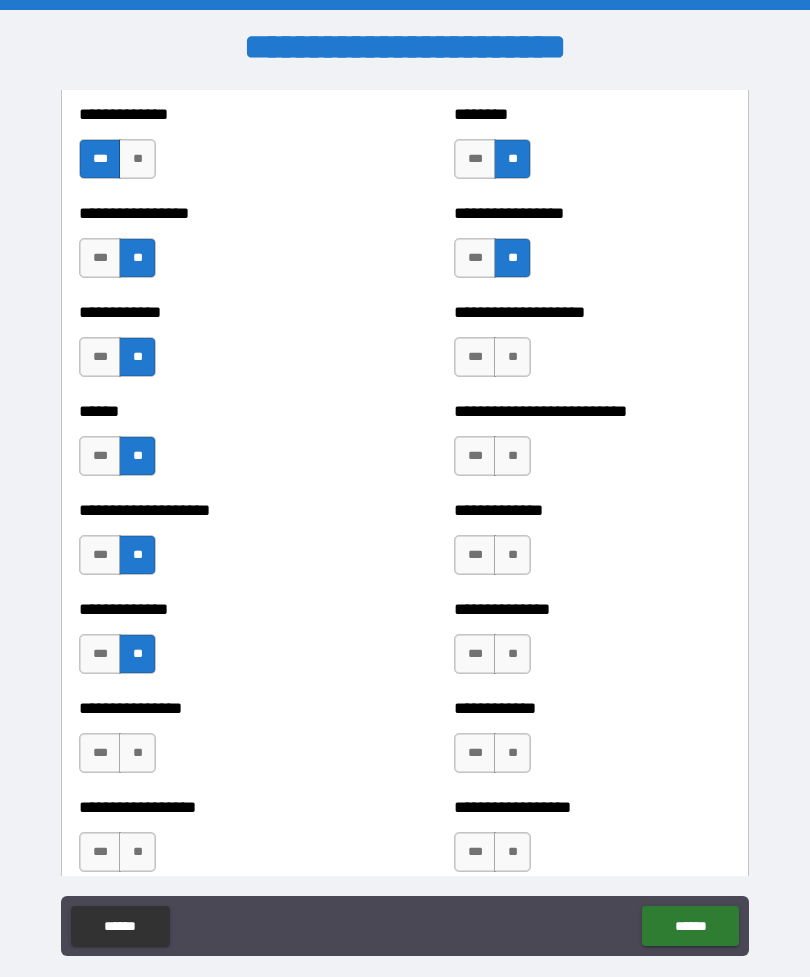 click on "**" at bounding box center (137, 753) 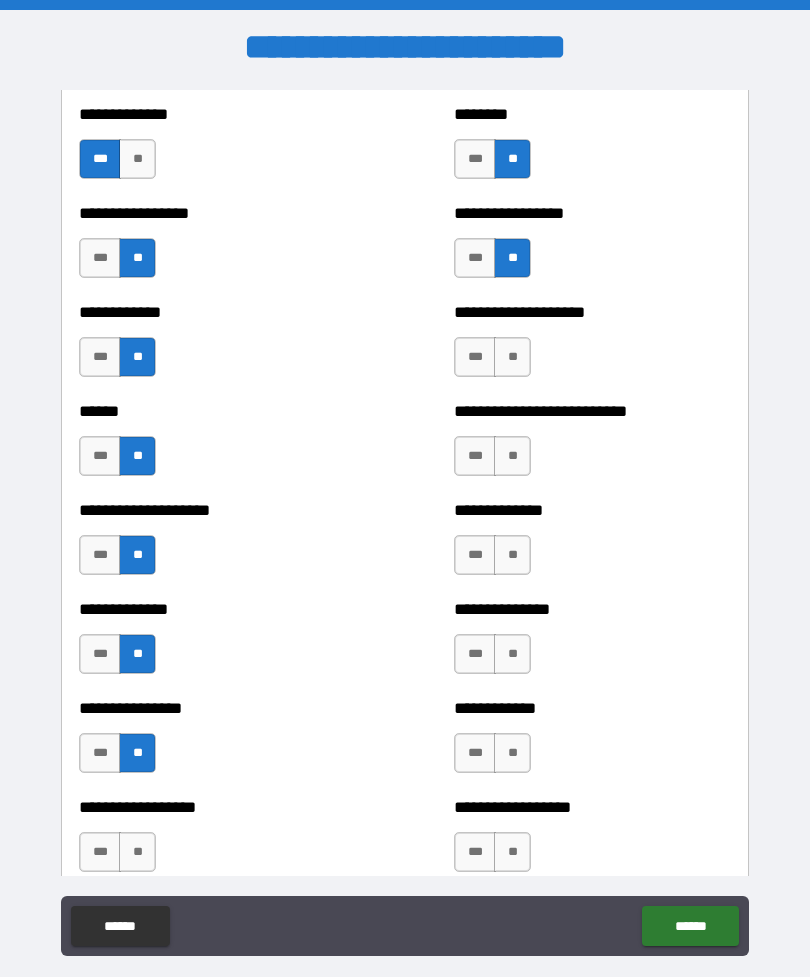 click on "**" at bounding box center (137, 852) 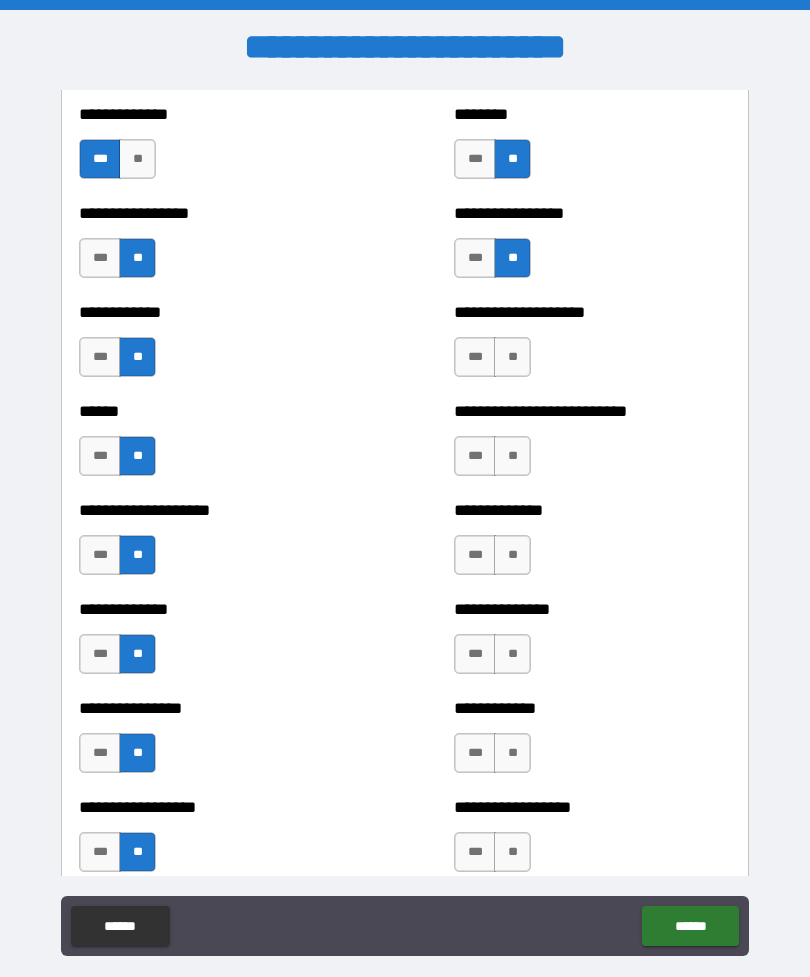click on "**" at bounding box center (512, 852) 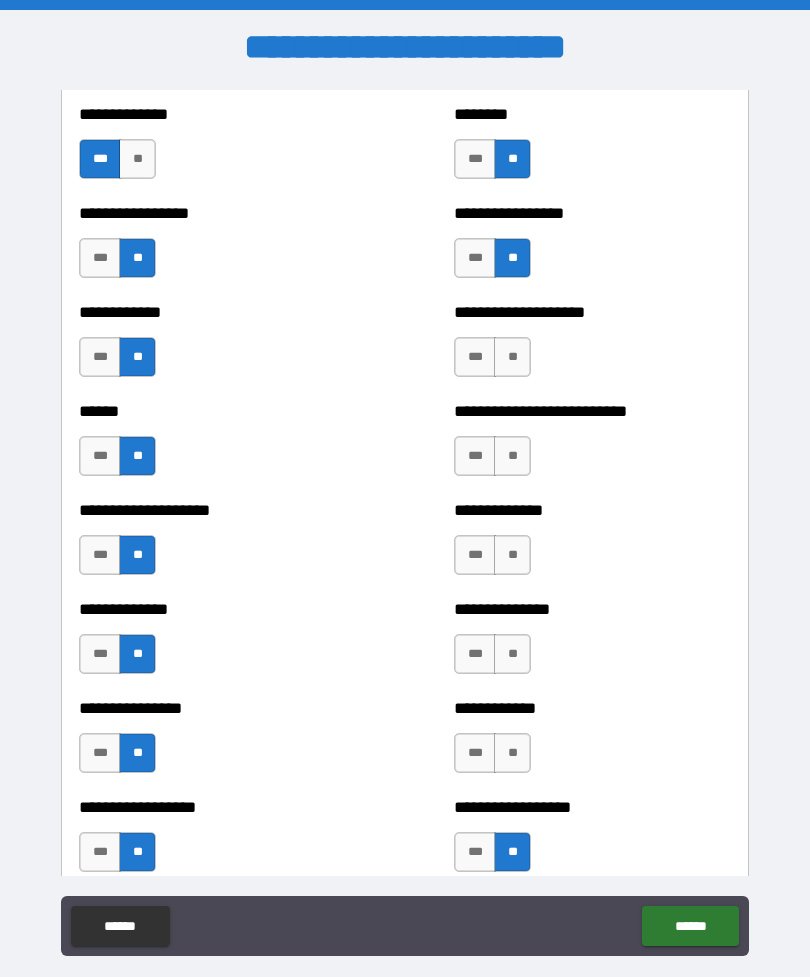 click on "**" at bounding box center (512, 753) 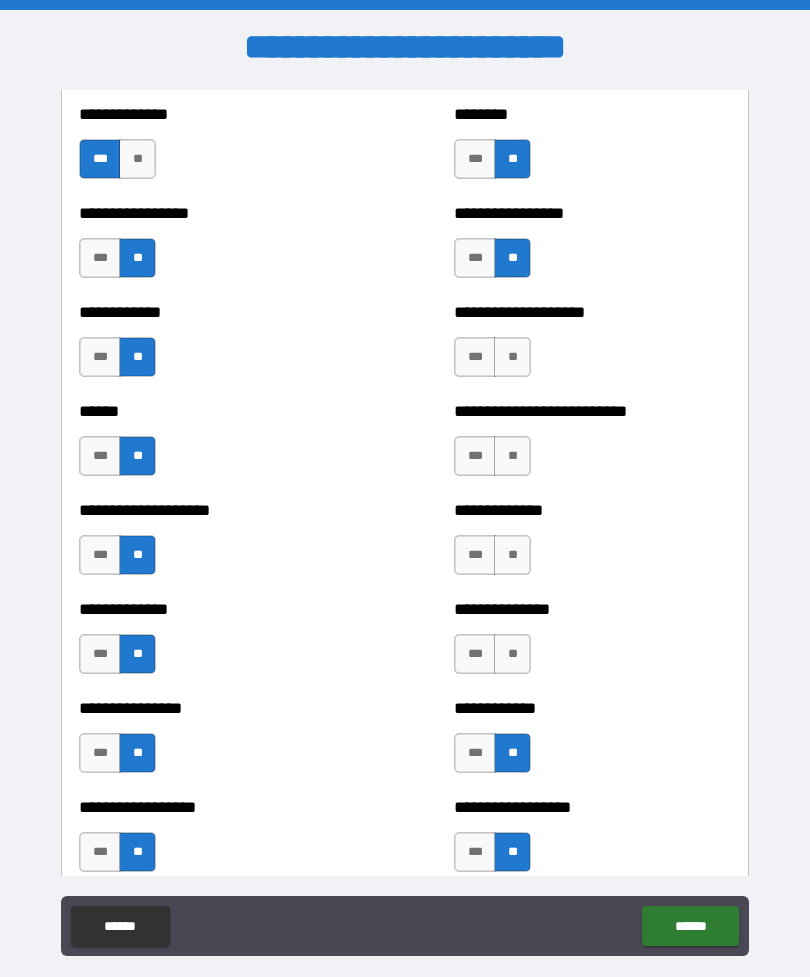 click on "**" at bounding box center [512, 654] 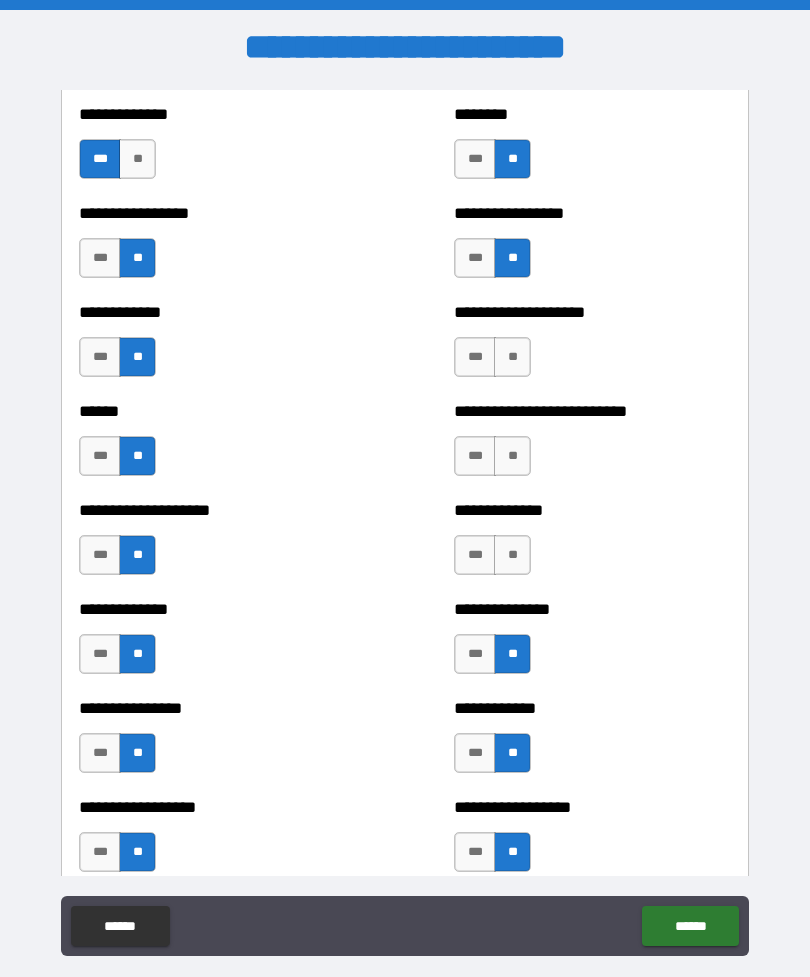 click on "**" at bounding box center (512, 555) 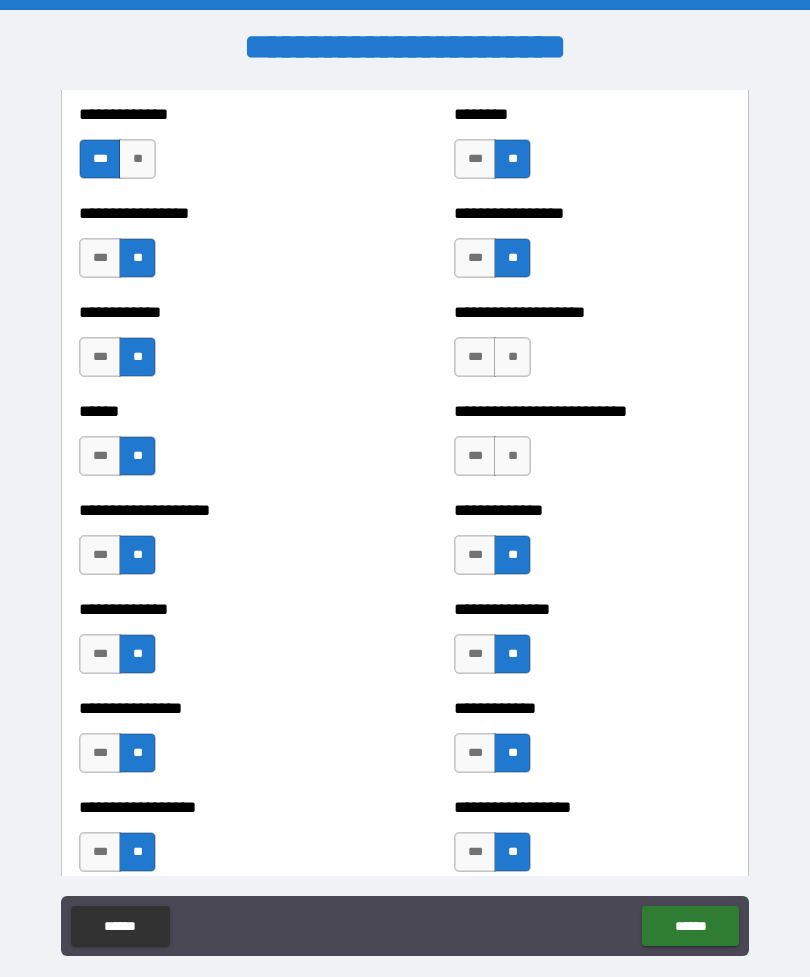 click on "**" at bounding box center [512, 456] 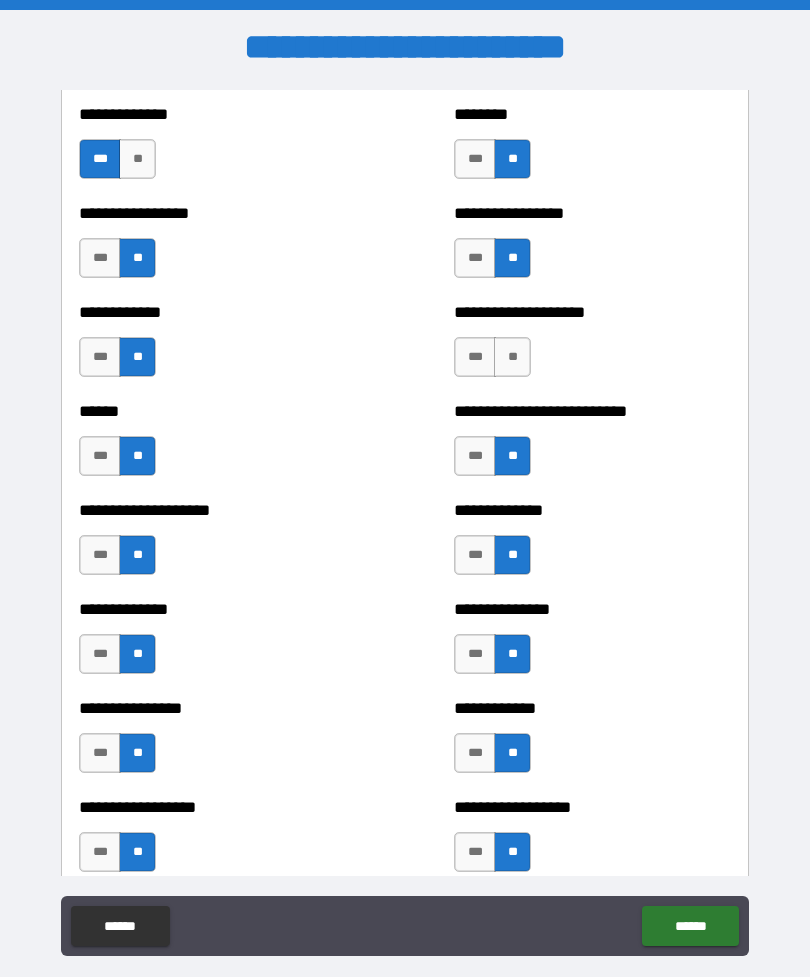 click on "***" at bounding box center (475, 555) 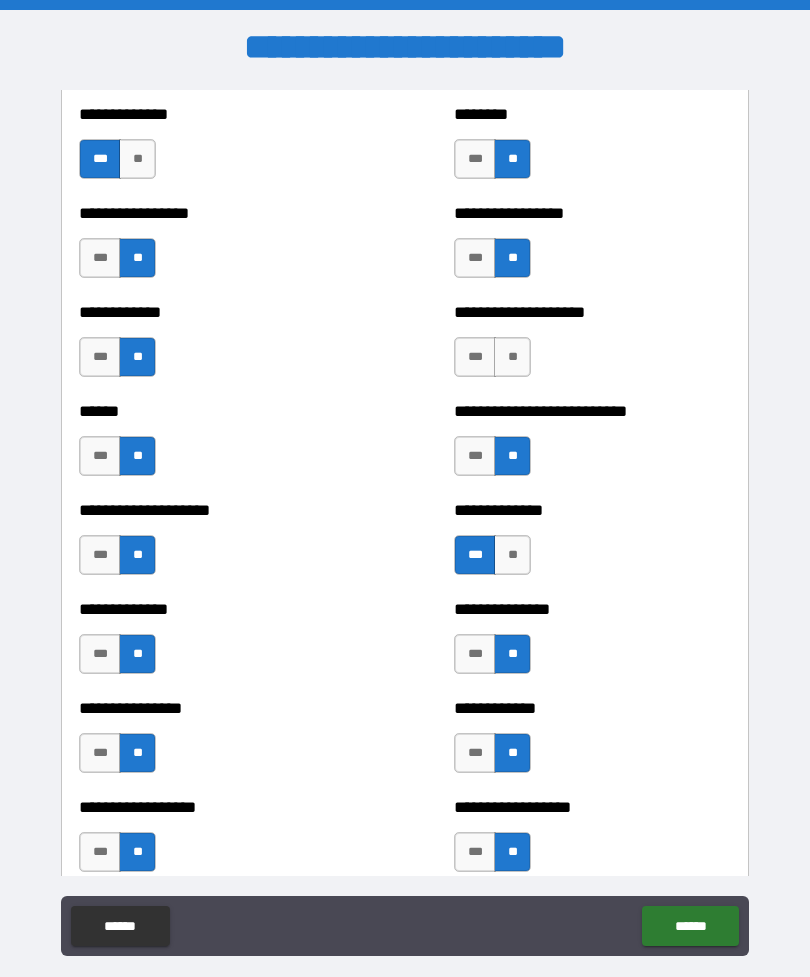 click on "**" at bounding box center [512, 357] 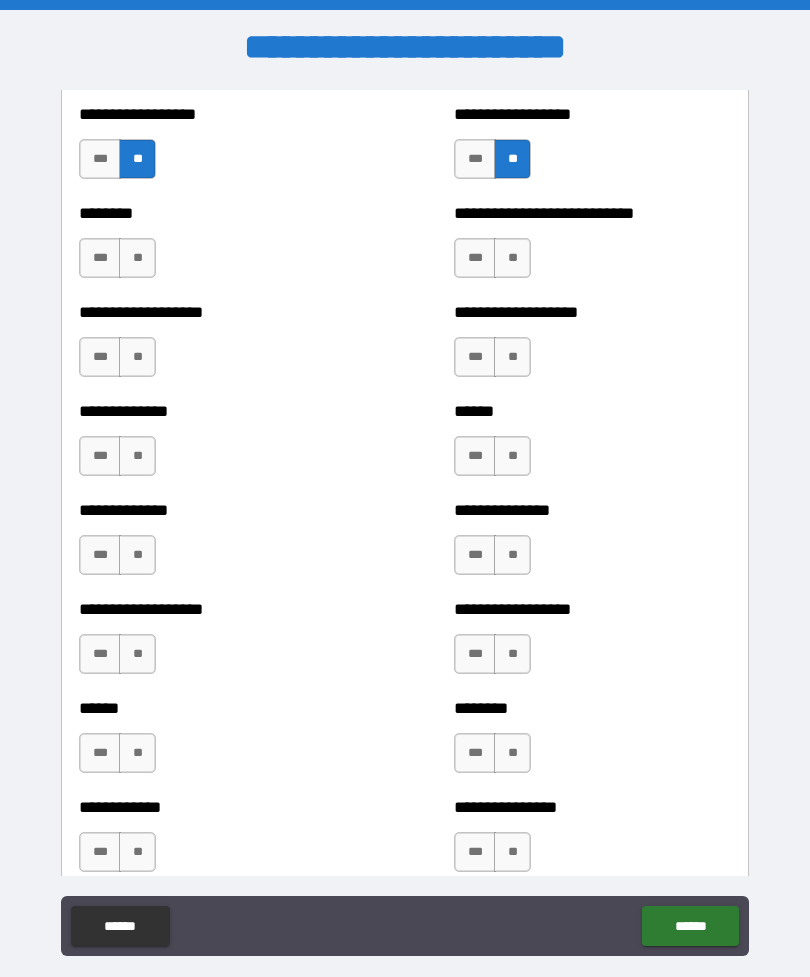 scroll, scrollTop: 4628, scrollLeft: 0, axis: vertical 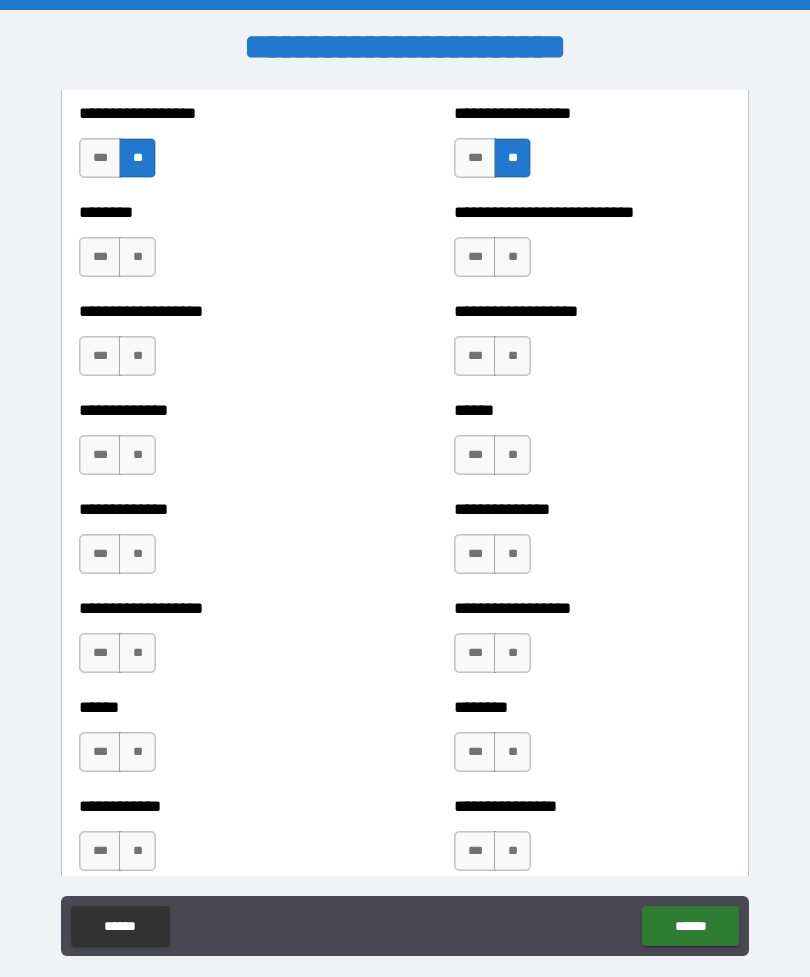 click on "**" at bounding box center [137, 257] 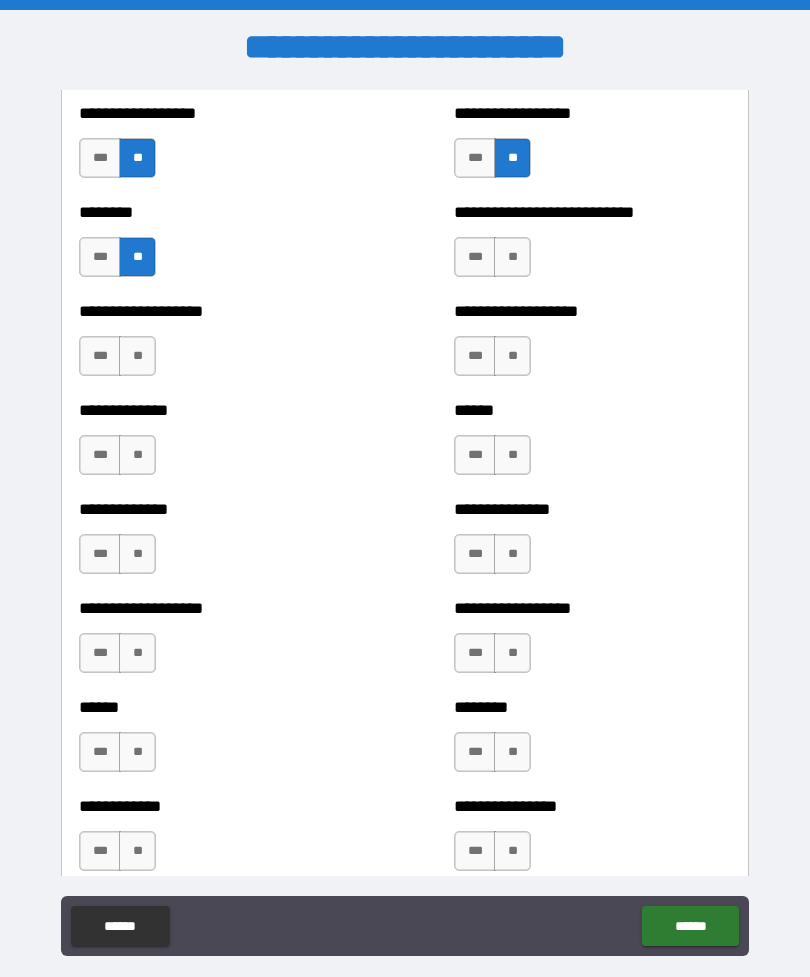 click on "**" at bounding box center [137, 356] 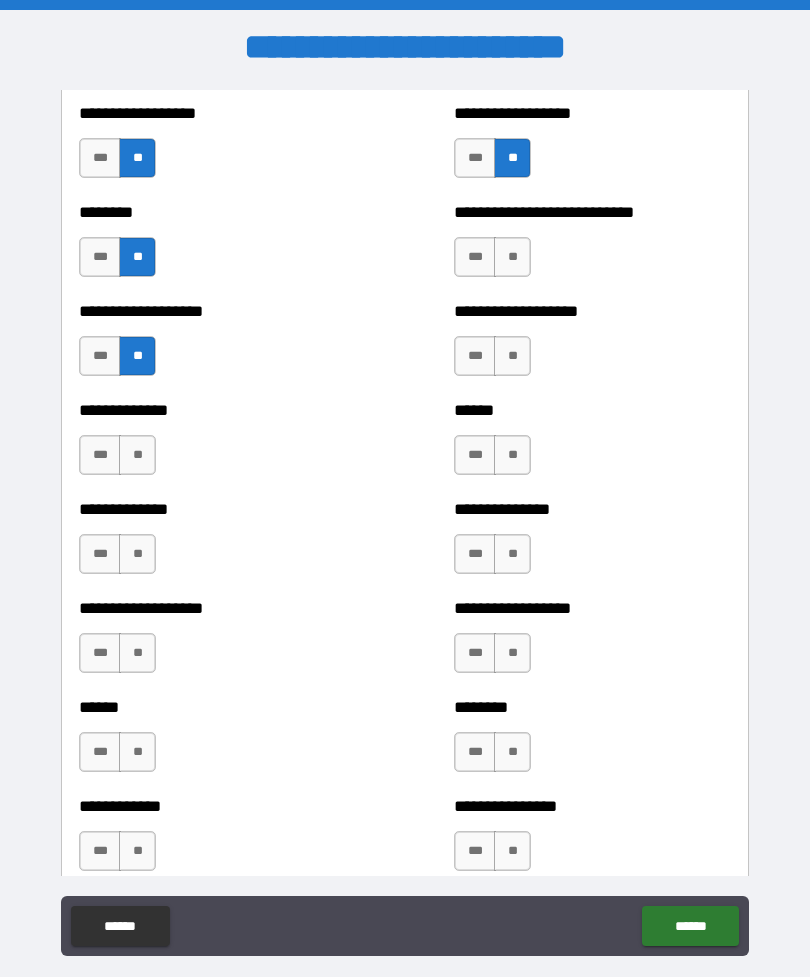 click on "**" at bounding box center (137, 455) 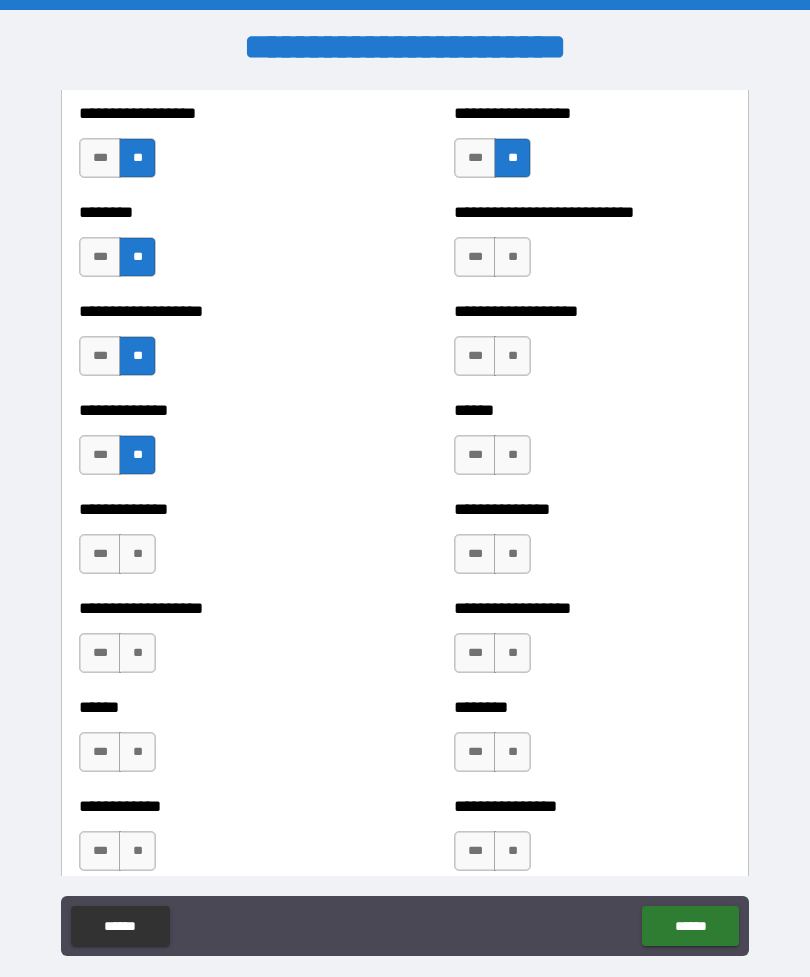 click on "**" at bounding box center [137, 554] 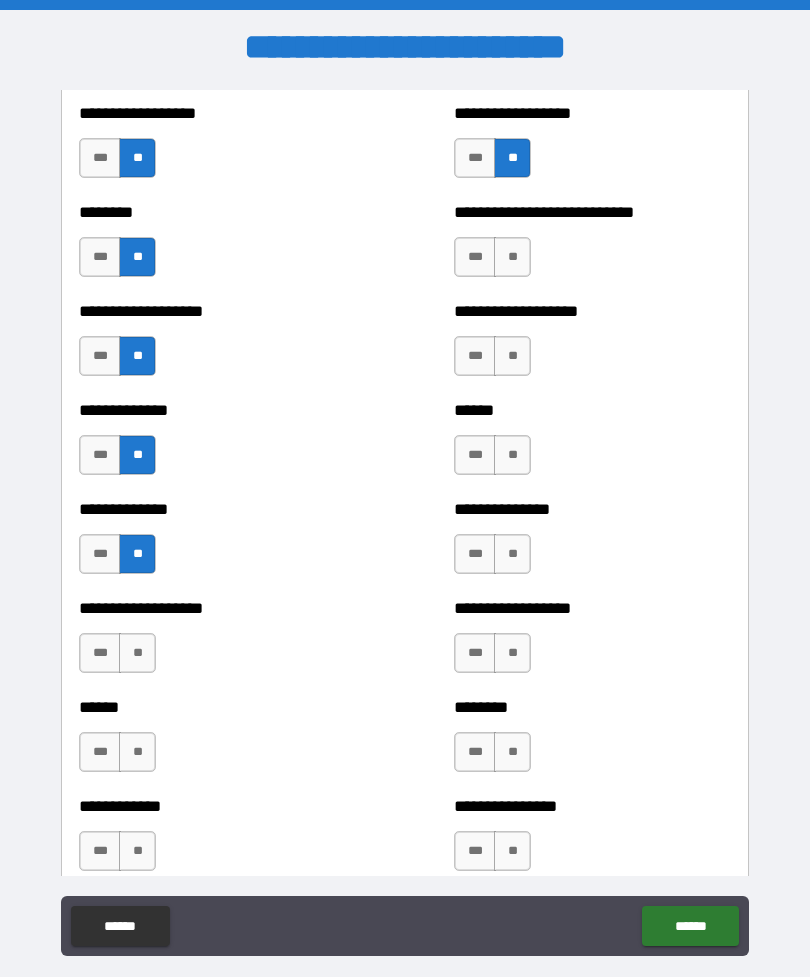 click on "**" at bounding box center (137, 653) 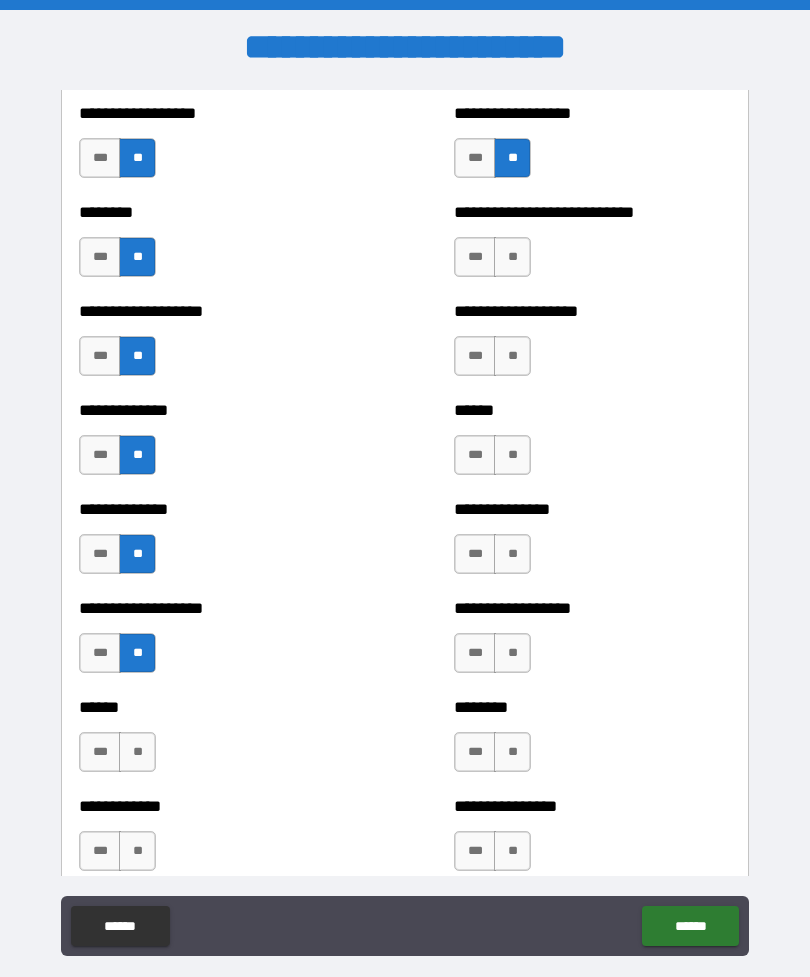 click on "**" at bounding box center [137, 752] 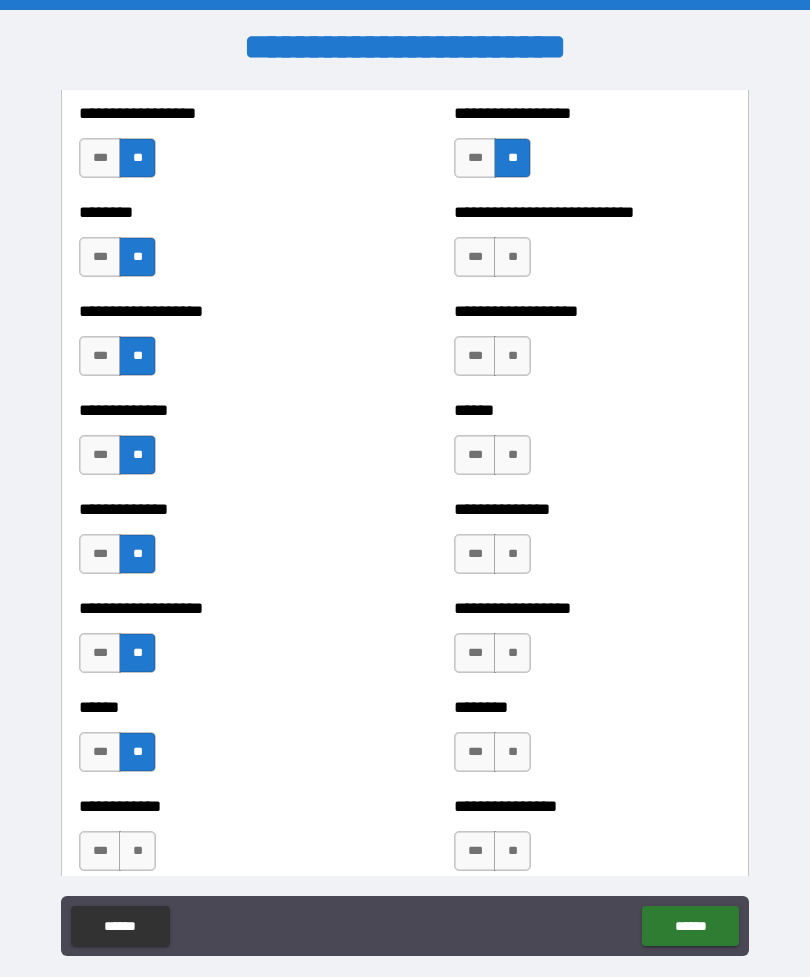 click on "**" at bounding box center [137, 851] 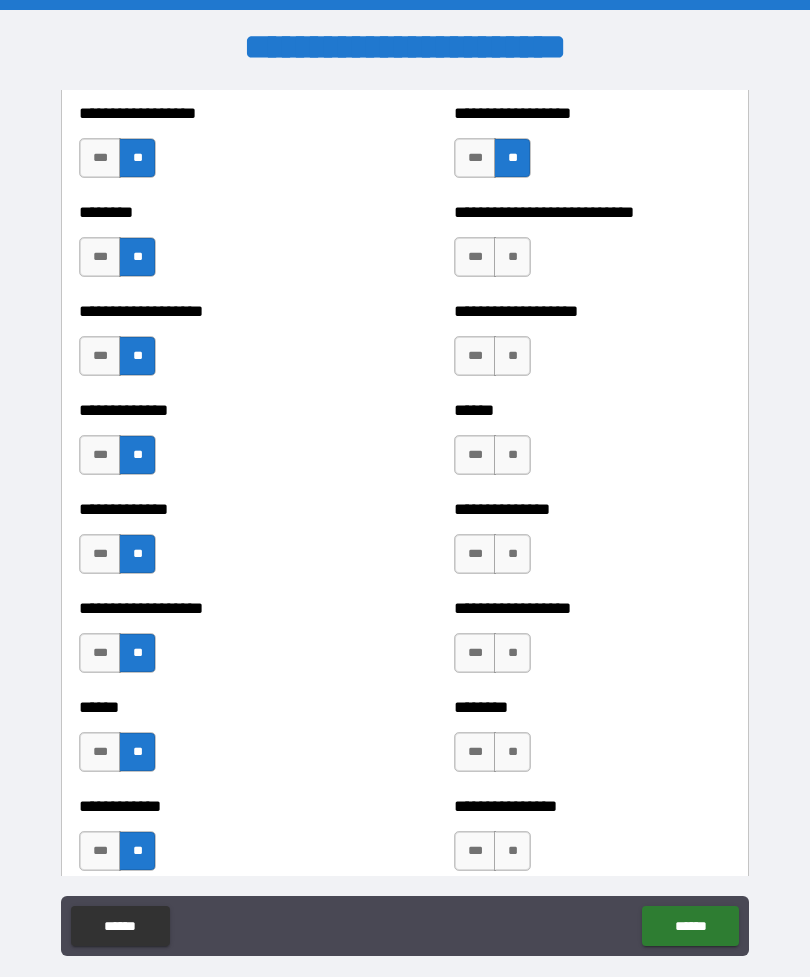 click on "**" at bounding box center [512, 851] 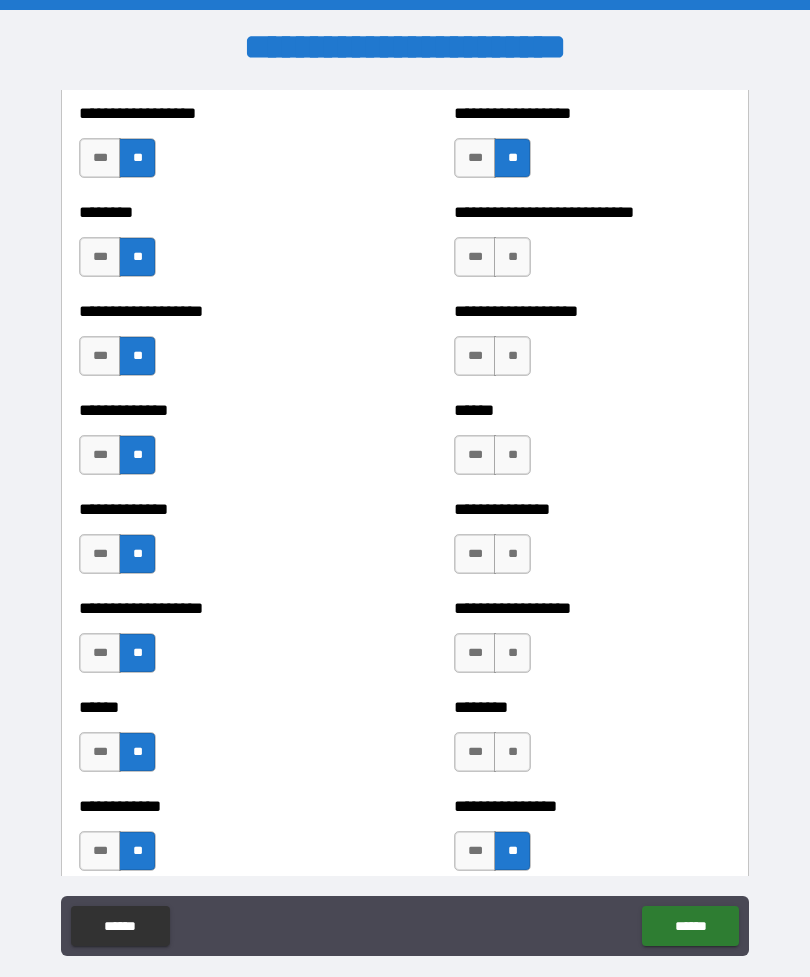 click on "**" at bounding box center [512, 752] 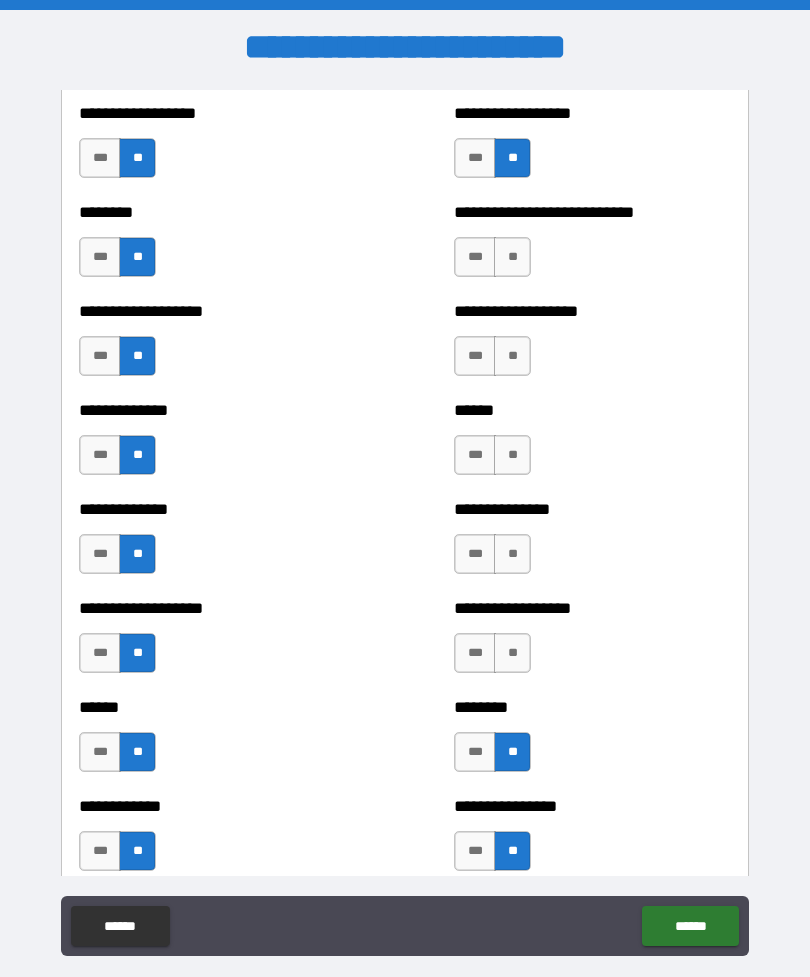 click on "**" at bounding box center [512, 653] 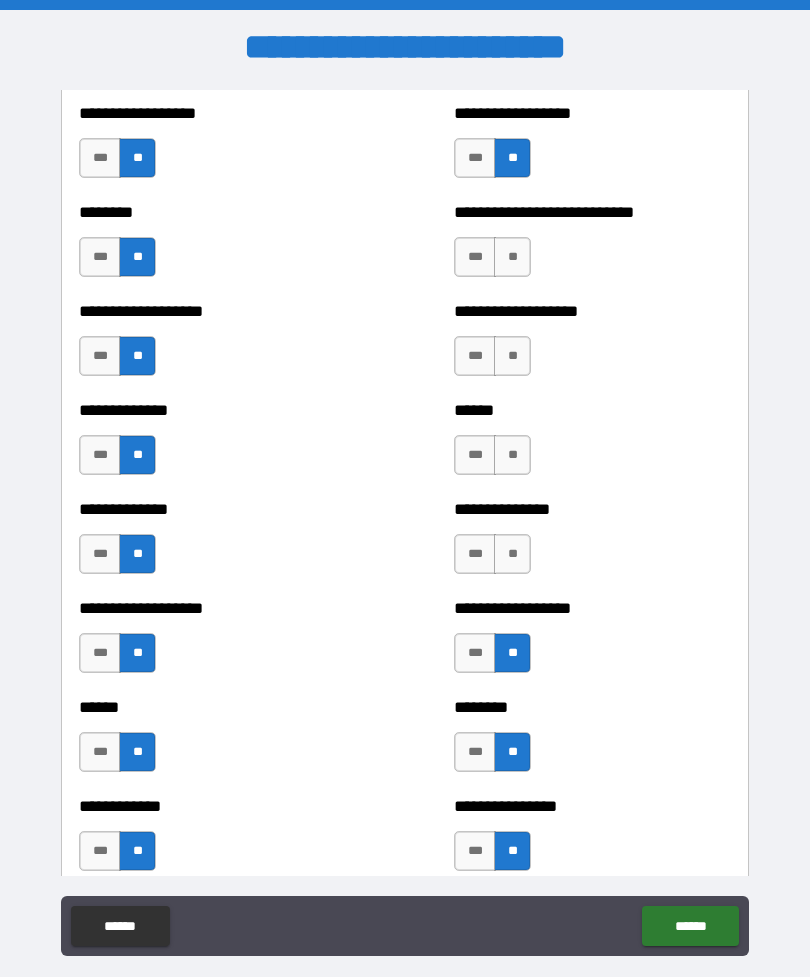 click on "**" at bounding box center [512, 554] 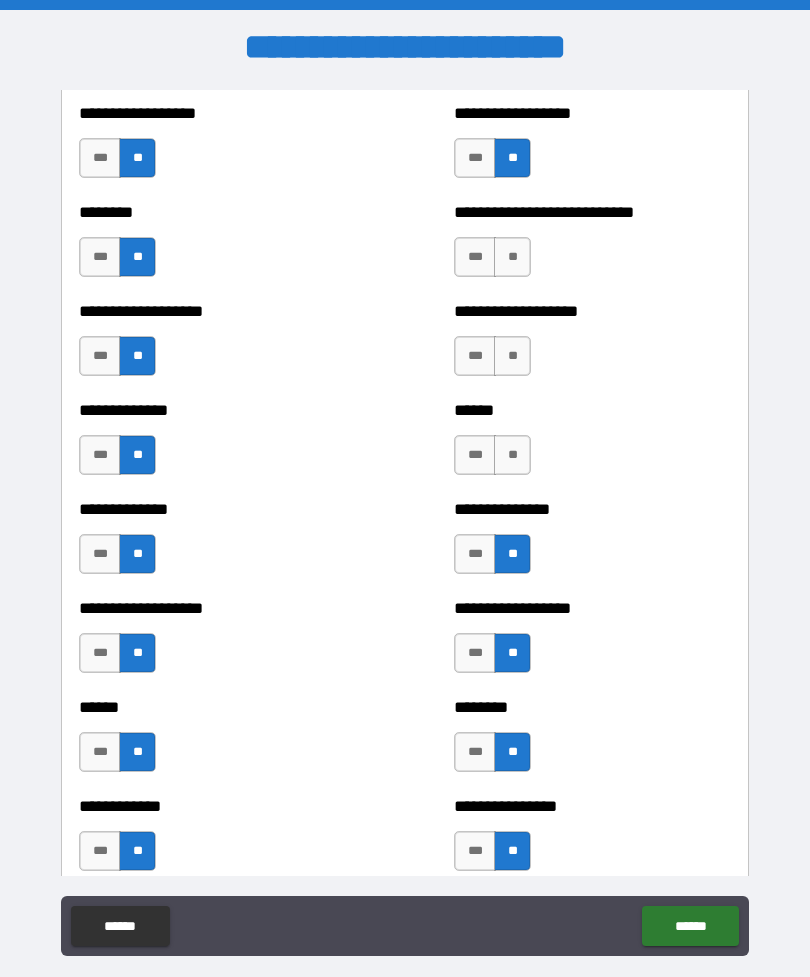 click on "**" at bounding box center [512, 455] 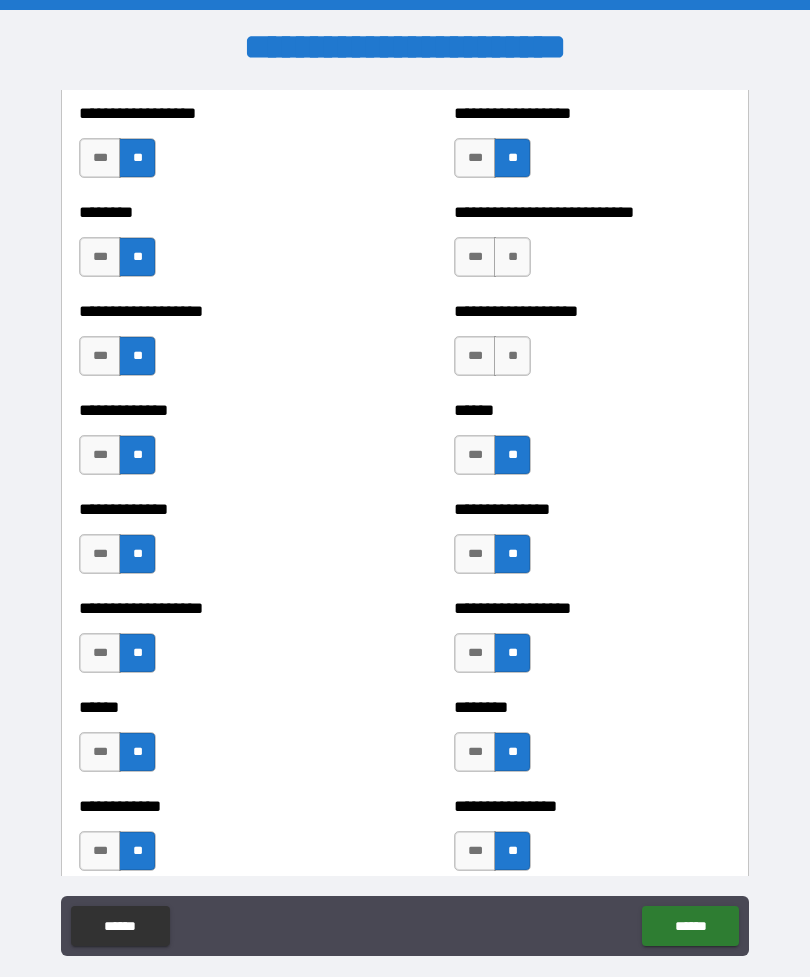 click on "**" at bounding box center [512, 356] 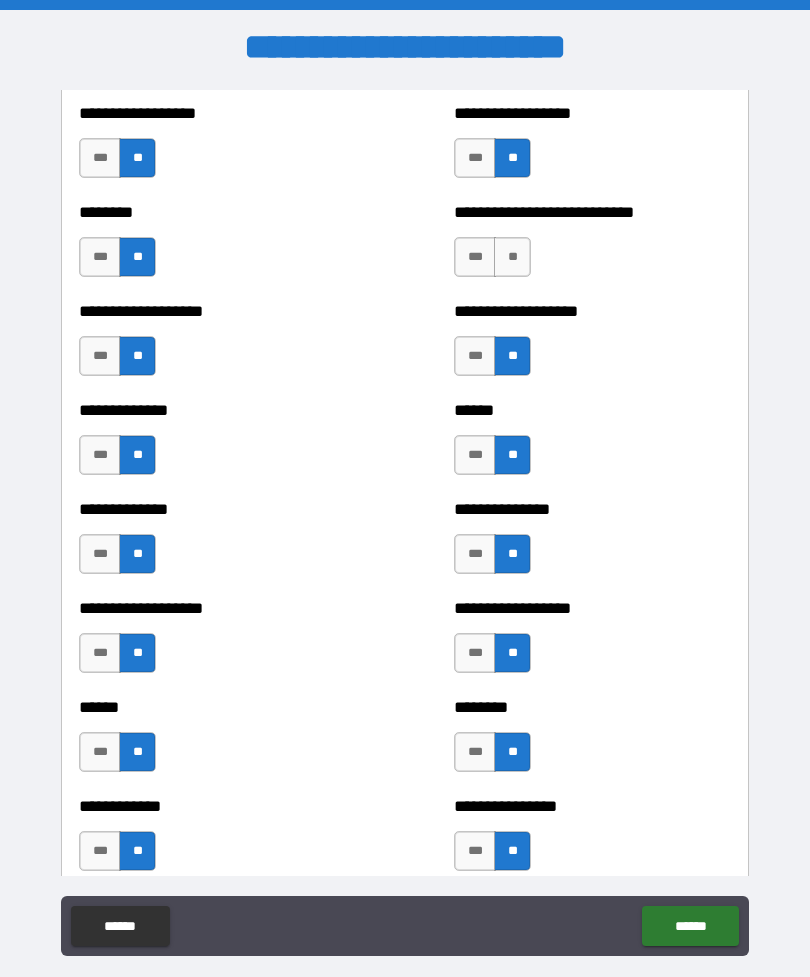 click on "**" at bounding box center [512, 257] 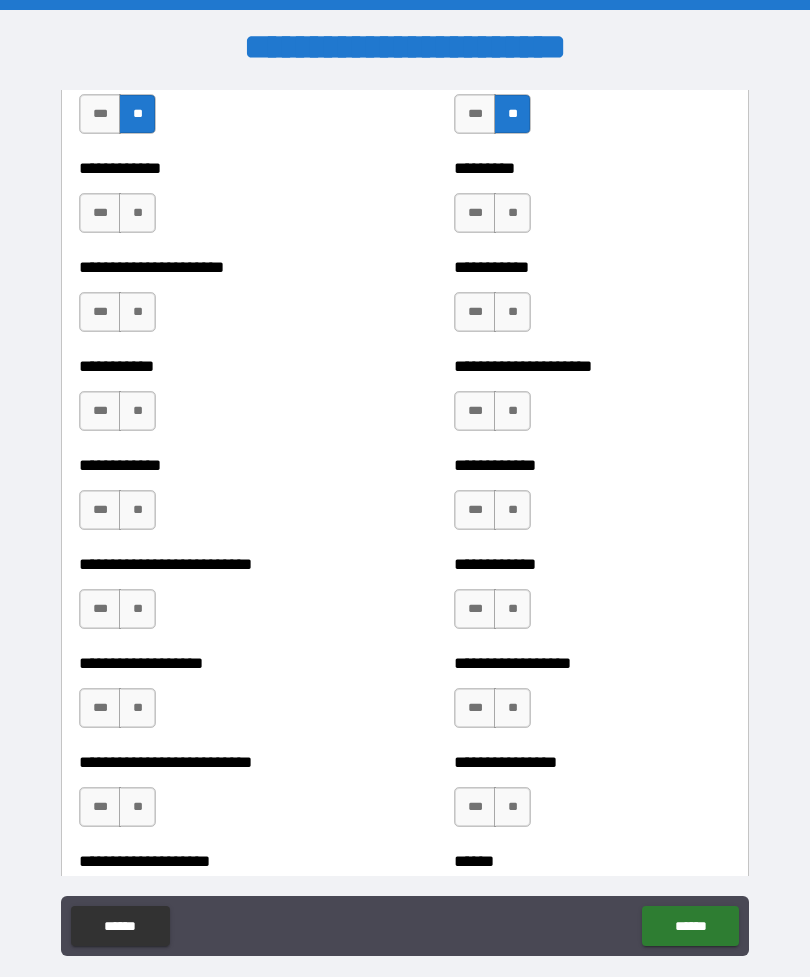 scroll, scrollTop: 5379, scrollLeft: 0, axis: vertical 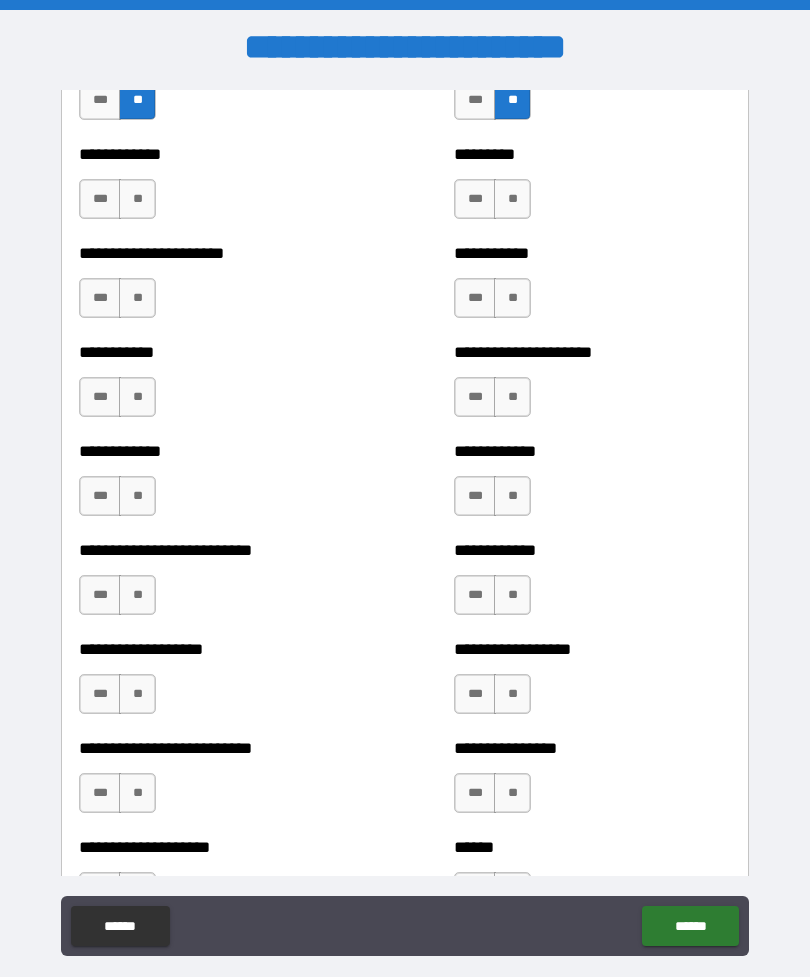 click on "**" at bounding box center [137, 199] 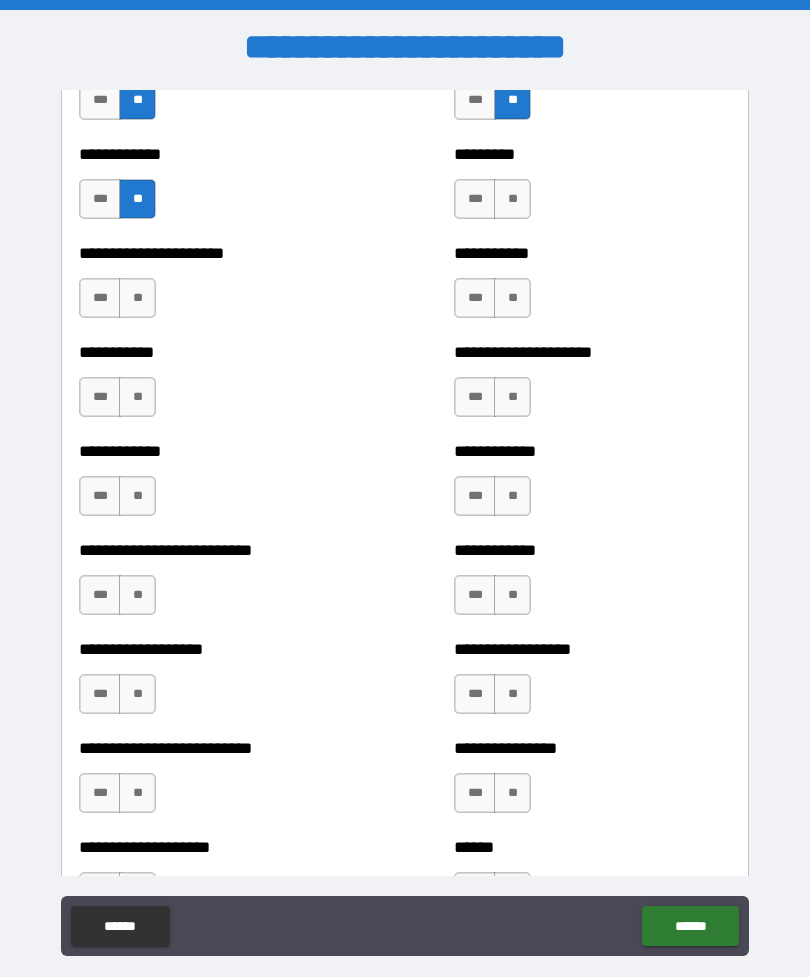 click on "**" at bounding box center (137, 298) 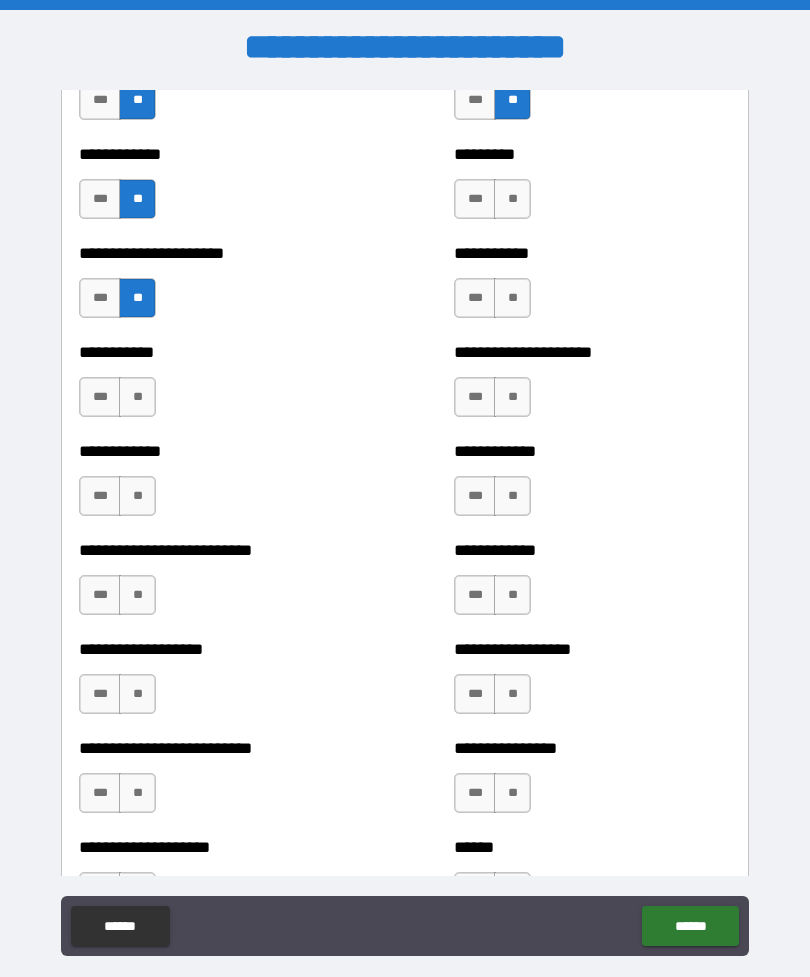 click on "**" at bounding box center [137, 397] 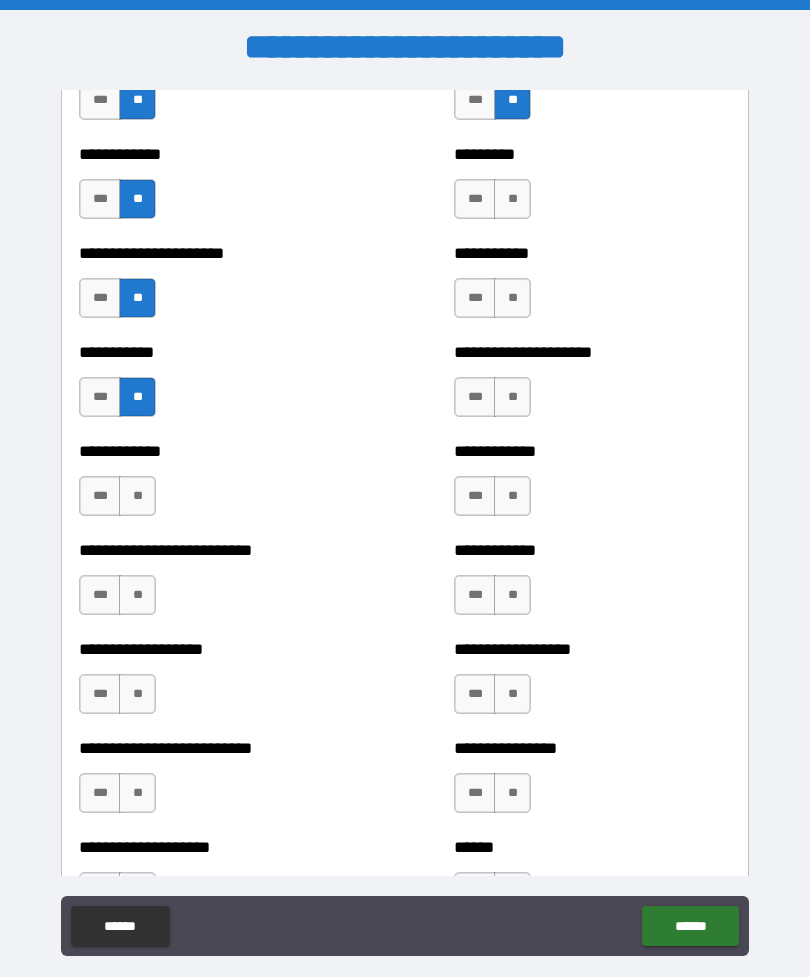 click on "**" at bounding box center (137, 496) 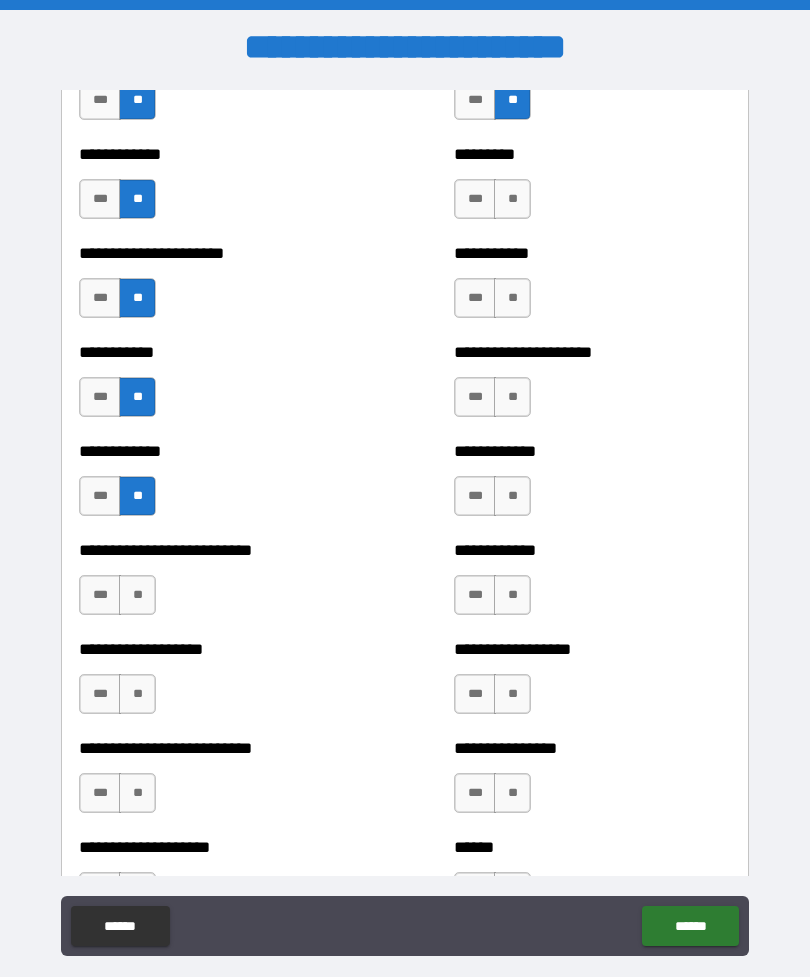 click on "**" at bounding box center (137, 595) 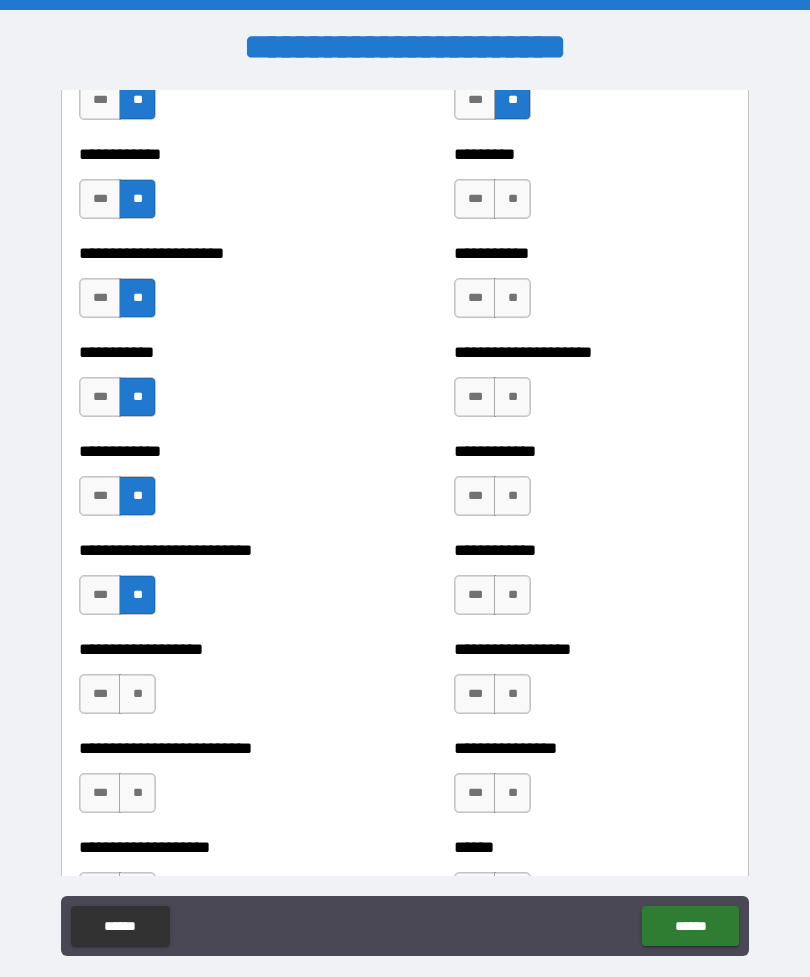 click on "**" at bounding box center [137, 694] 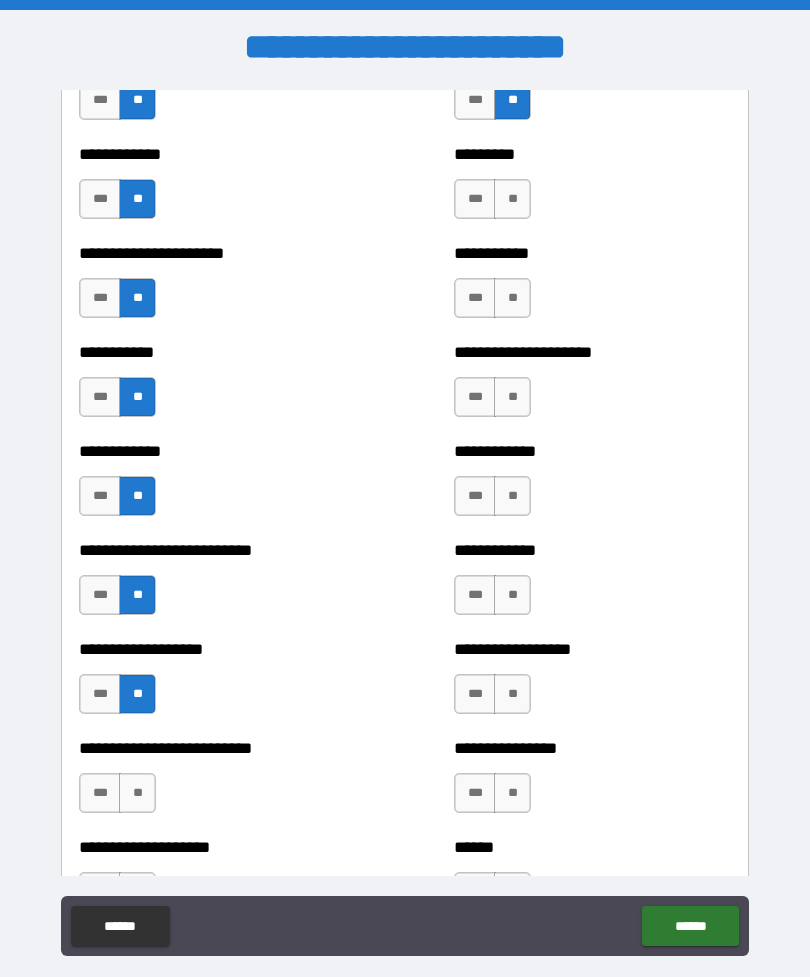 click on "***" at bounding box center (100, 694) 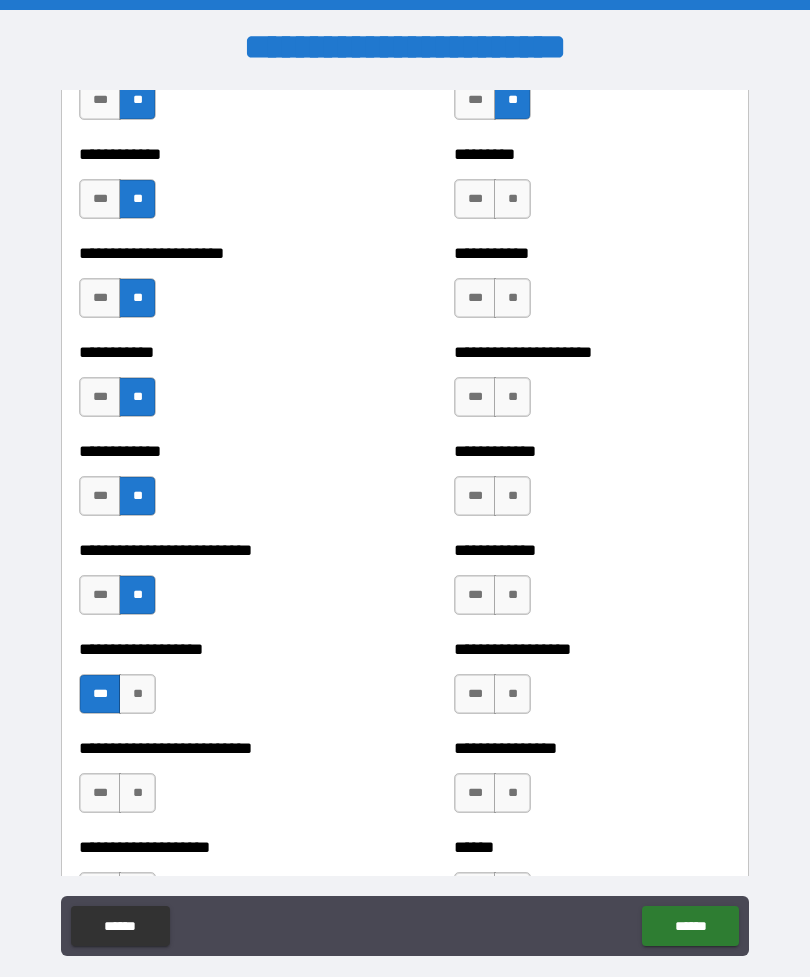 click on "**" at bounding box center (137, 793) 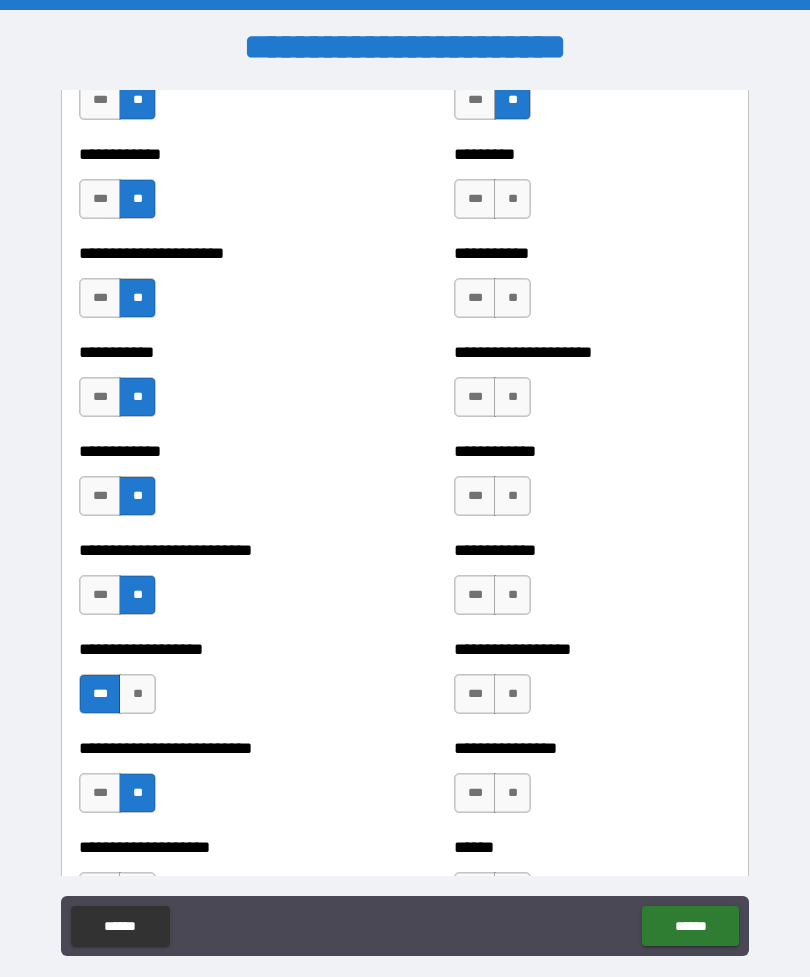 click on "**" at bounding box center (512, 199) 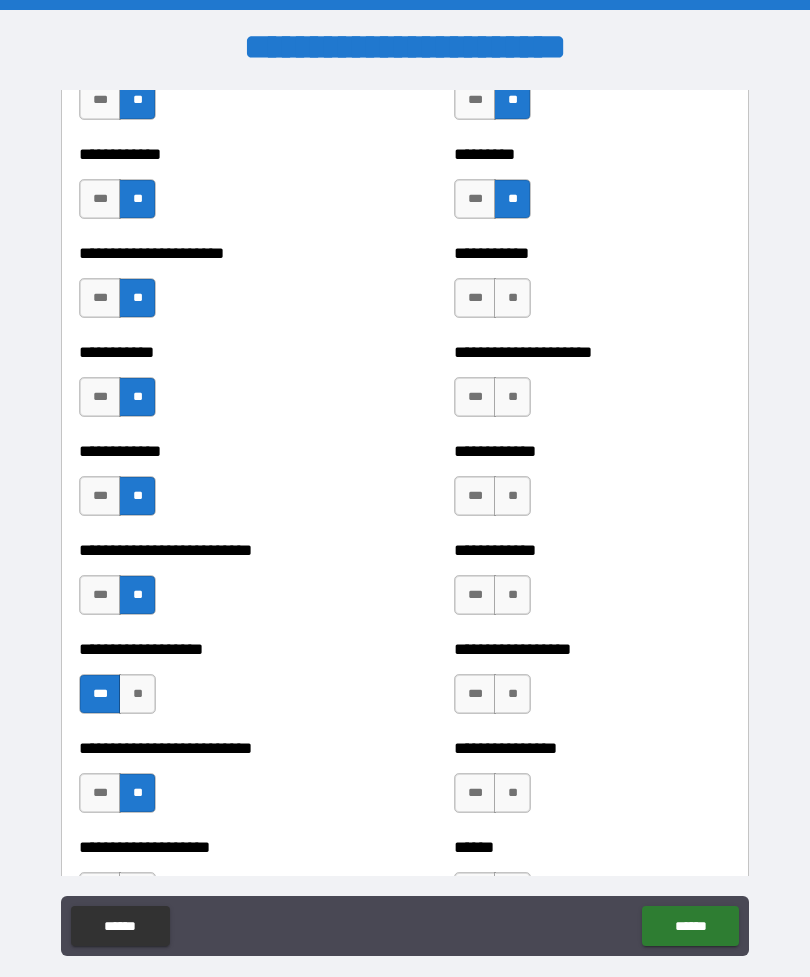 click on "**" at bounding box center (512, 298) 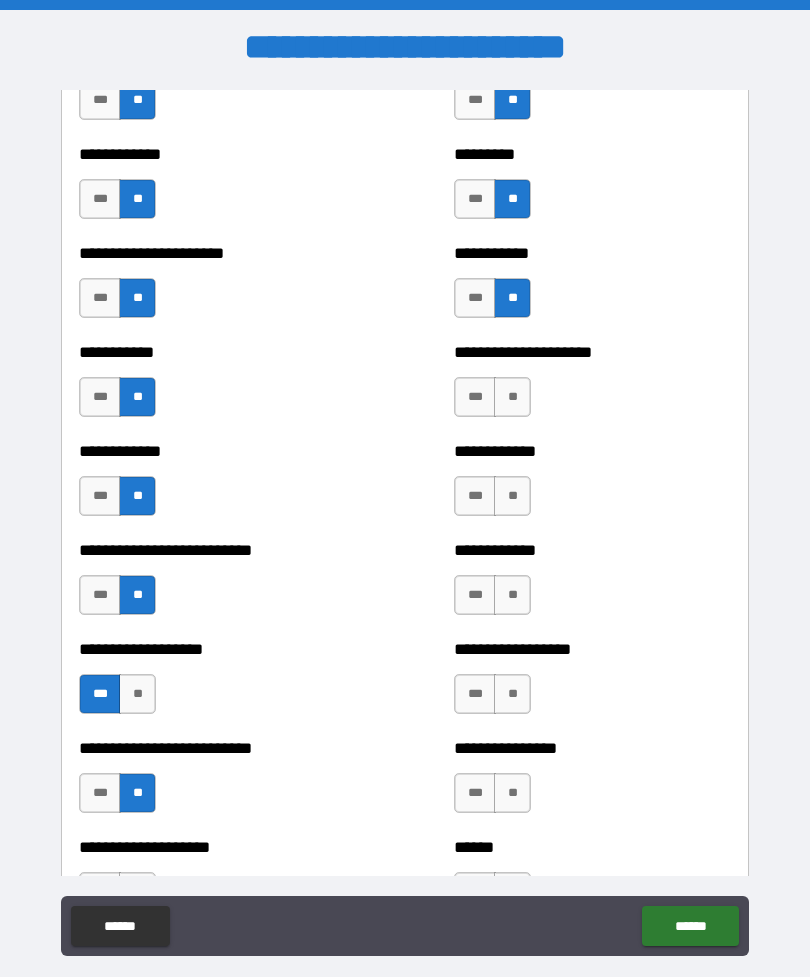 click on "**" at bounding box center (512, 397) 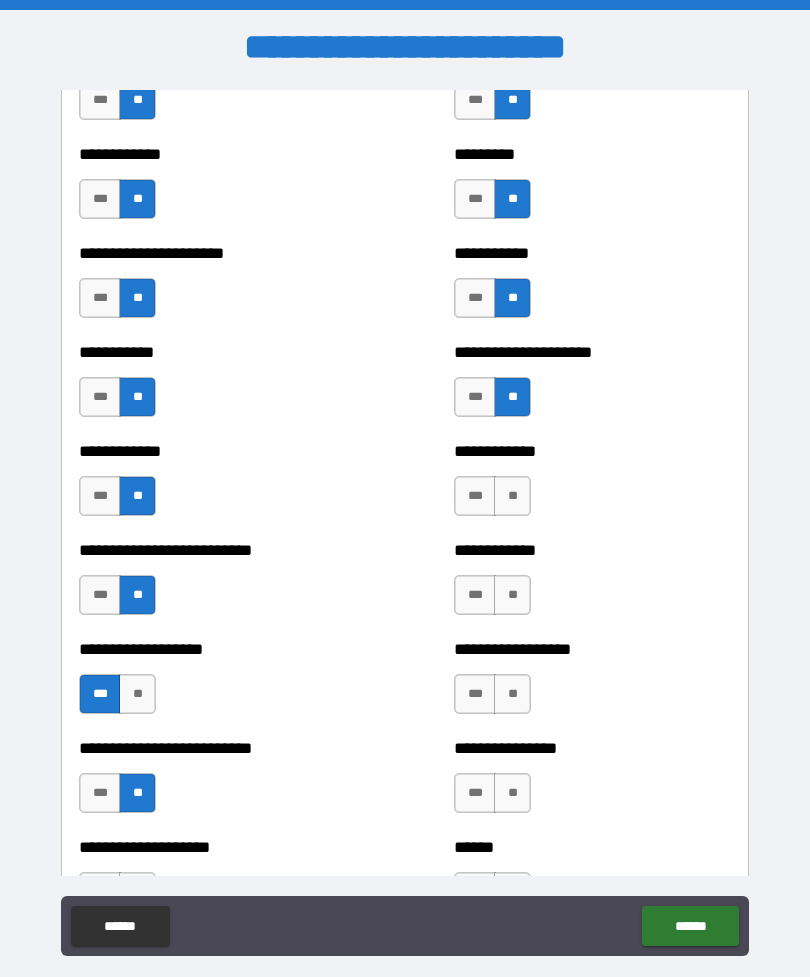 click on "**" at bounding box center (512, 496) 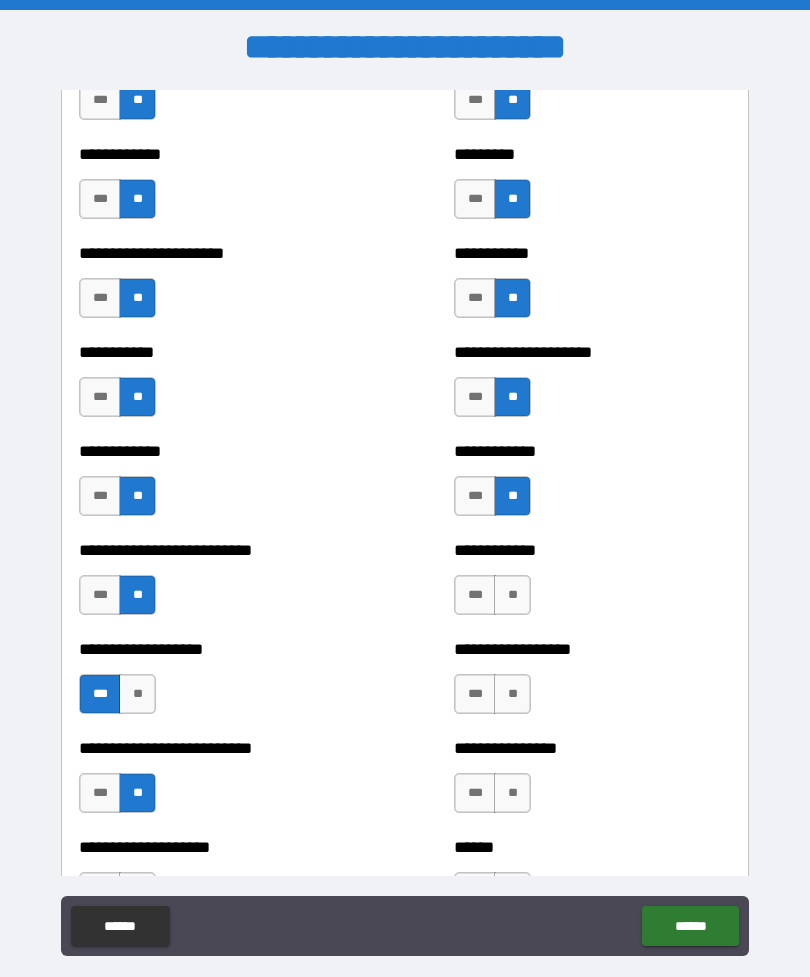 click on "**" at bounding box center (512, 595) 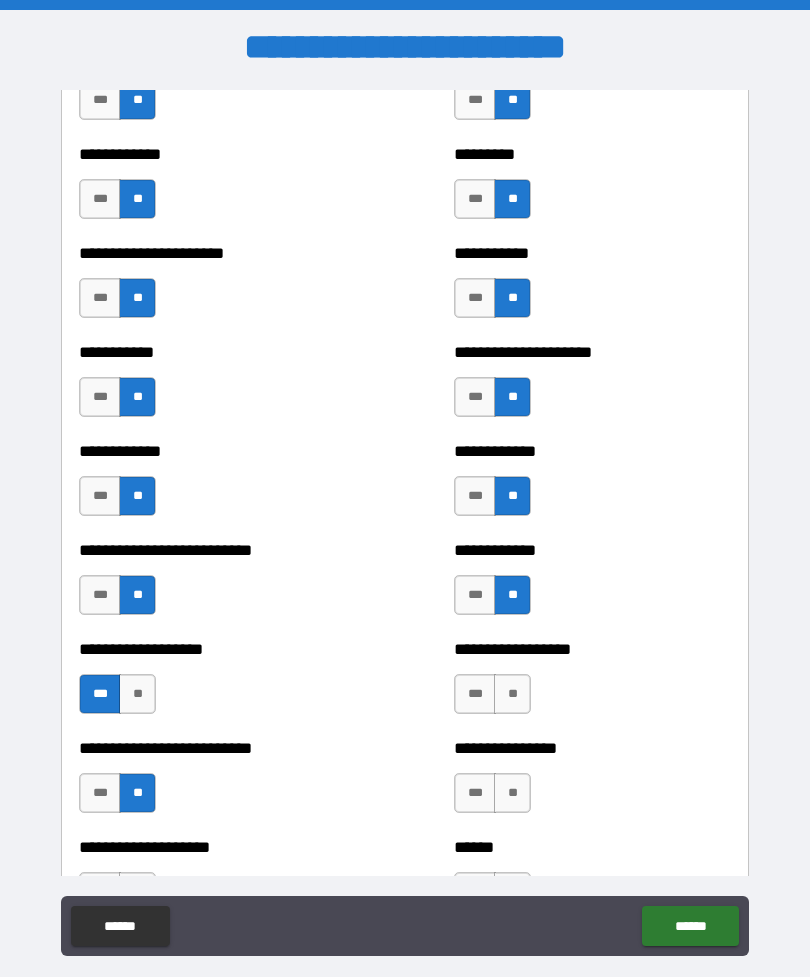 click on "**" at bounding box center (512, 694) 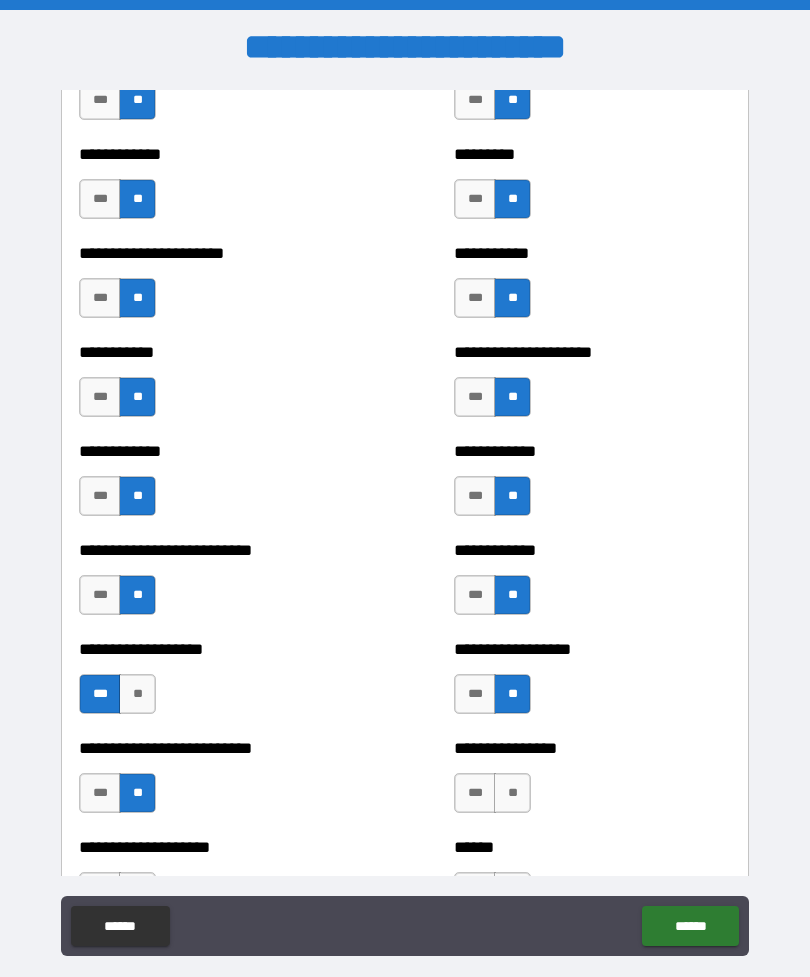 click on "**" at bounding box center [512, 793] 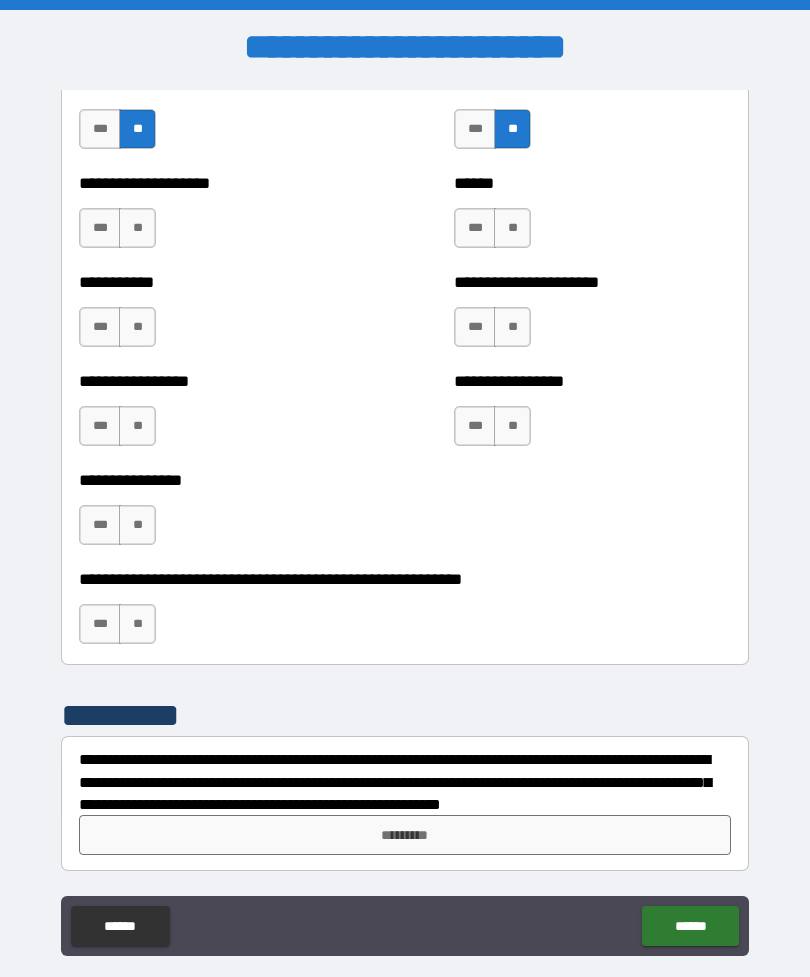scroll, scrollTop: 6043, scrollLeft: 0, axis: vertical 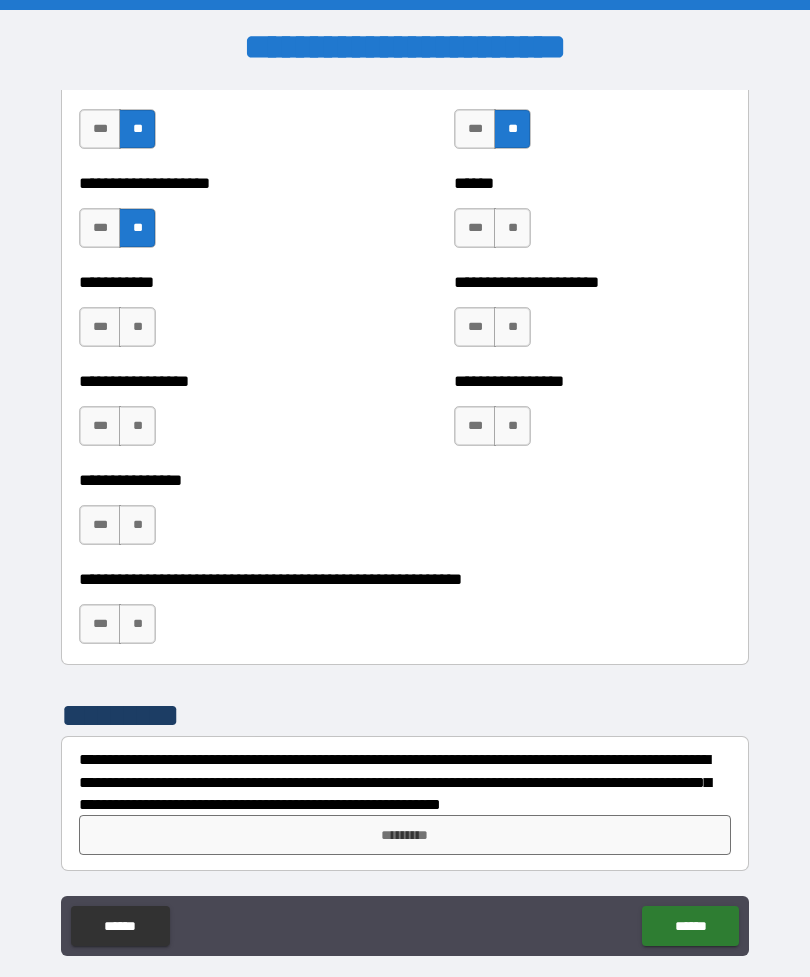 click on "**" at bounding box center (137, 327) 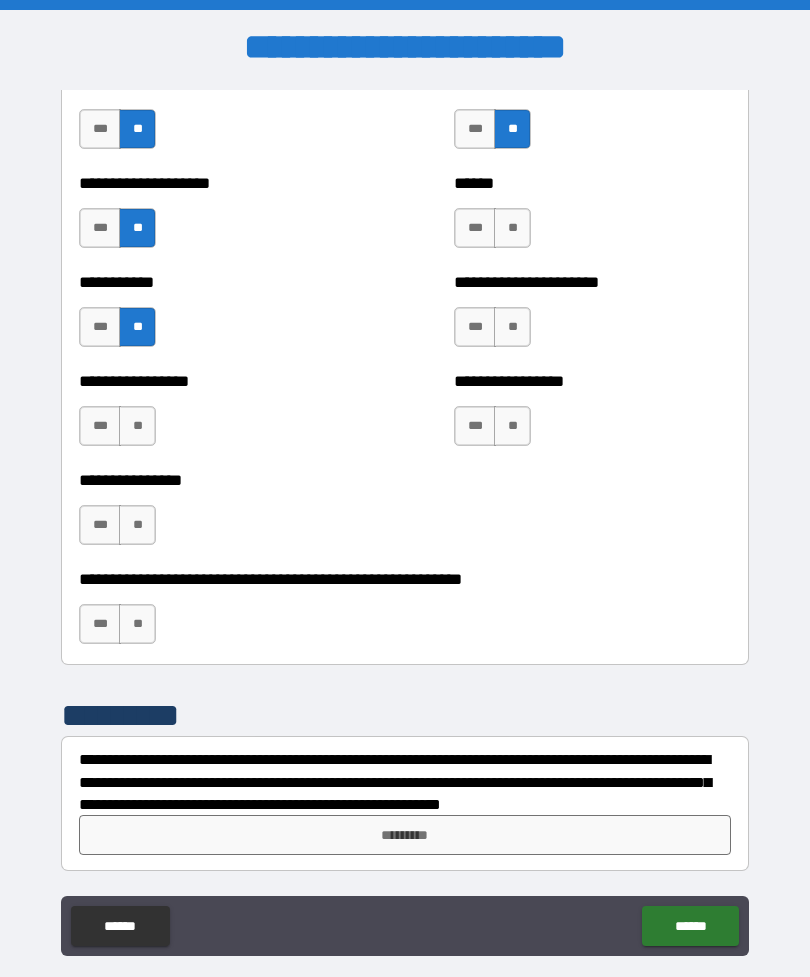 click on "**" at bounding box center (137, 426) 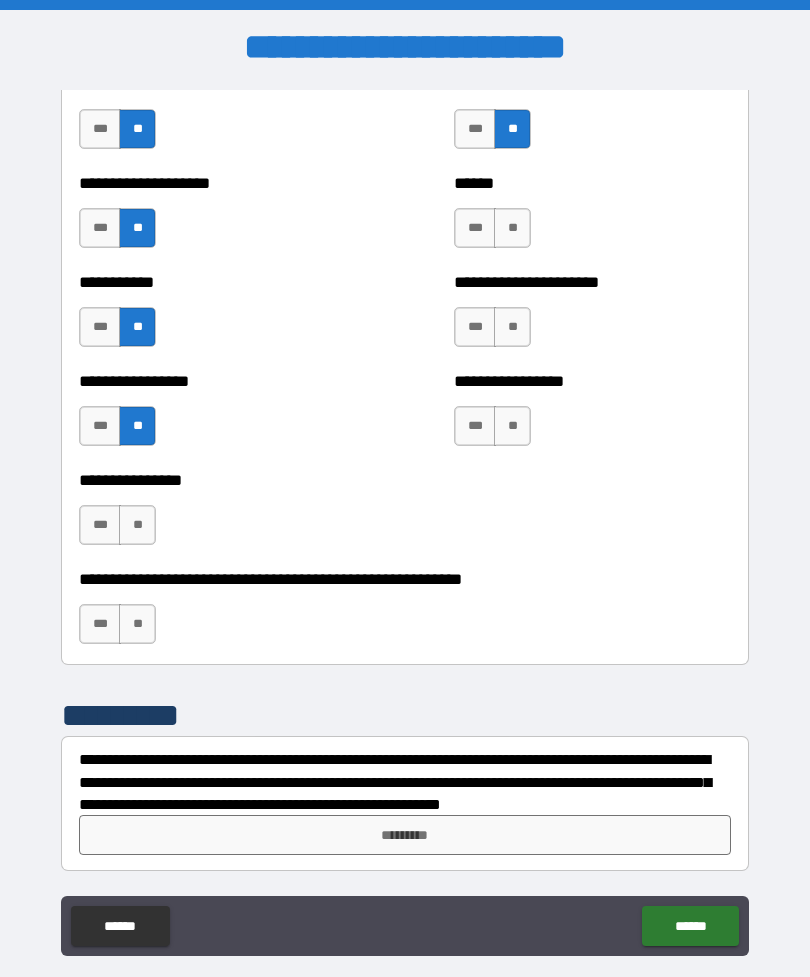 click on "**" at bounding box center (137, 525) 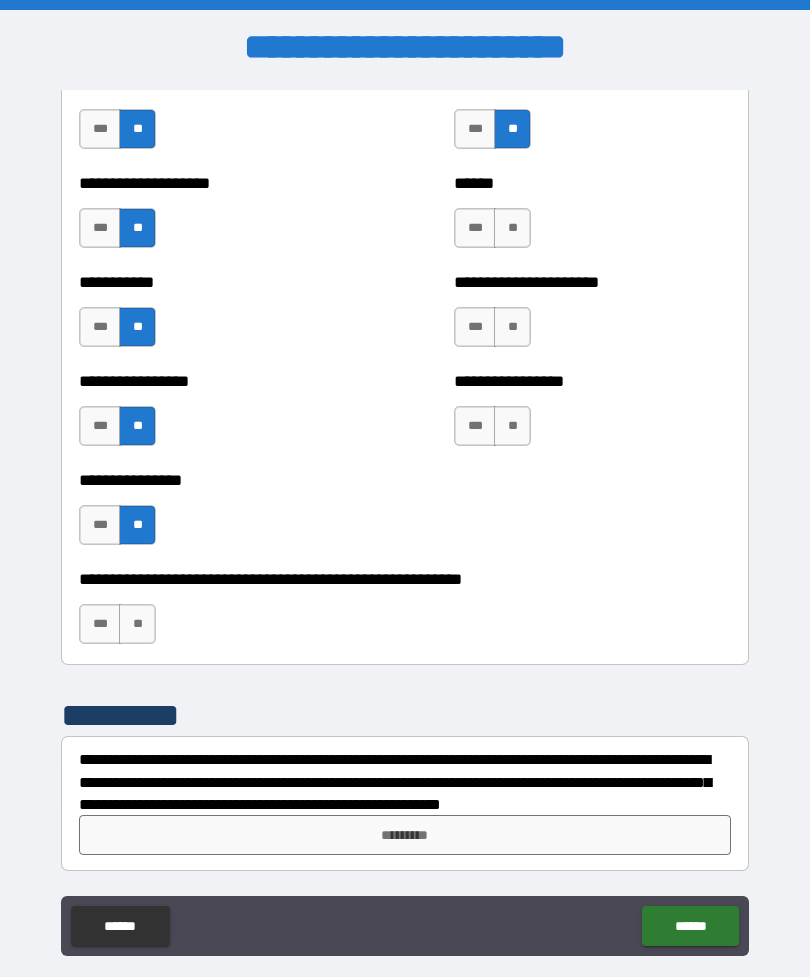 click on "**" at bounding box center [137, 624] 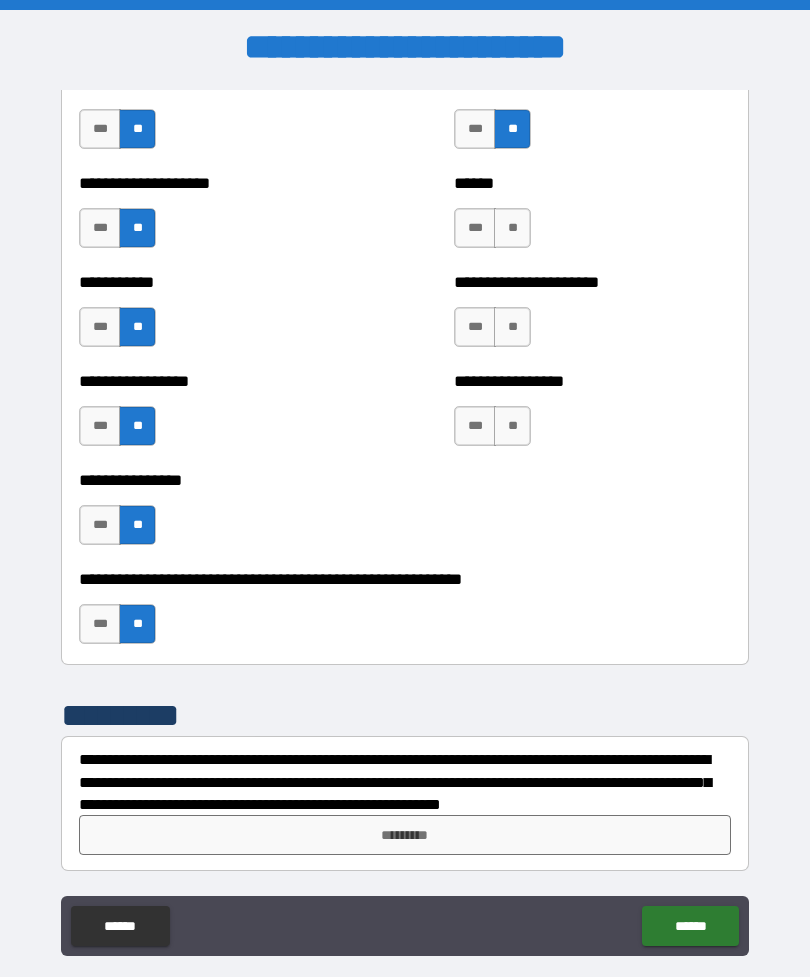 click on "**" at bounding box center (512, 426) 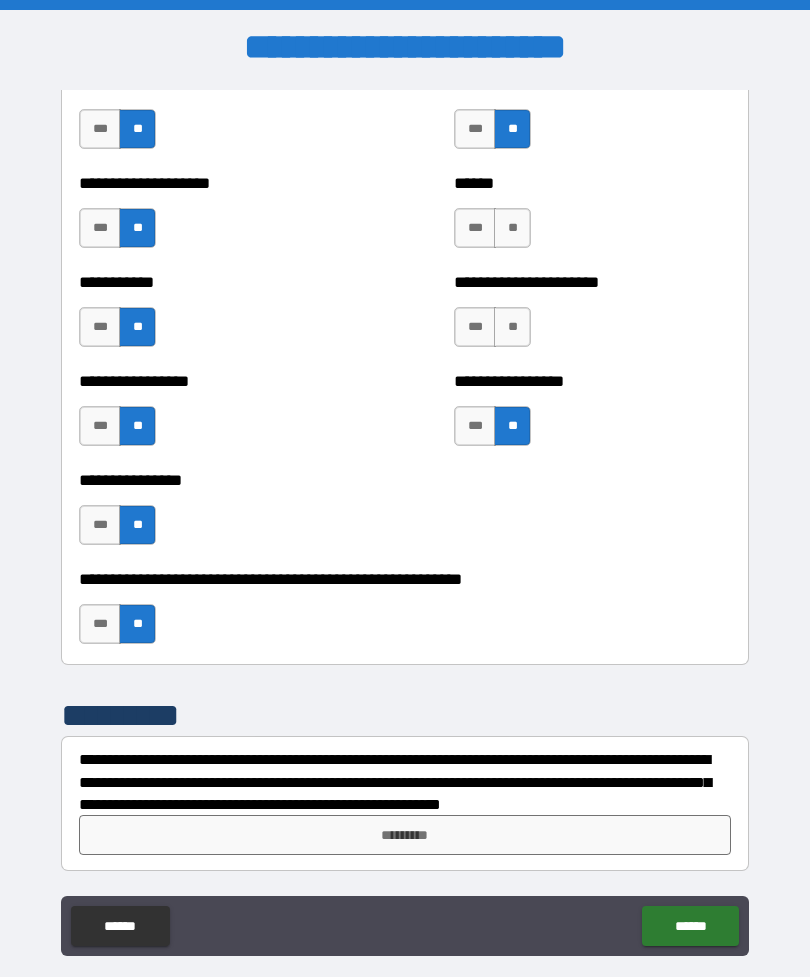 click on "**" at bounding box center (512, 327) 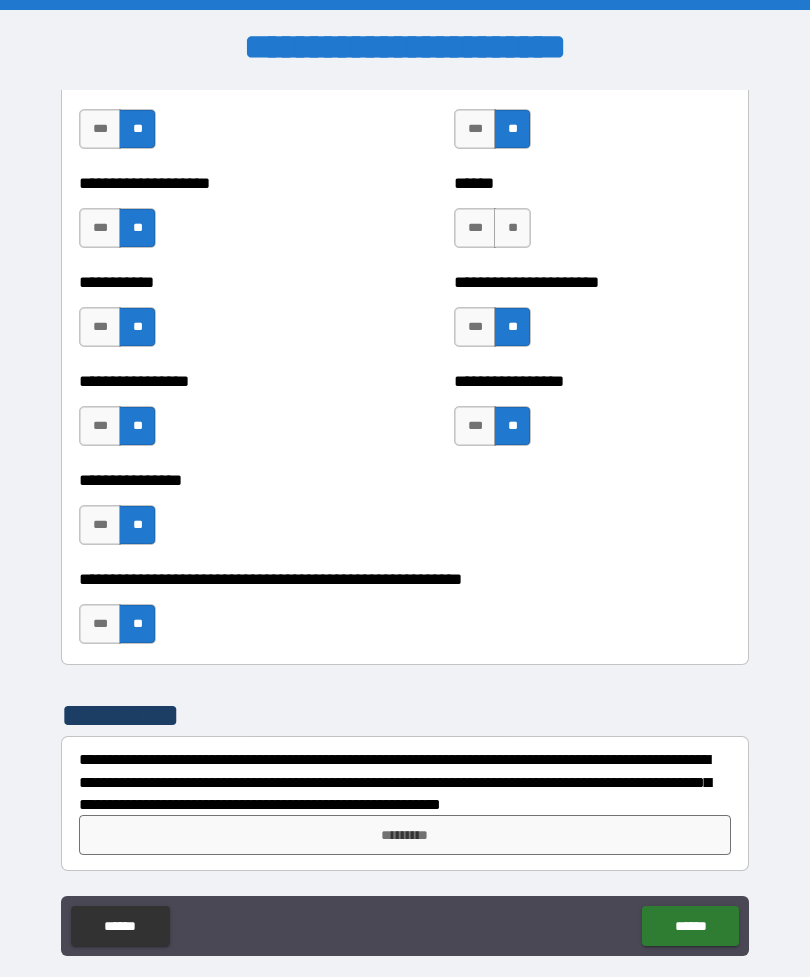 click on "**" at bounding box center [512, 228] 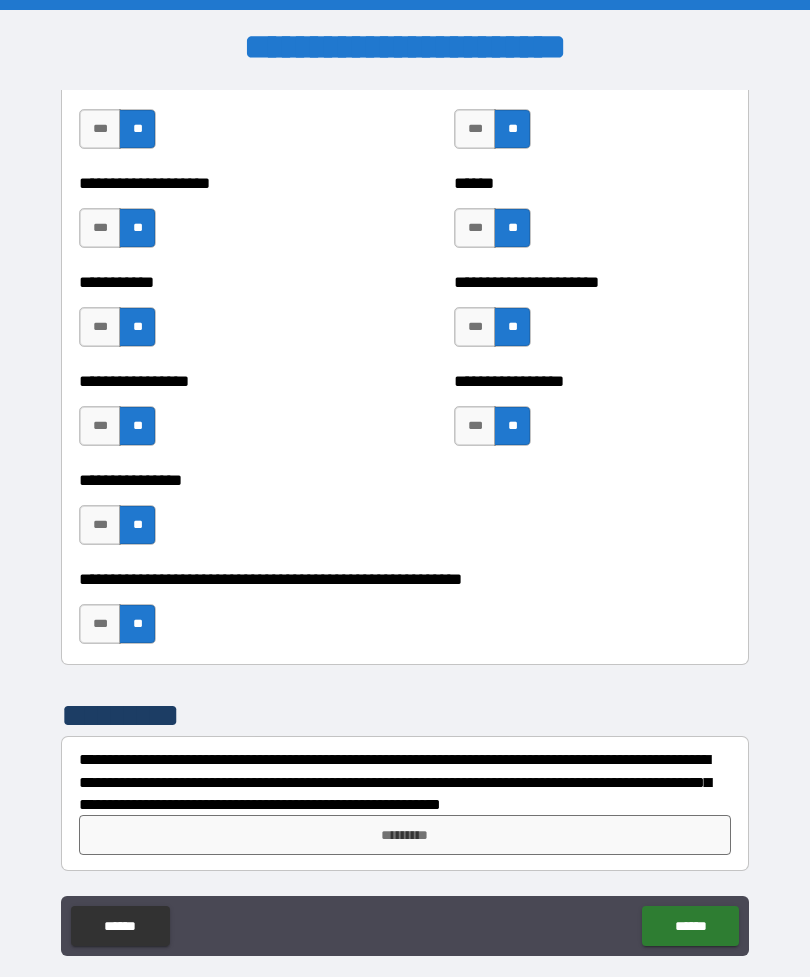 click on "***" at bounding box center (475, 228) 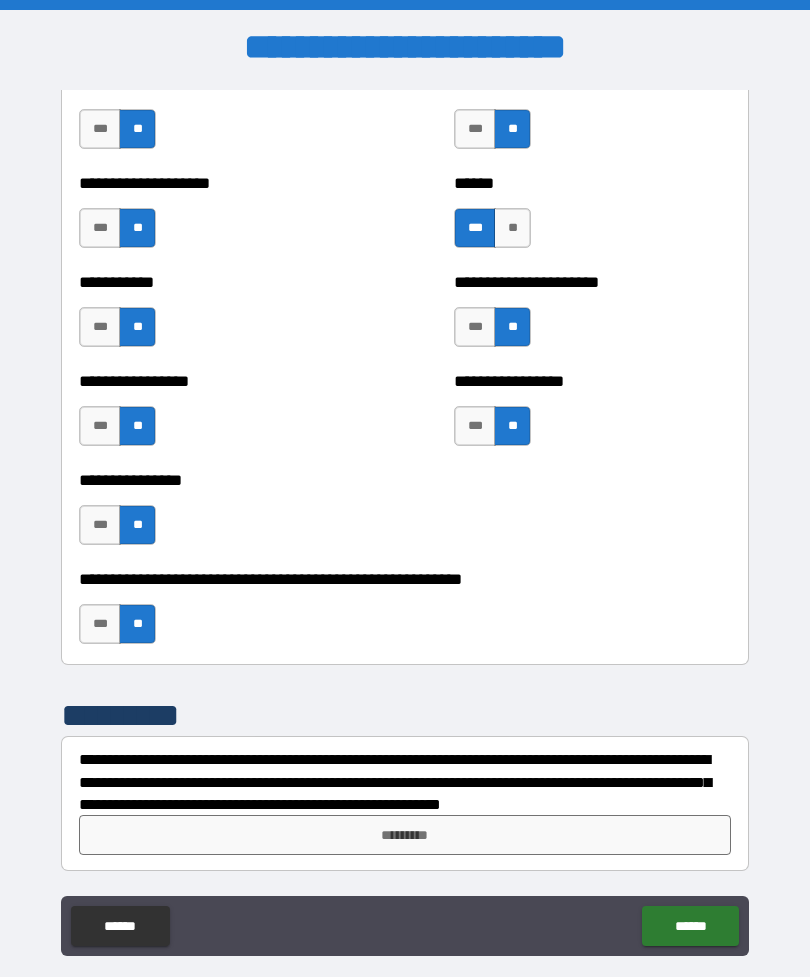 scroll, scrollTop: 6043, scrollLeft: 0, axis: vertical 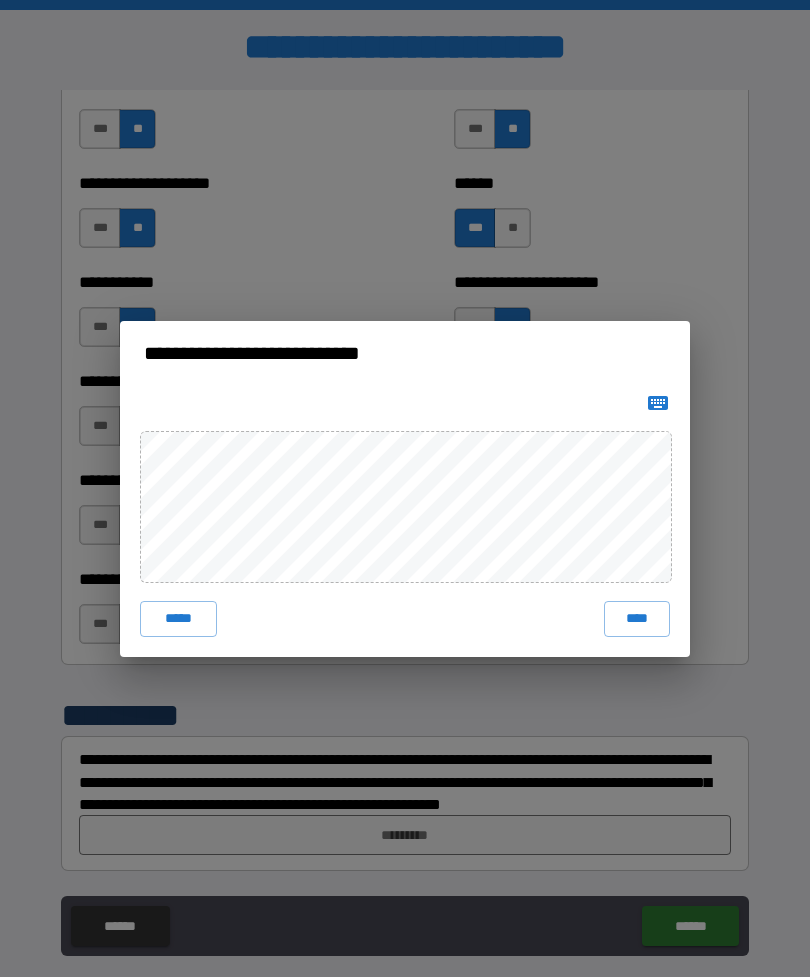 click on "****" at bounding box center (637, 619) 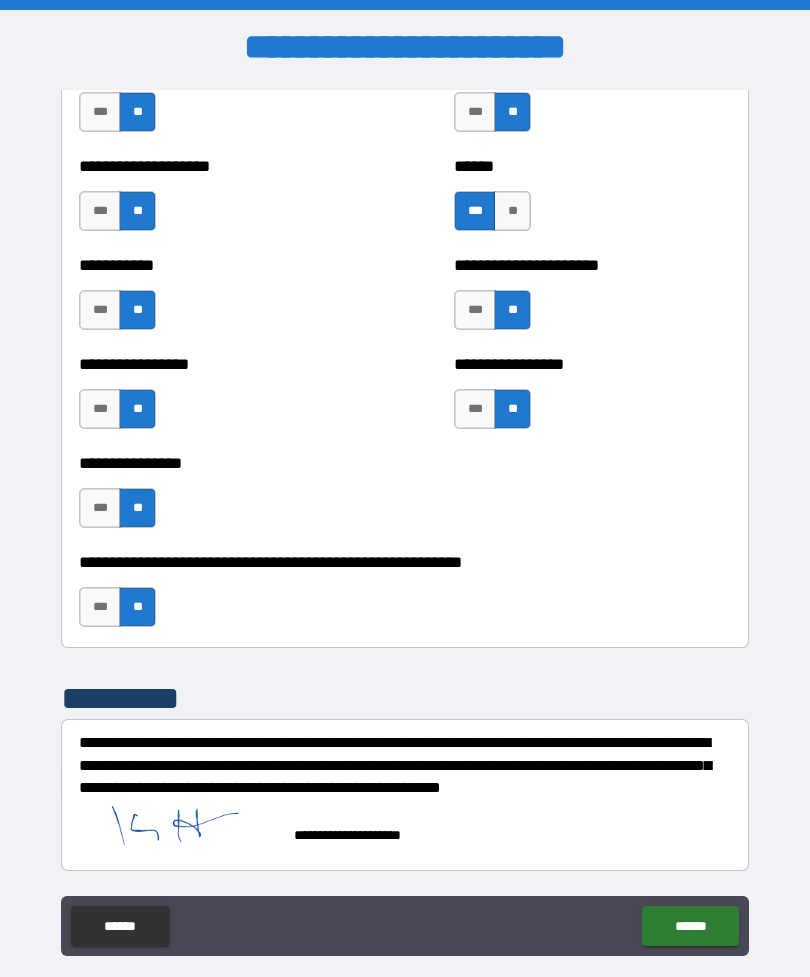 scroll, scrollTop: 6061, scrollLeft: 0, axis: vertical 